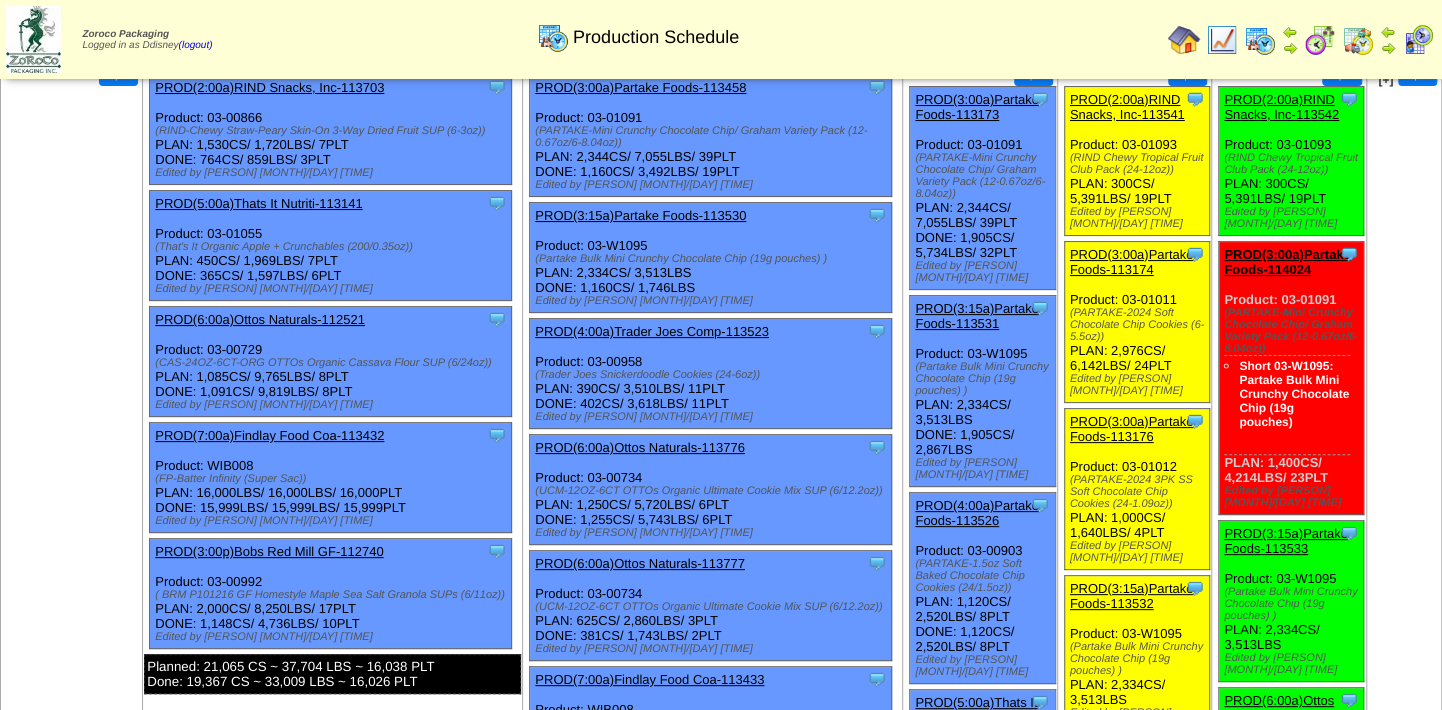 scroll, scrollTop: 0, scrollLeft: 0, axis: both 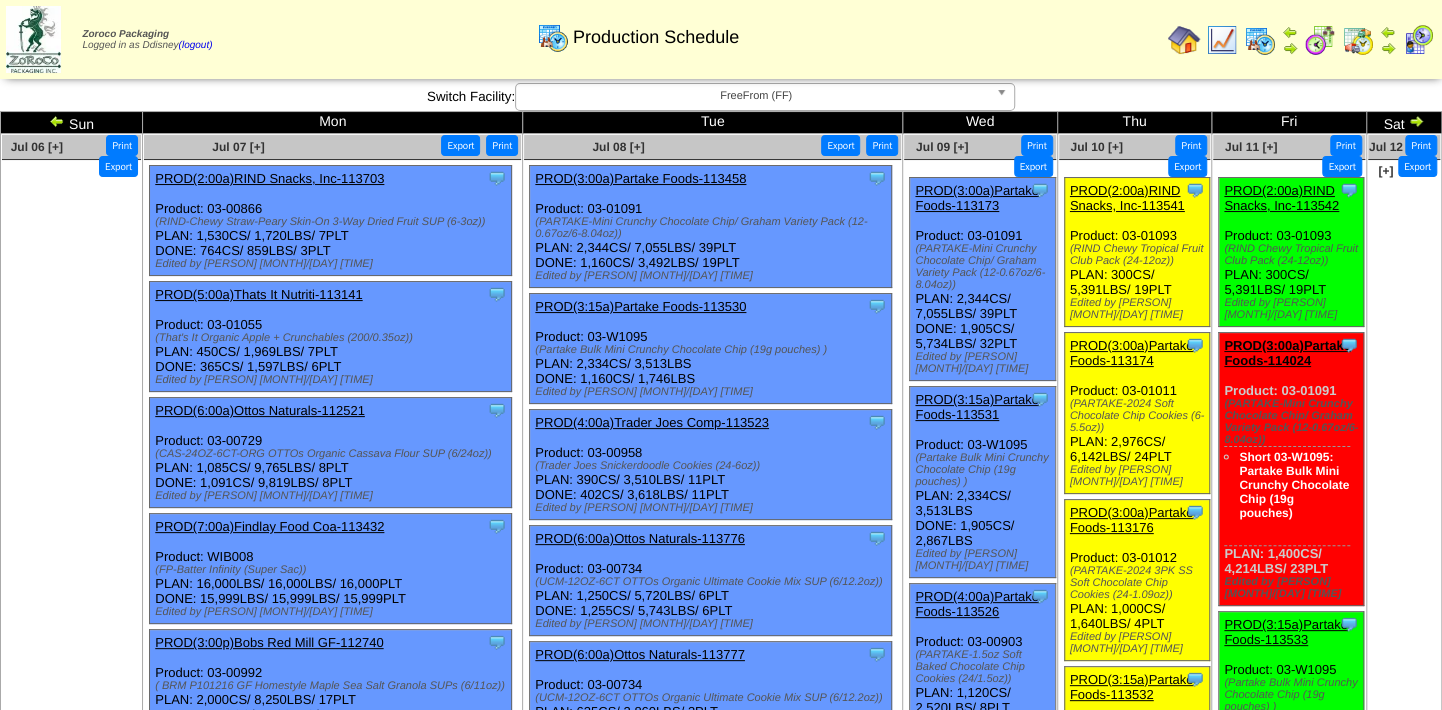click at bounding box center [1358, 40] 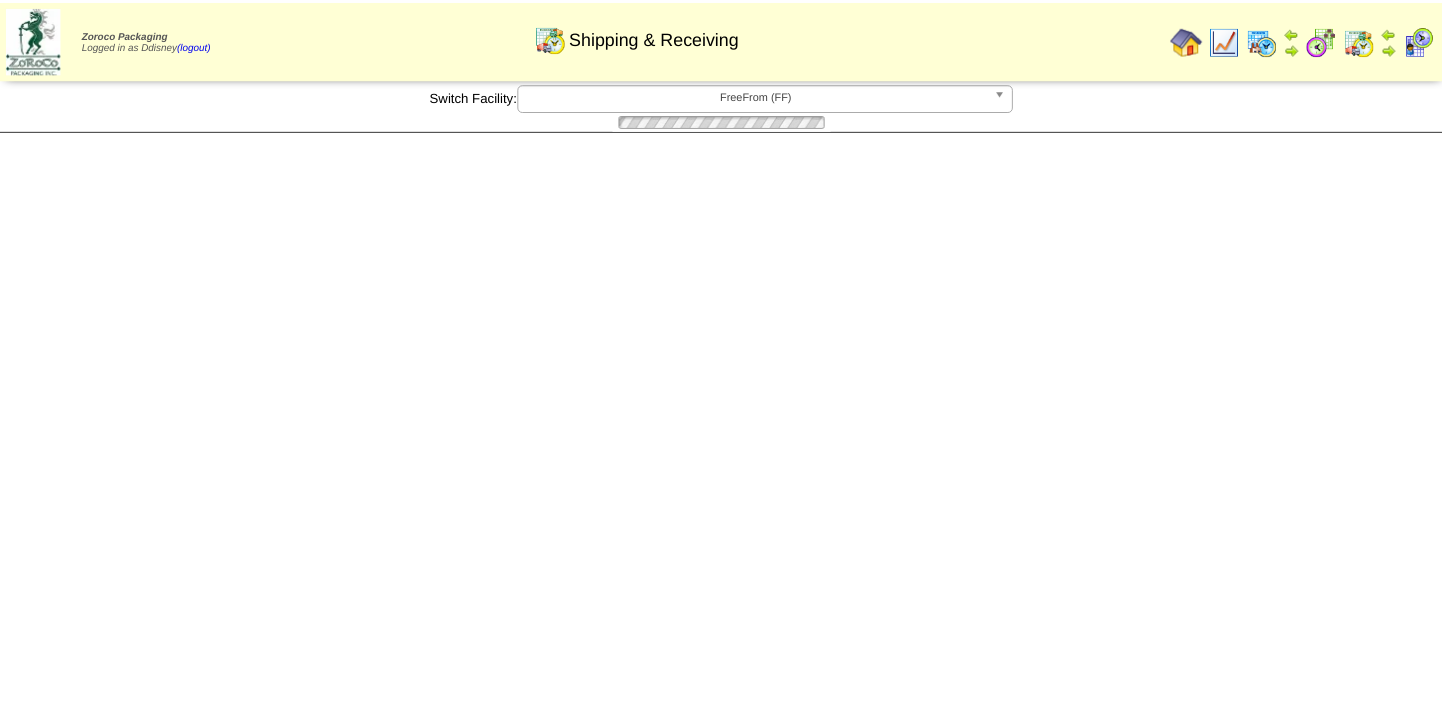 scroll, scrollTop: 0, scrollLeft: 0, axis: both 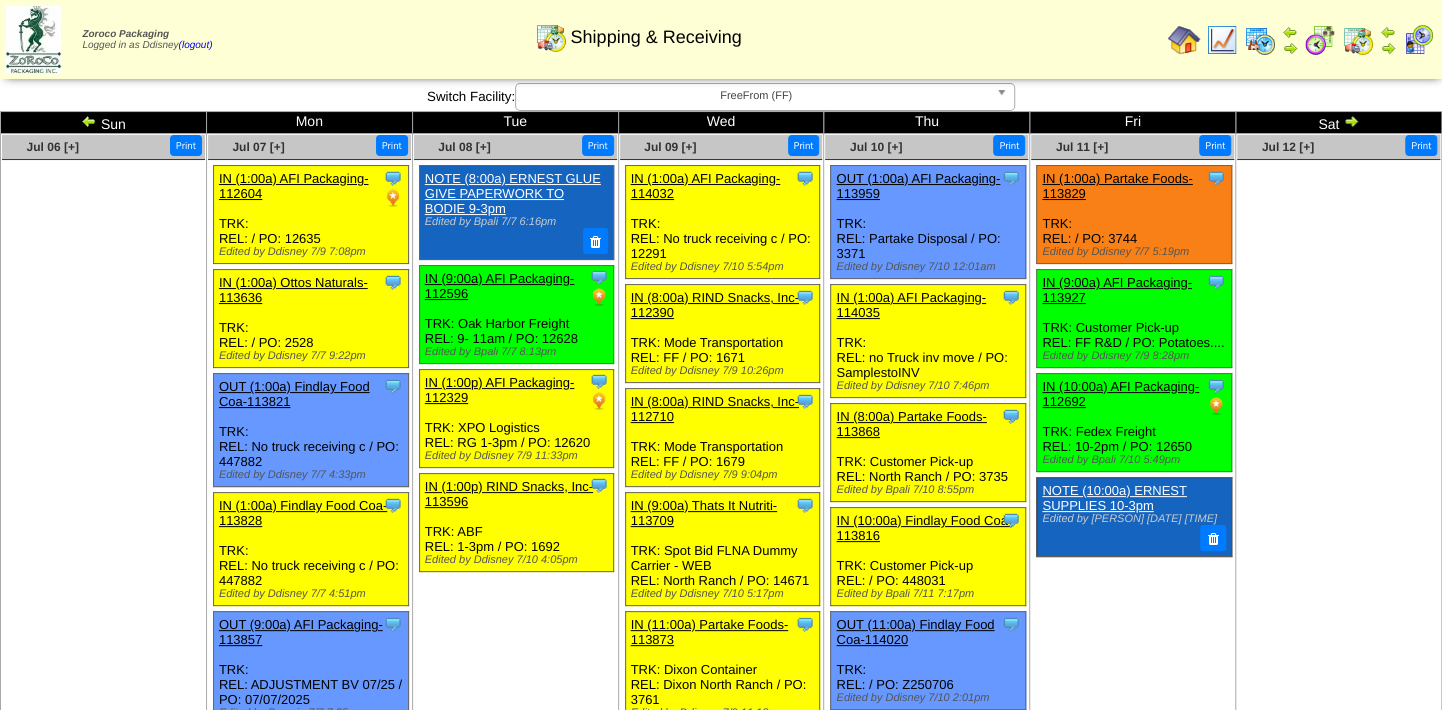 click at bounding box center (1338, 310) 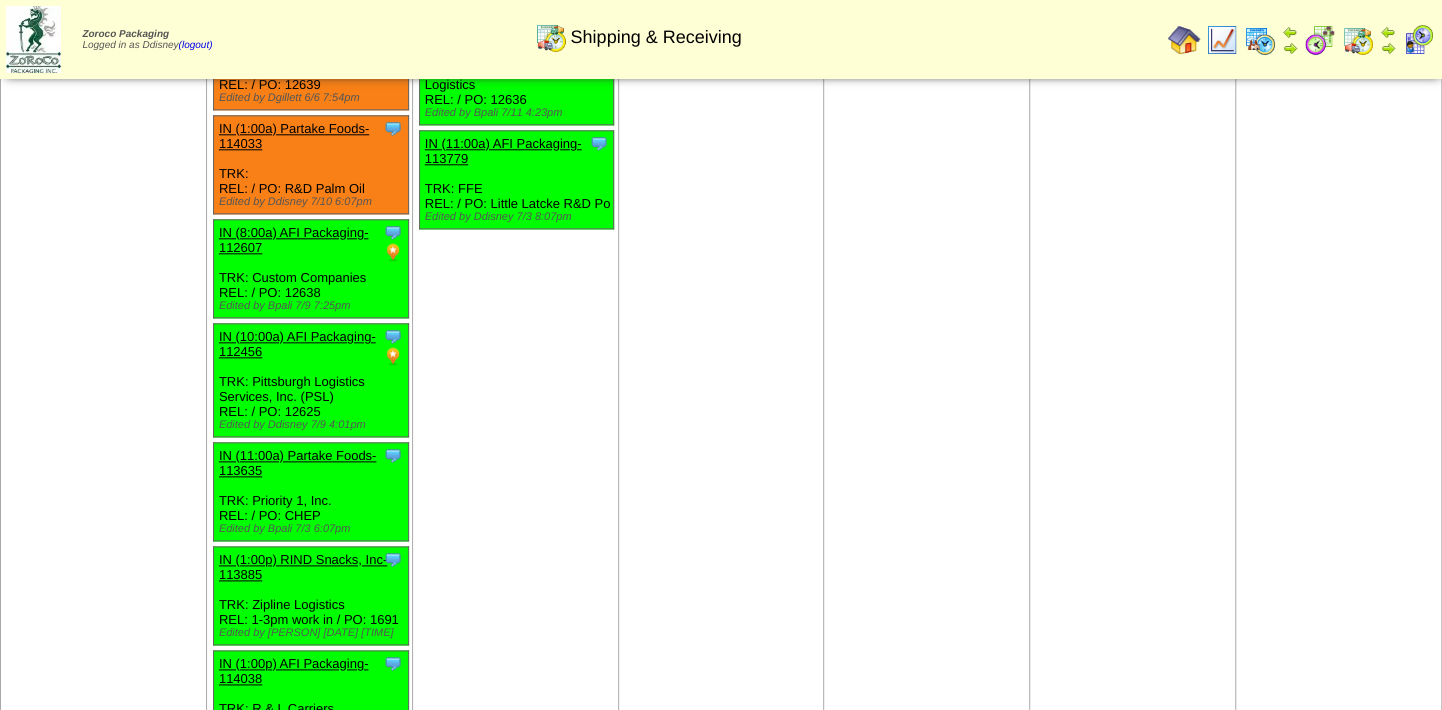 scroll, scrollTop: 1130, scrollLeft: 0, axis: vertical 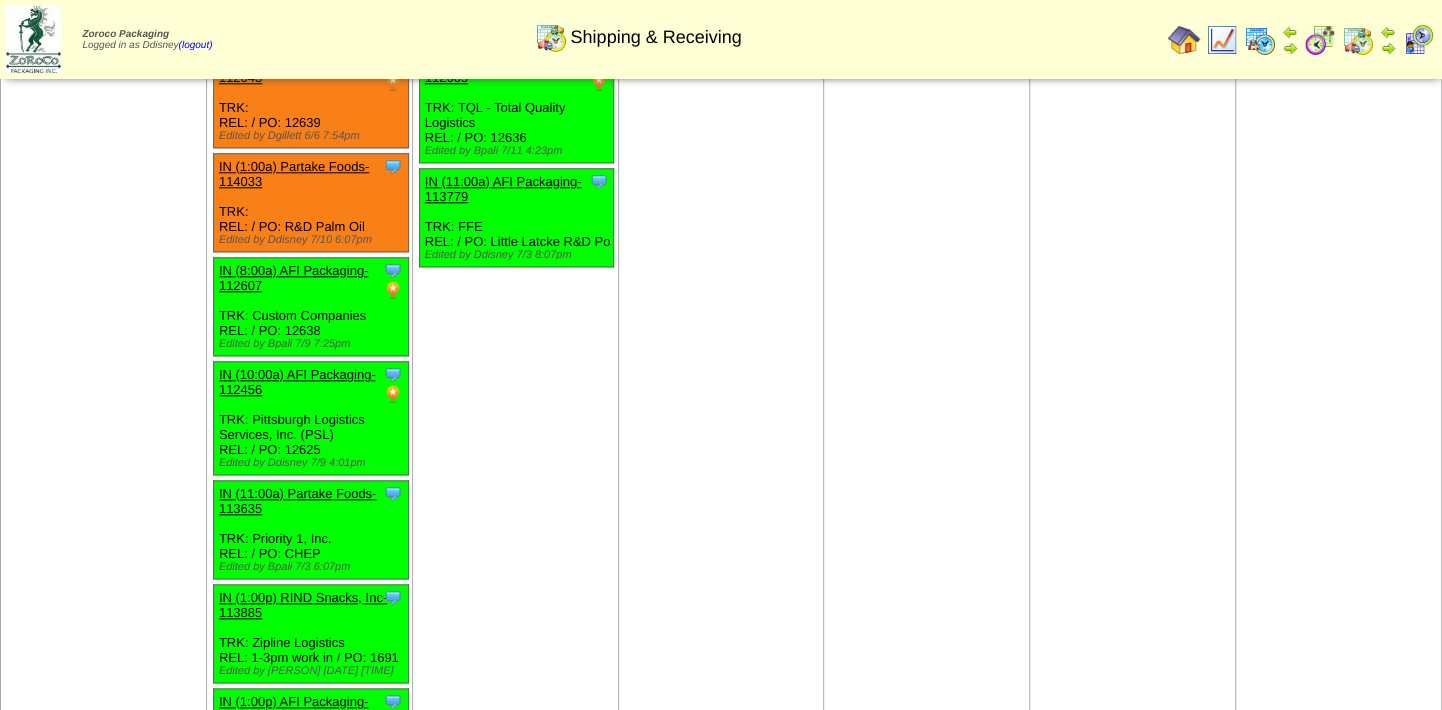 click on "Jul 16                        [+]
Print
Clone Item
IN
(1:00a)
AFI Packaging-112606
AFI Packaging
ScheduleID: 112606
Total" at bounding box center (721, 354) 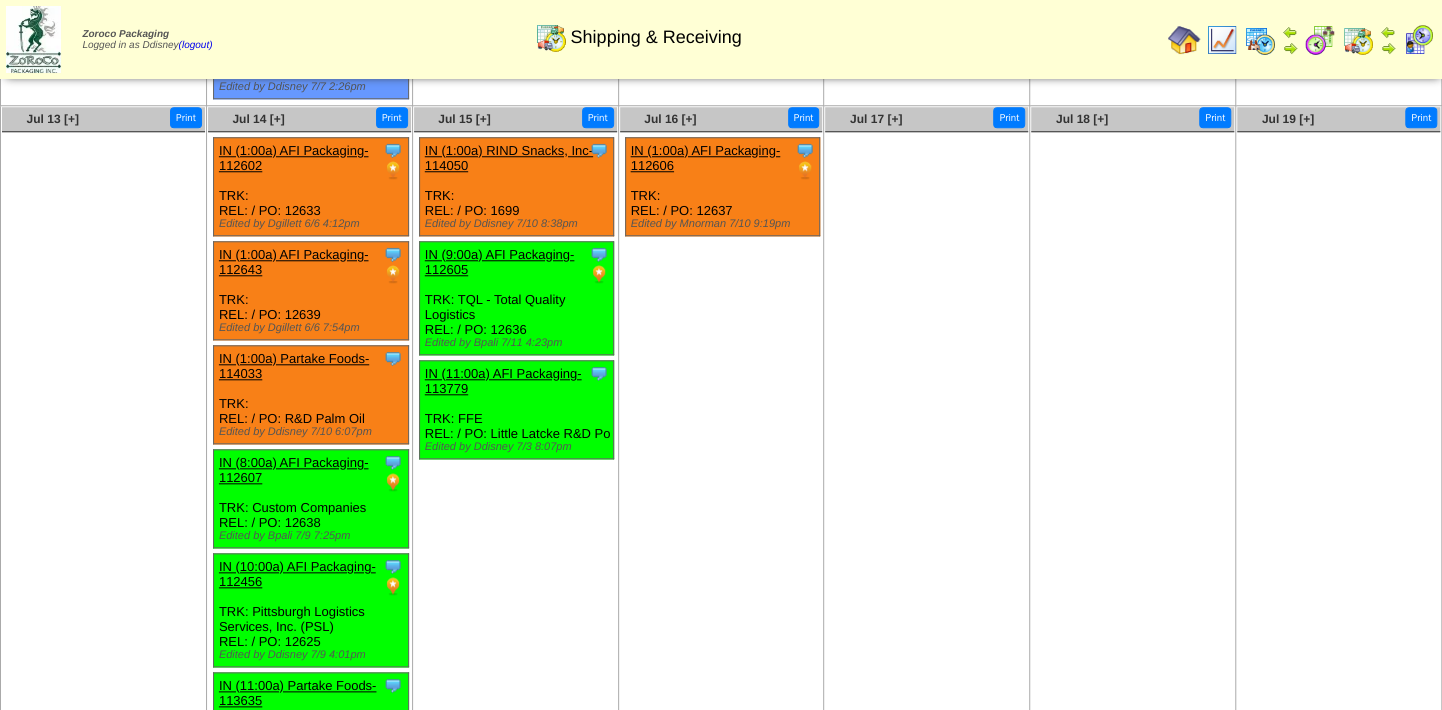 scroll, scrollTop: 857, scrollLeft: 0, axis: vertical 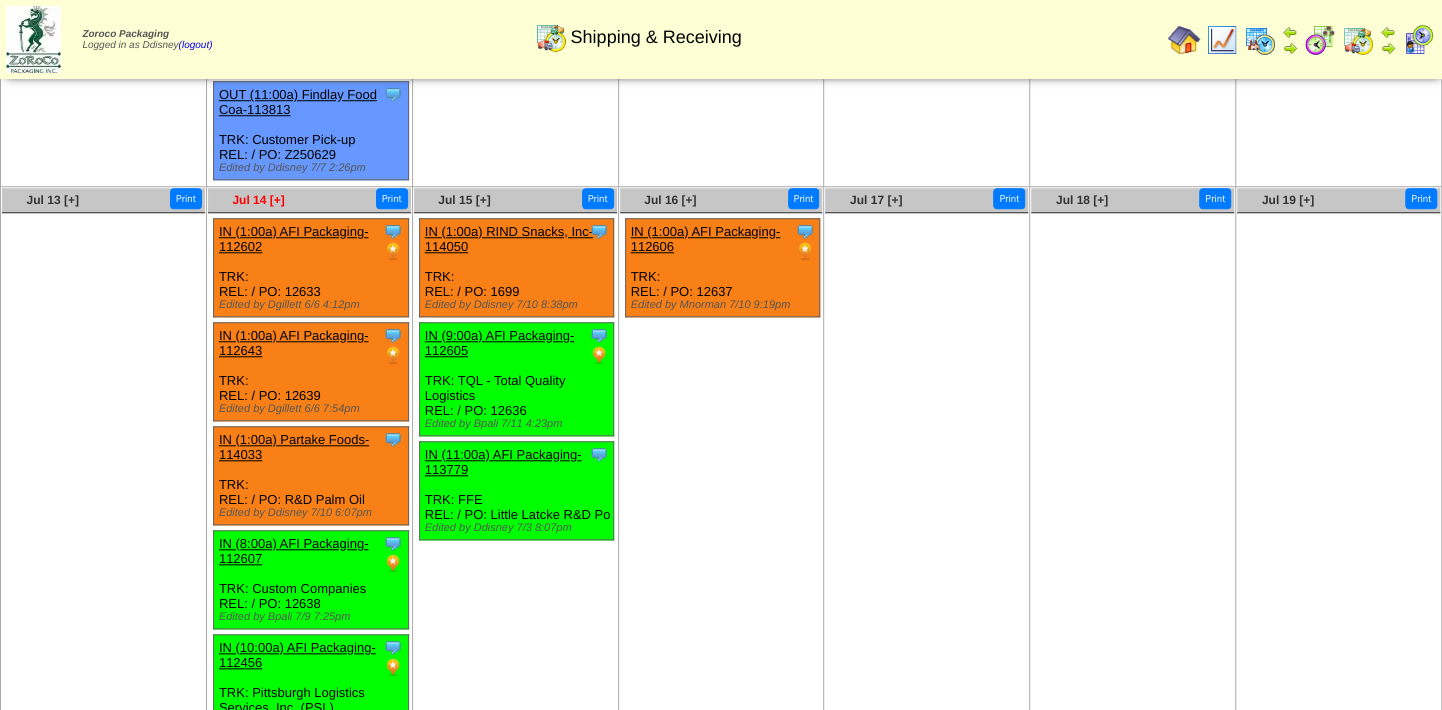 click on "Jul 14                        [+]" at bounding box center (258, 200) 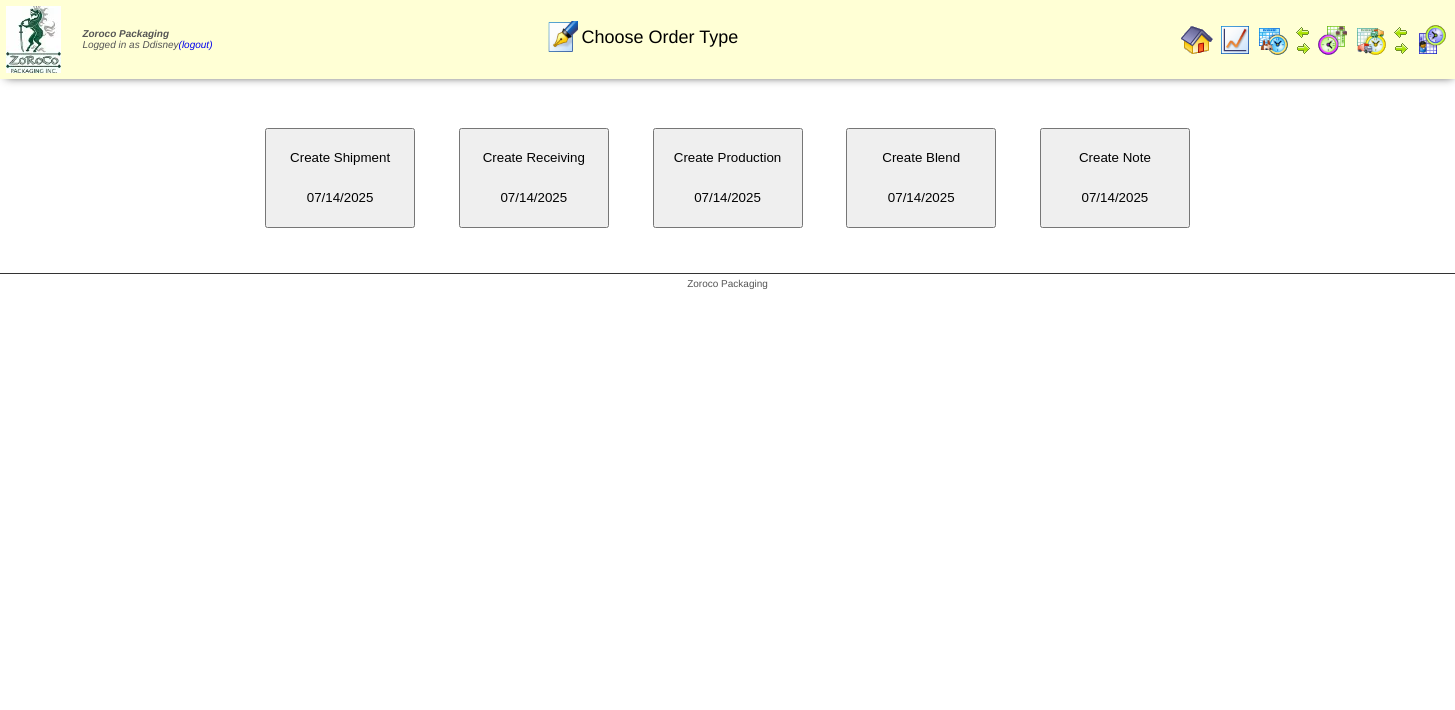 scroll, scrollTop: 0, scrollLeft: 0, axis: both 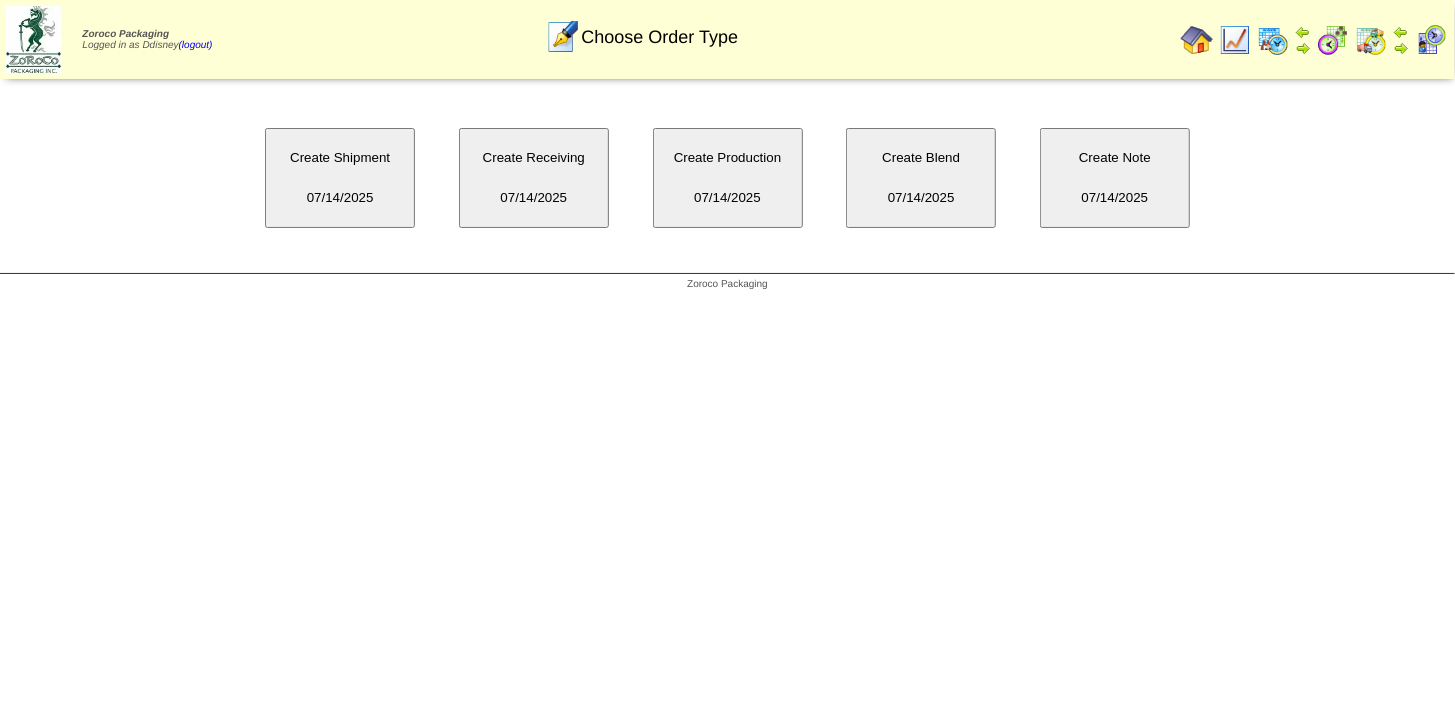 click on "Create Receiving
[DATE]" at bounding box center [534, 178] 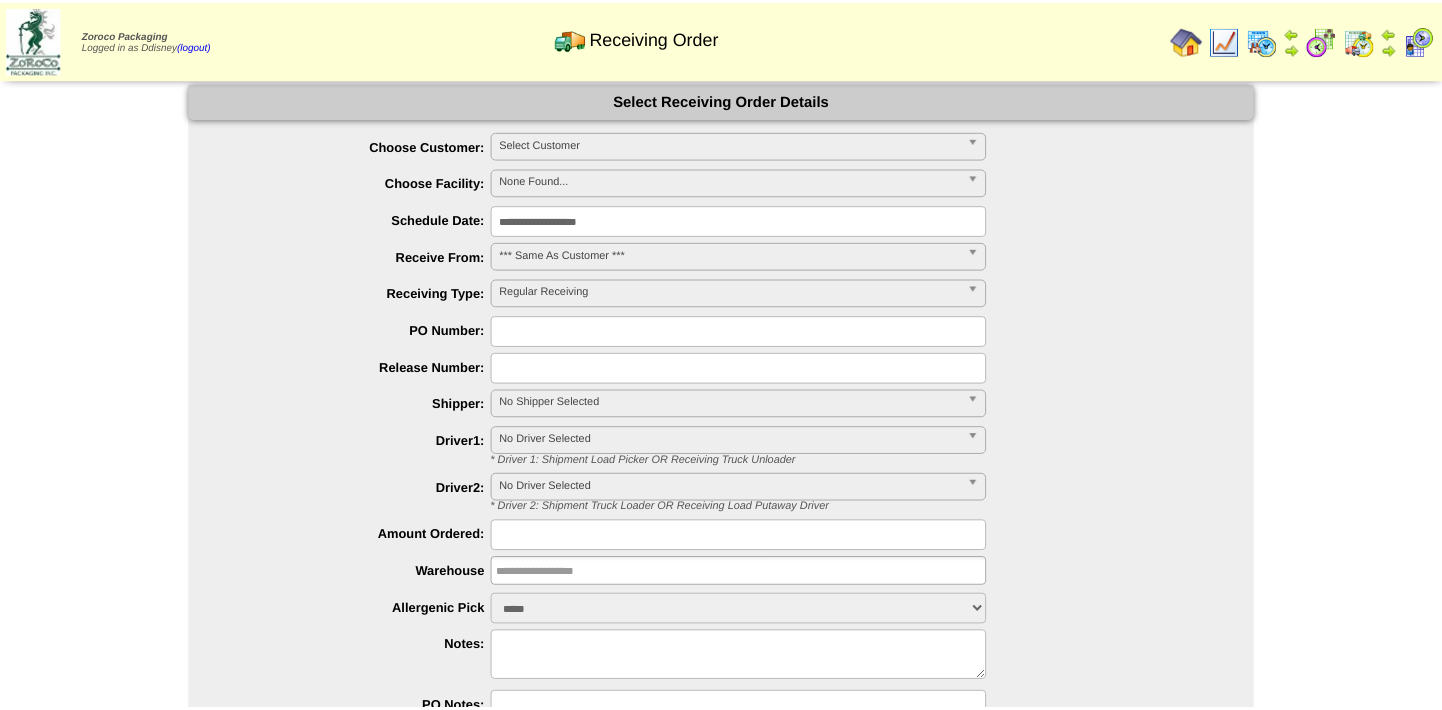 scroll, scrollTop: 0, scrollLeft: 0, axis: both 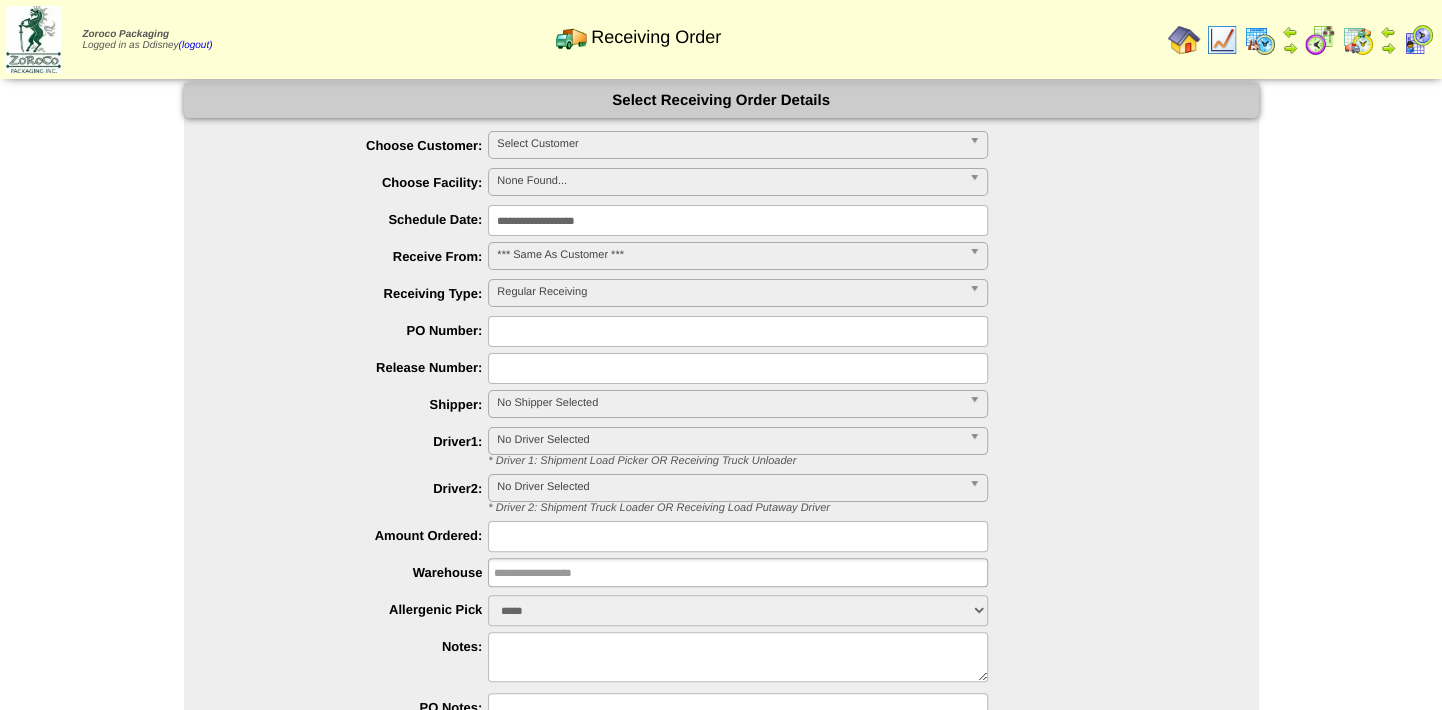 click on "Select Customer" at bounding box center (729, 144) 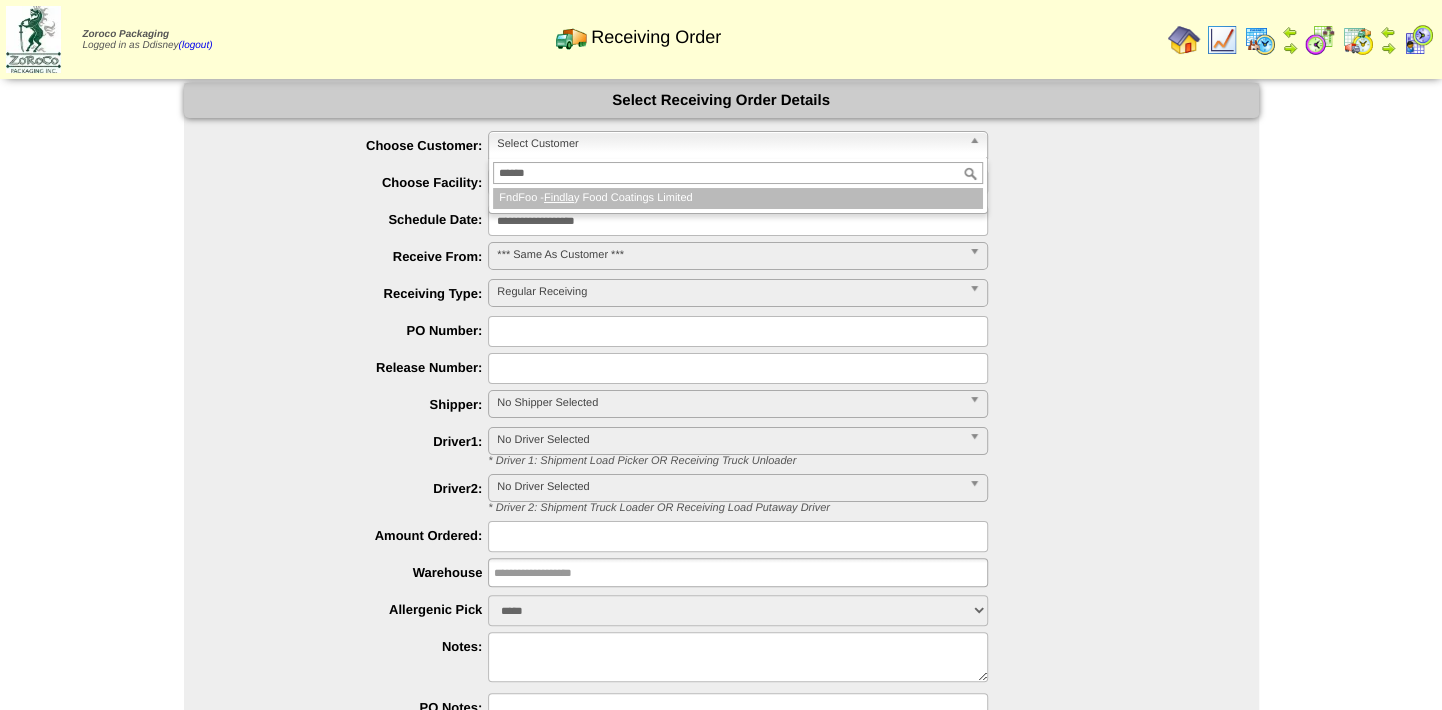 type on "*******" 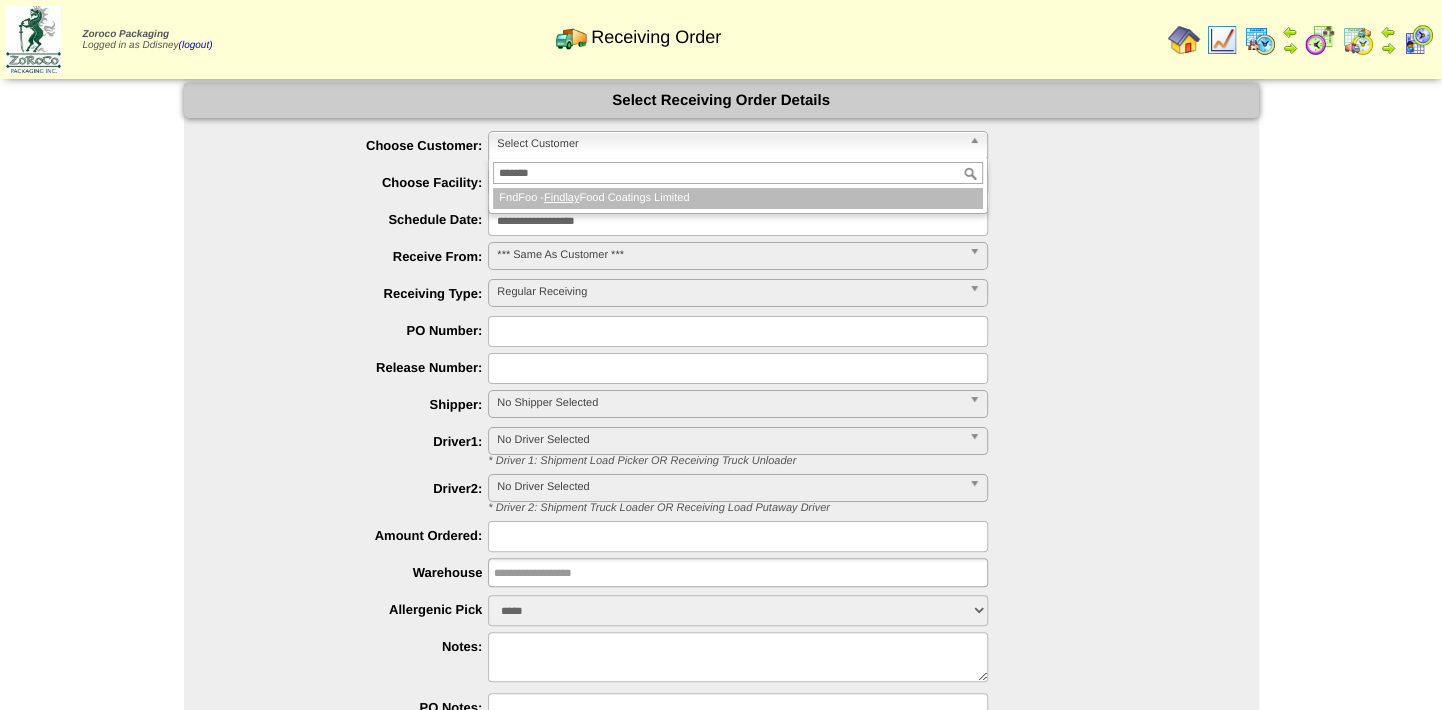 type 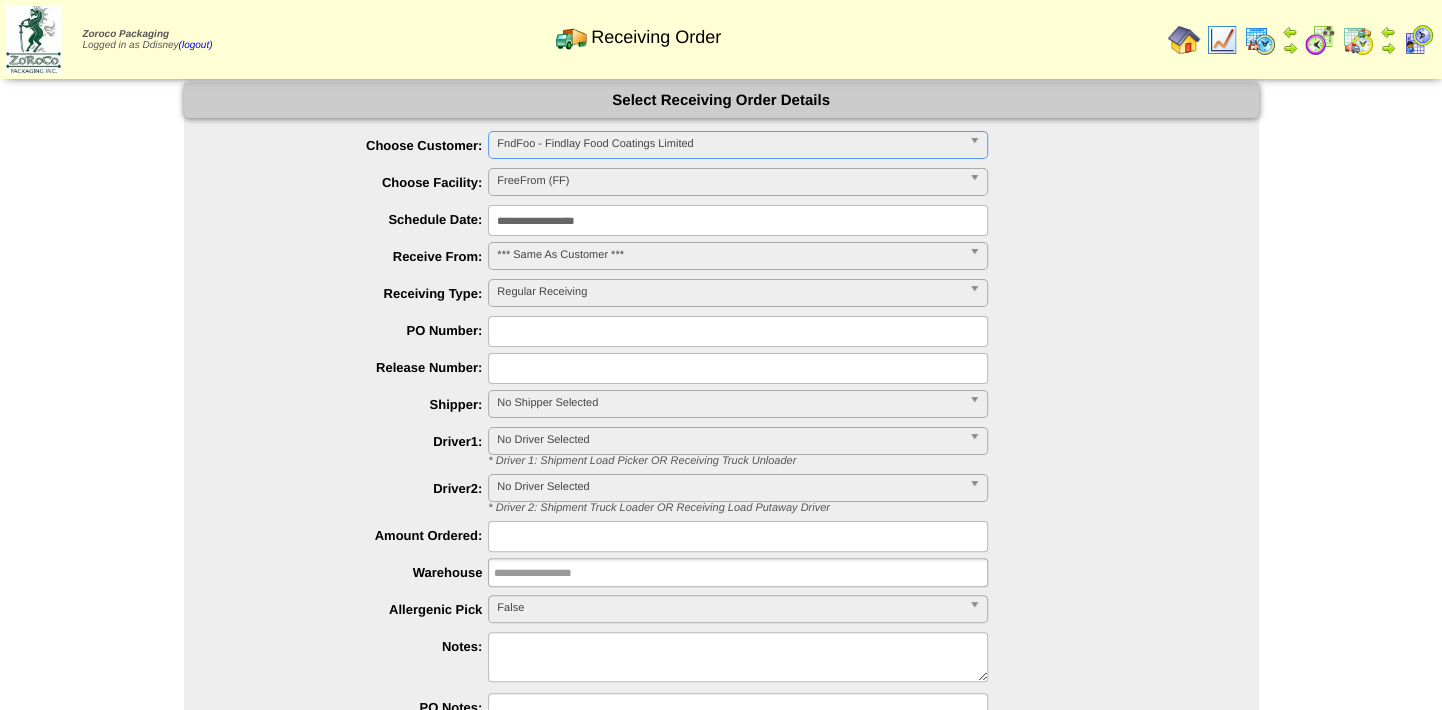 type 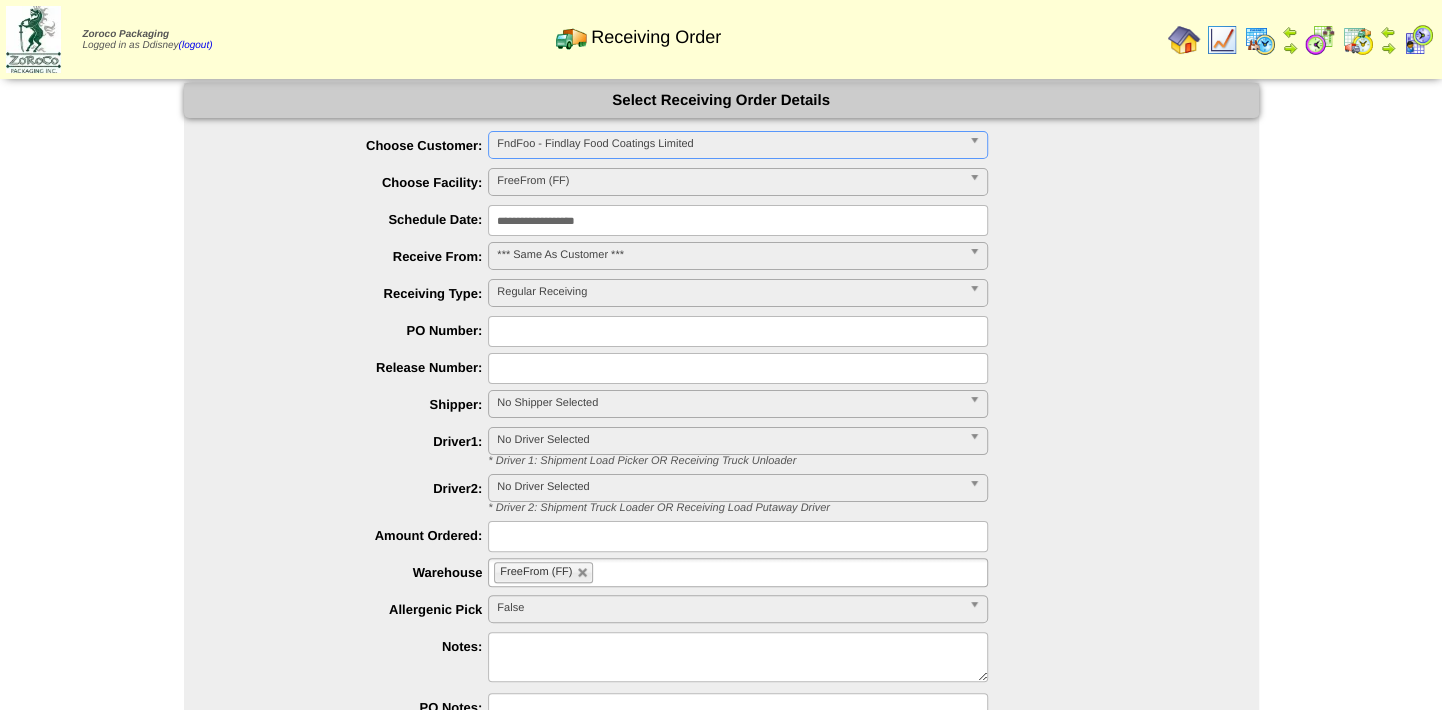 click at bounding box center [738, 331] 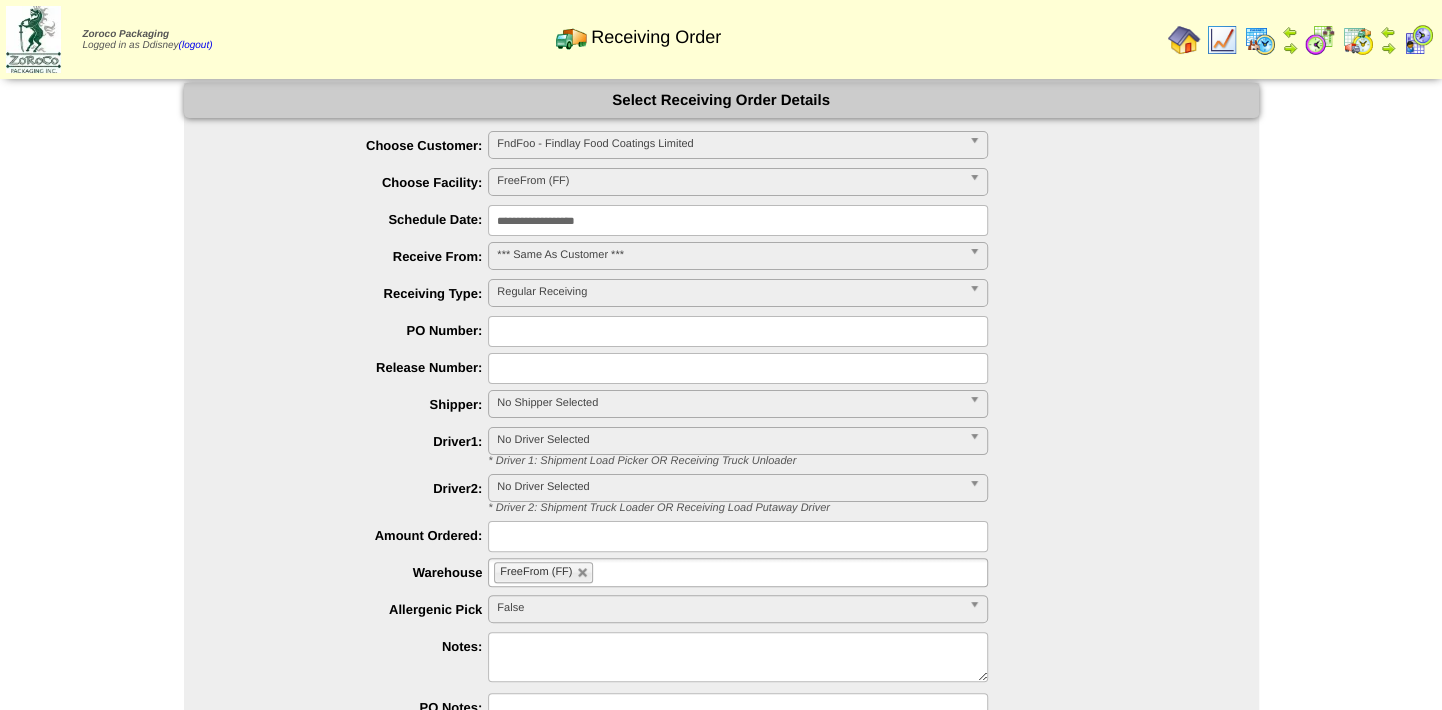 type on "***" 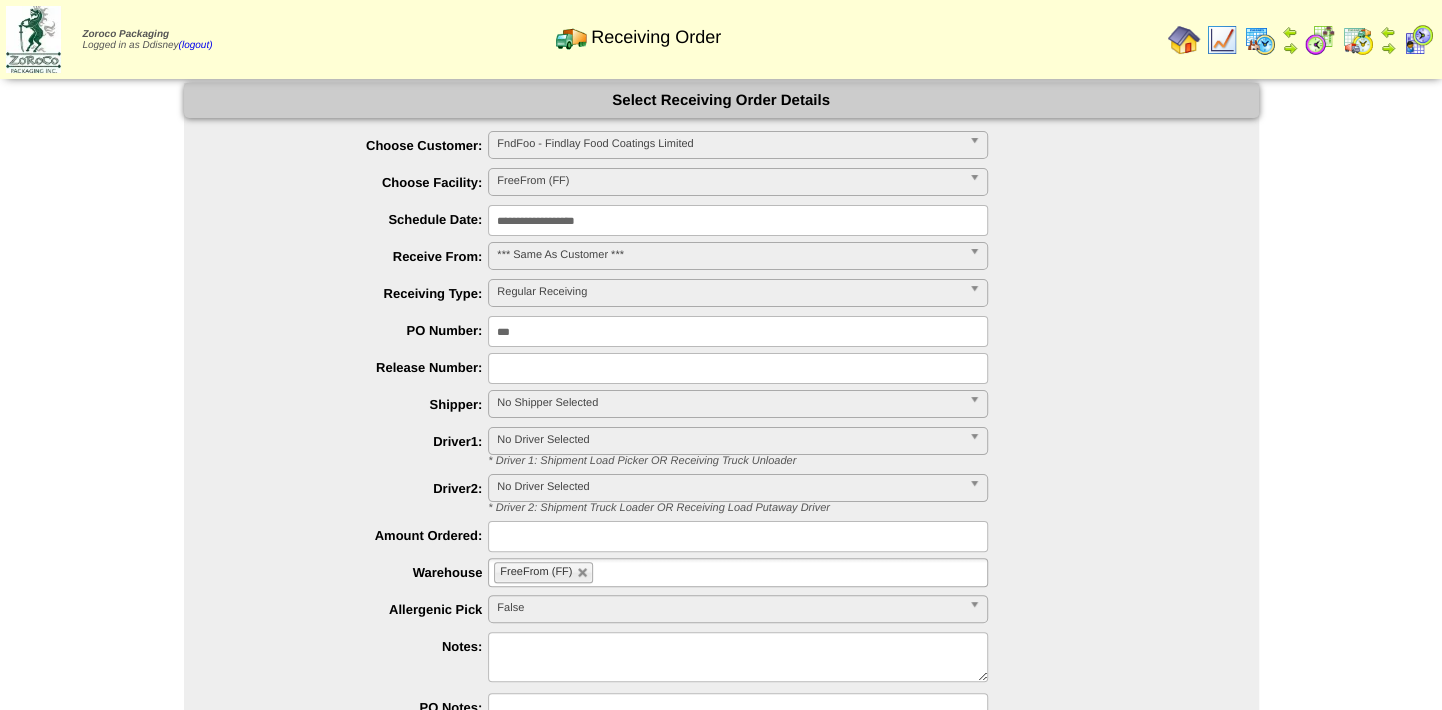 click on "**********" at bounding box center [738, 220] 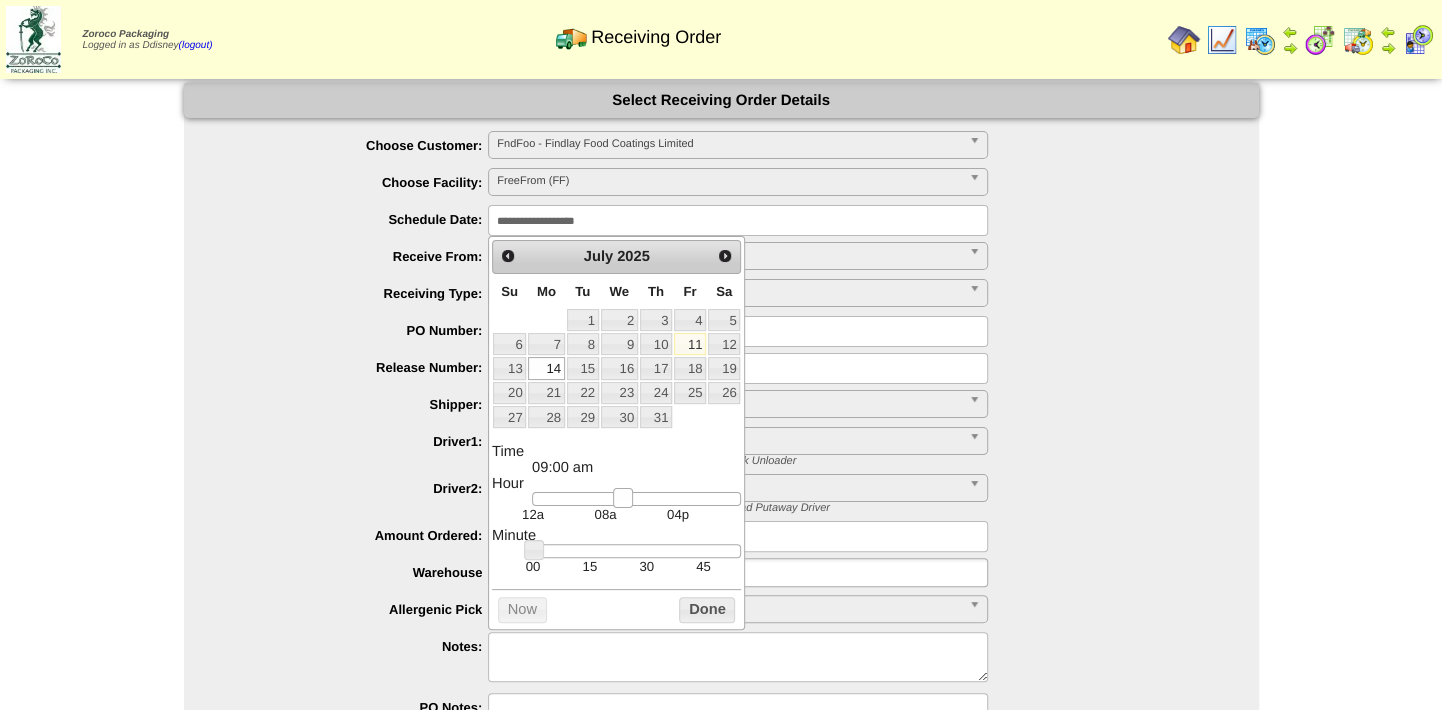 type on "**********" 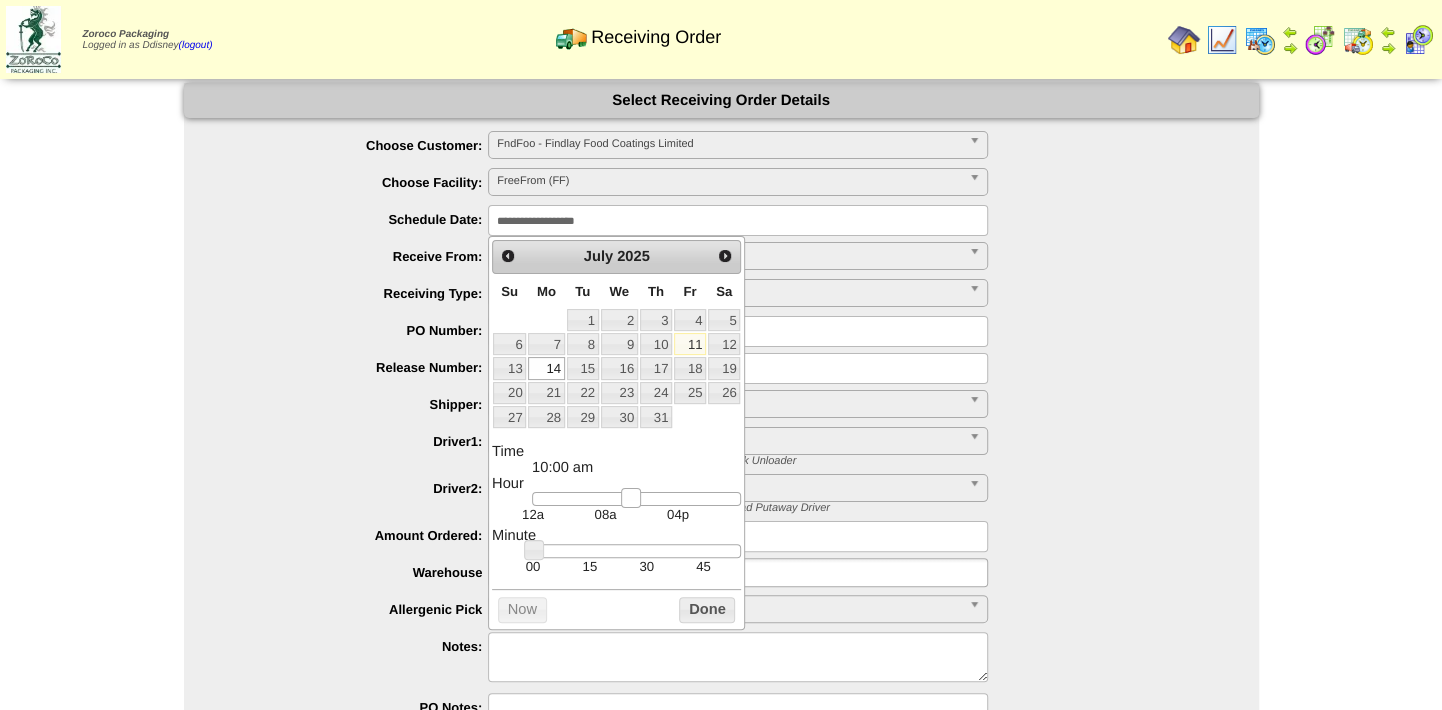 drag, startPoint x: 543, startPoint y: 501, endPoint x: 631, endPoint y: 502, distance: 88.005684 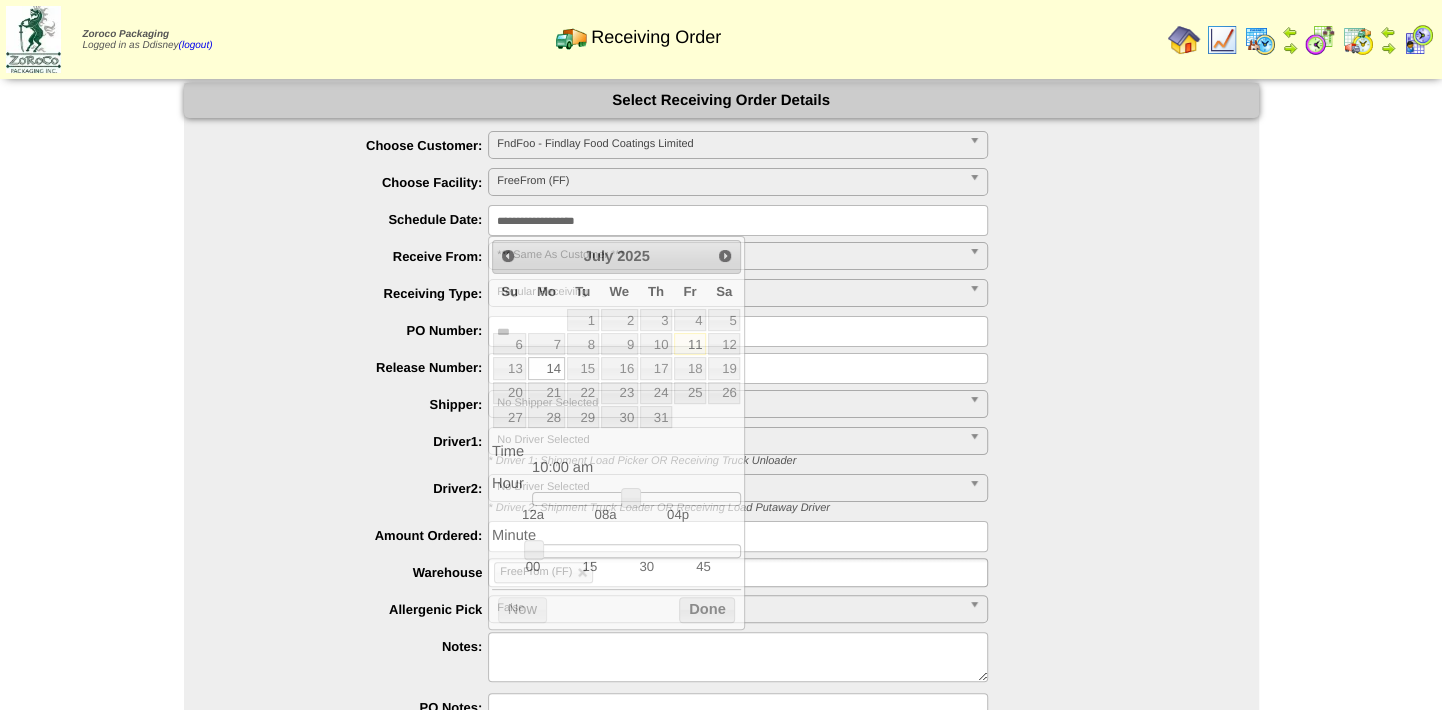 drag, startPoint x: 1145, startPoint y: 355, endPoint x: 1135, endPoint y: 356, distance: 10.049875 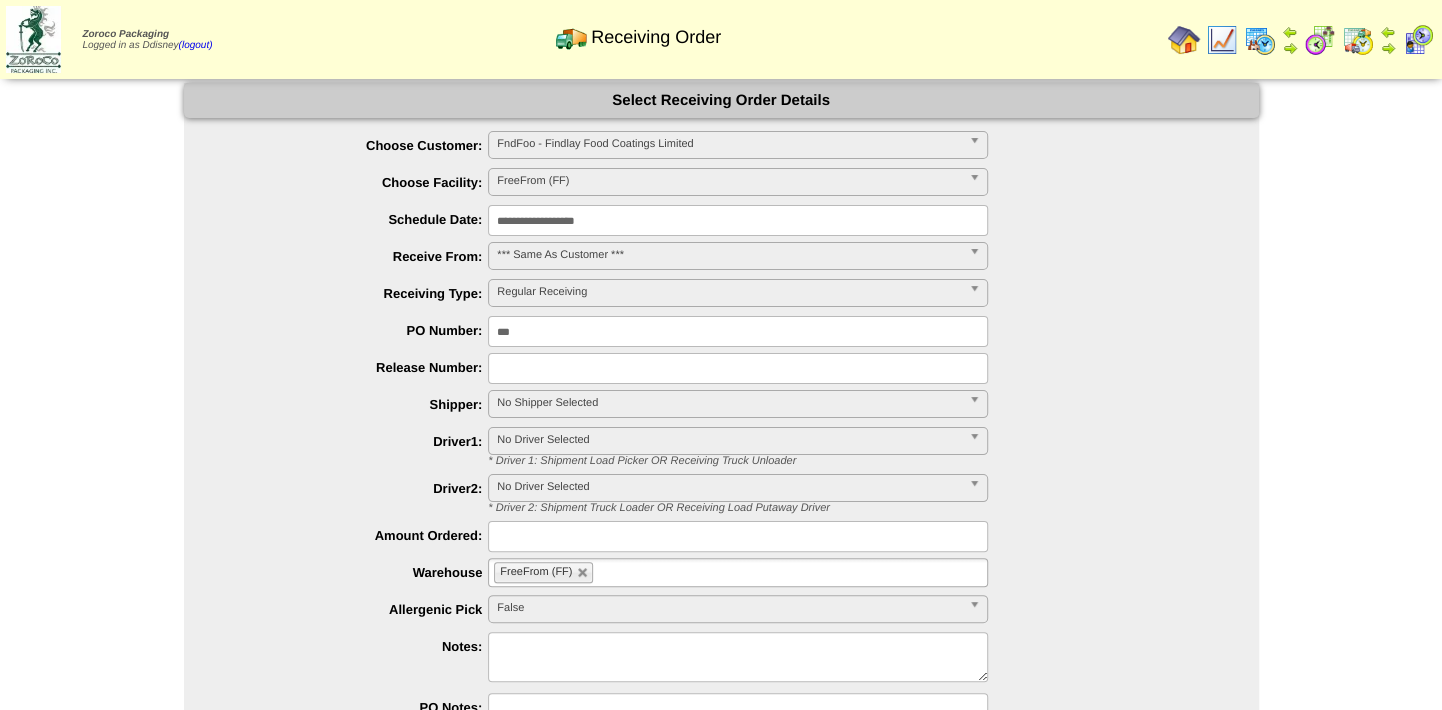click at bounding box center (738, 368) 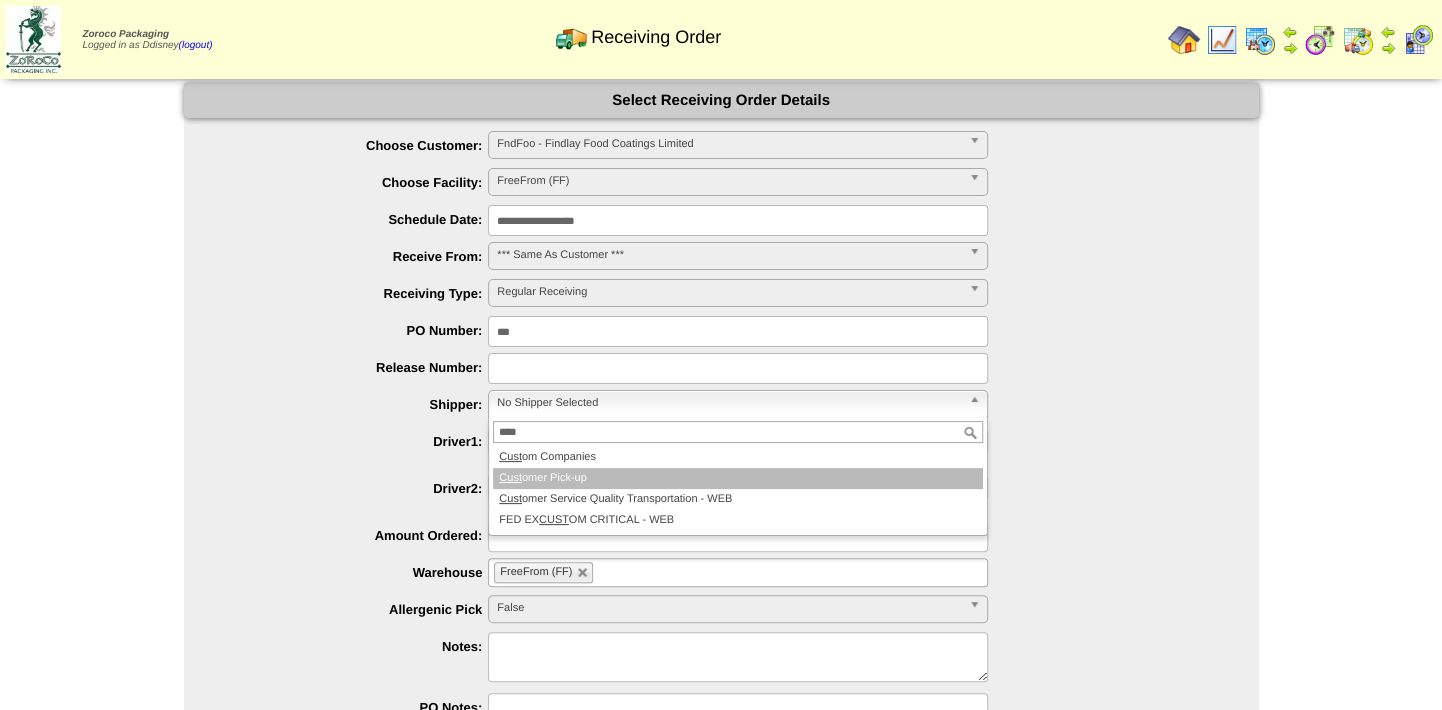 type on "****" 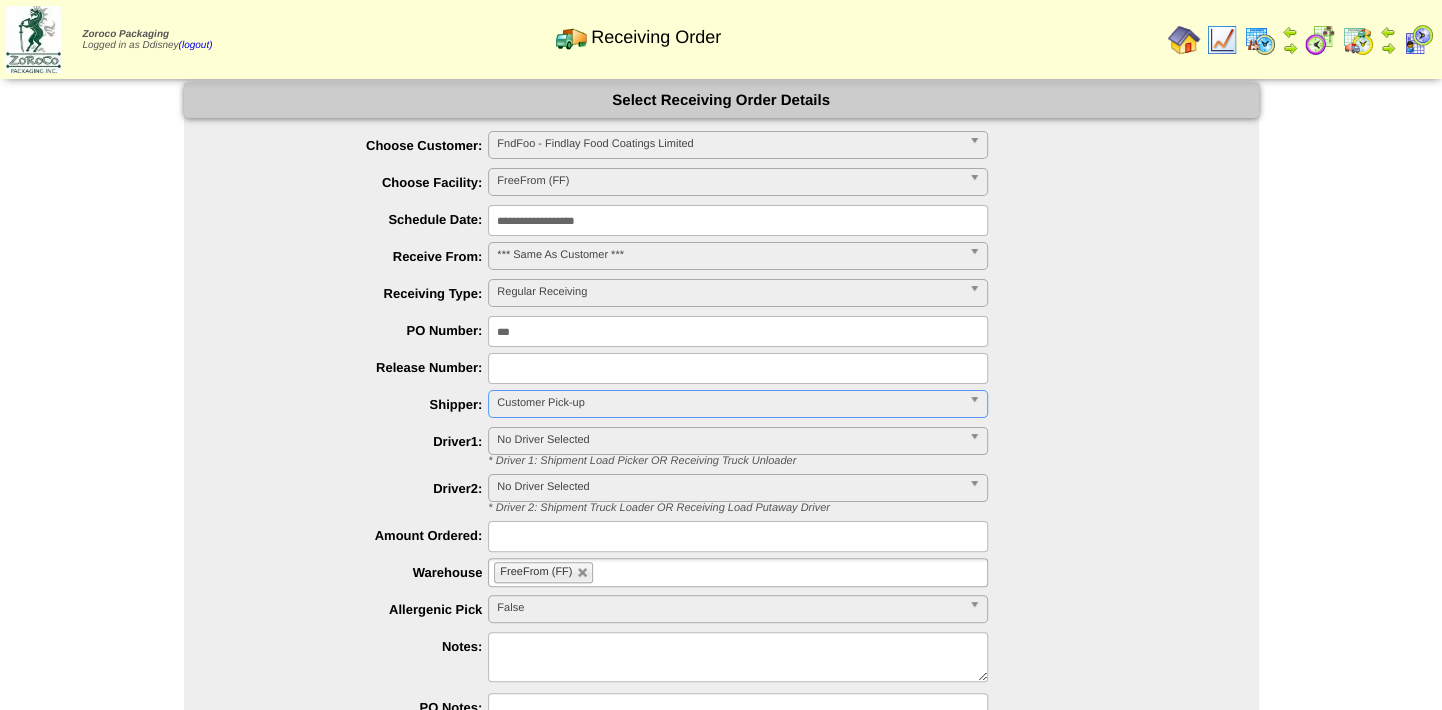 click on "**********" at bounding box center [741, 447] 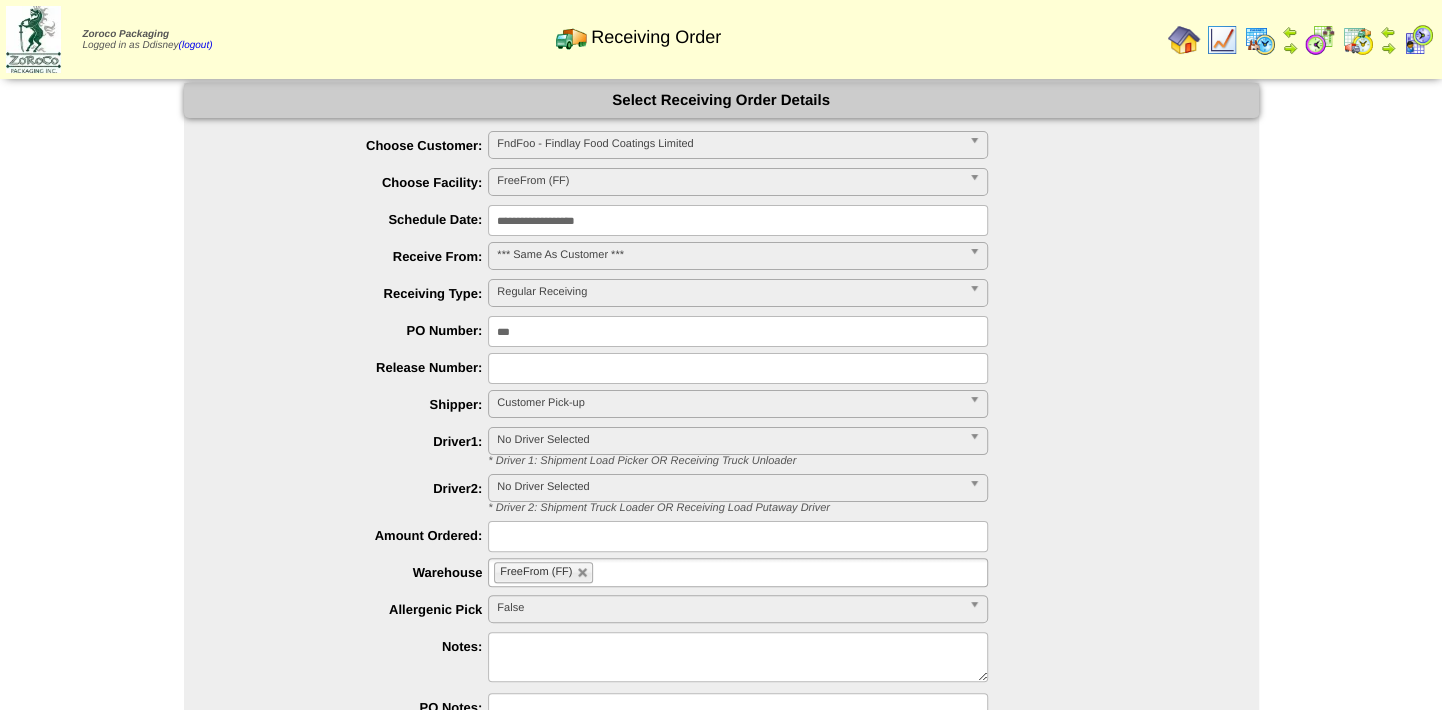 scroll, scrollTop: 146, scrollLeft: 0, axis: vertical 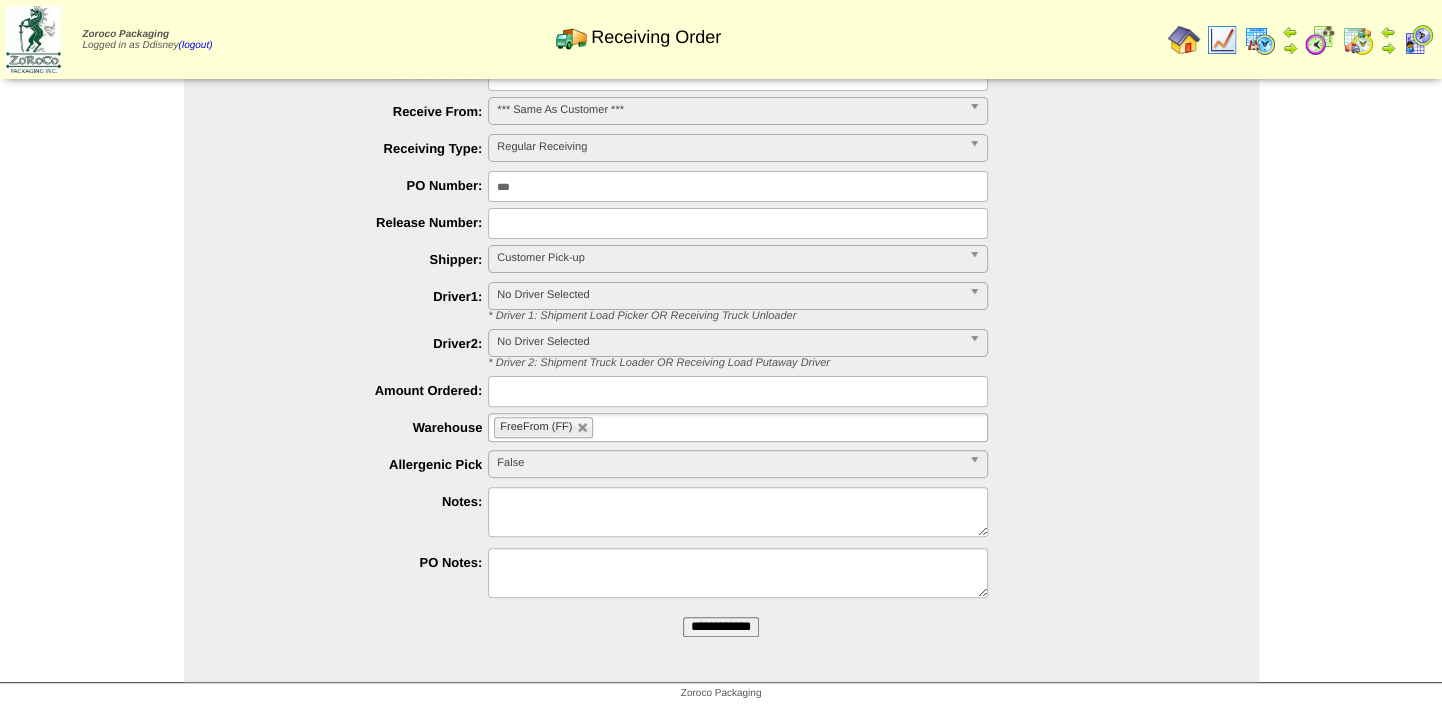 click on "**********" at bounding box center (721, 627) 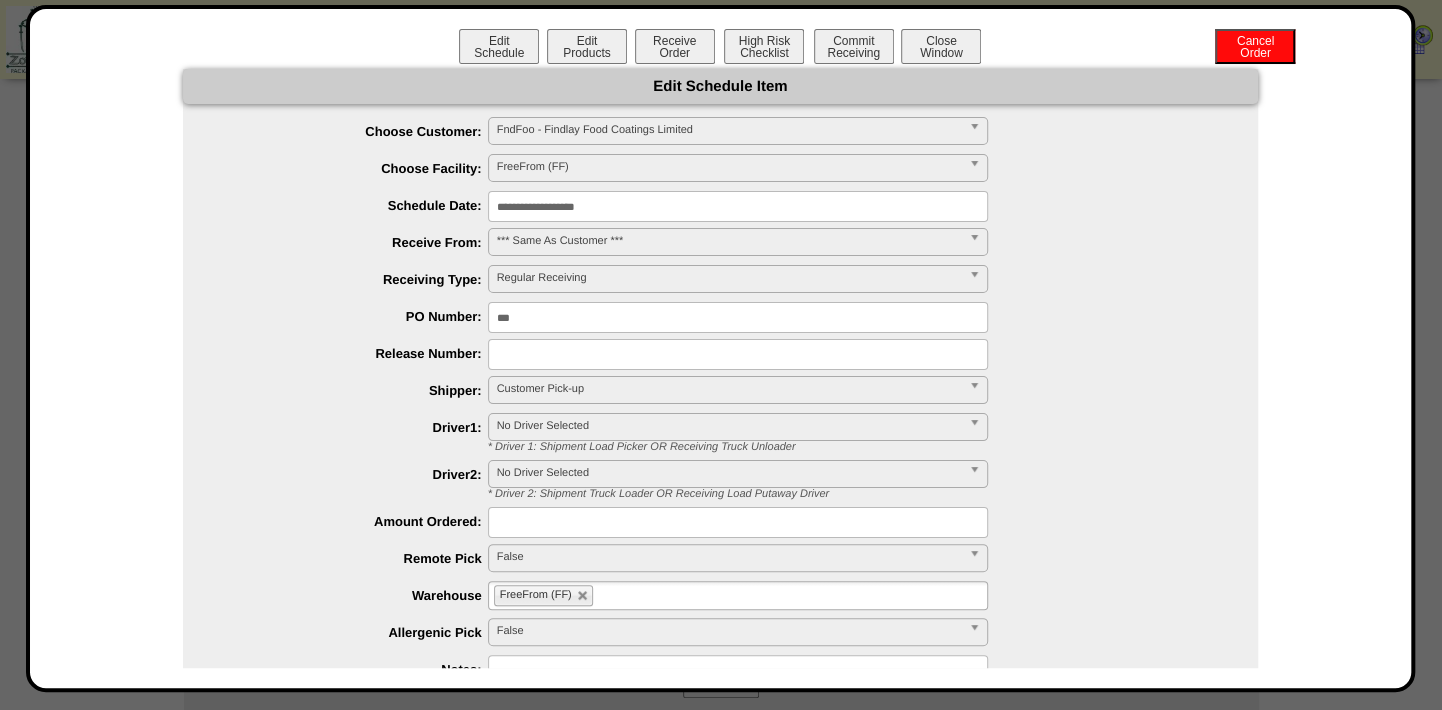 scroll, scrollTop: 0, scrollLeft: 0, axis: both 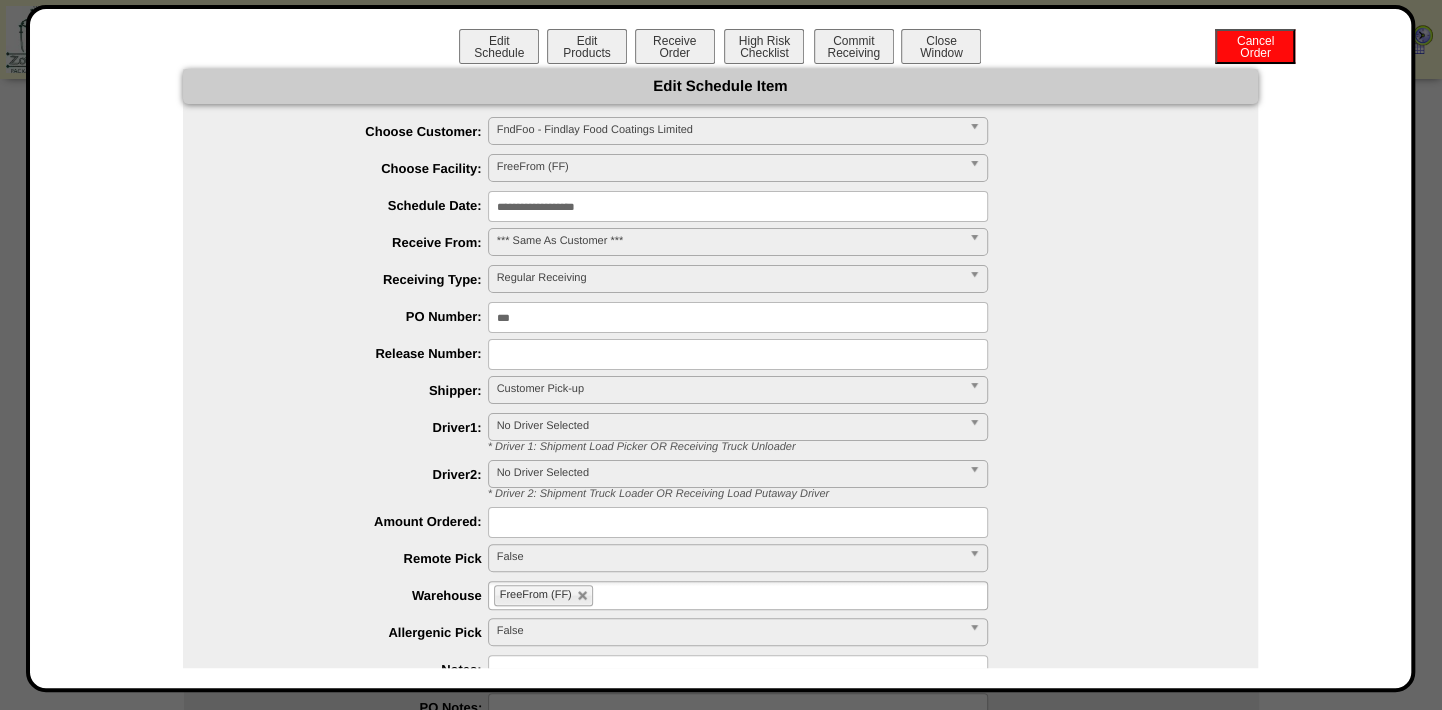 click on "**********" at bounding box center (738, 206) 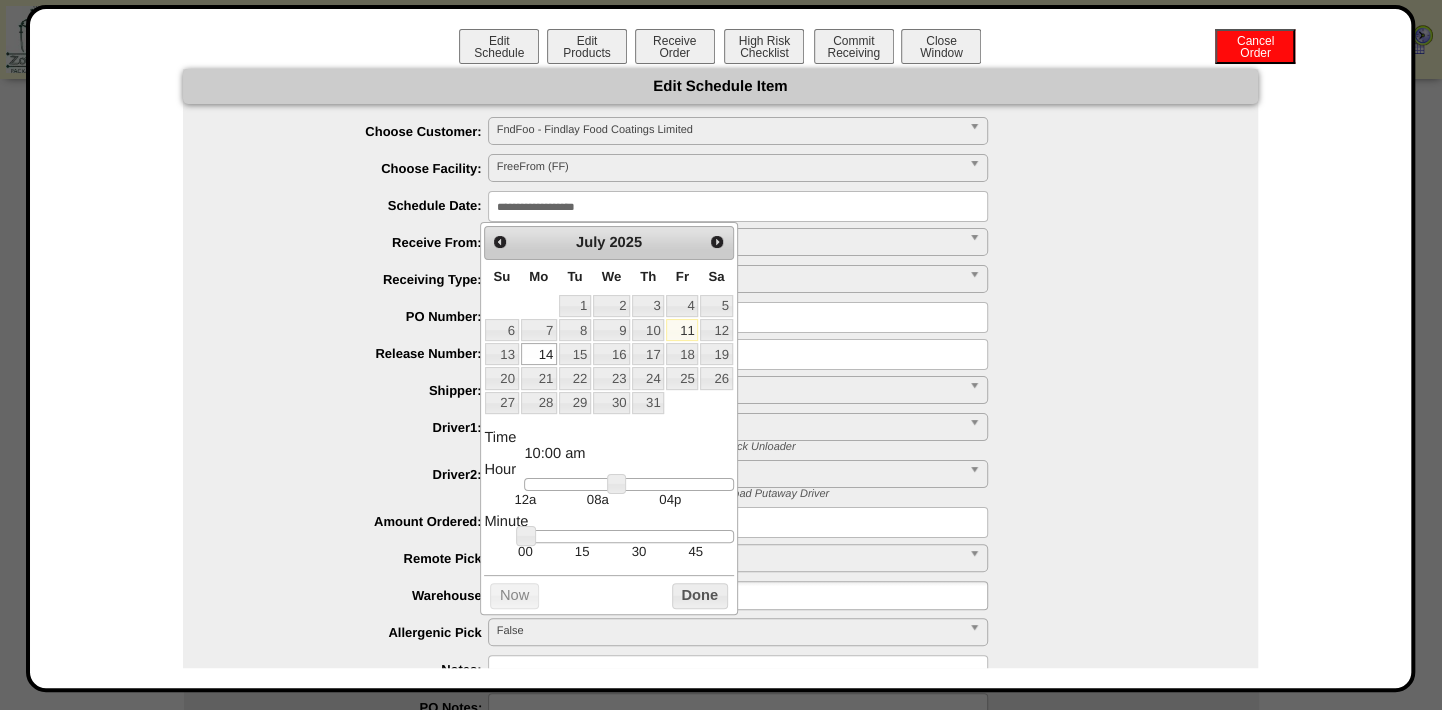 click on "14" at bounding box center [539, 354] 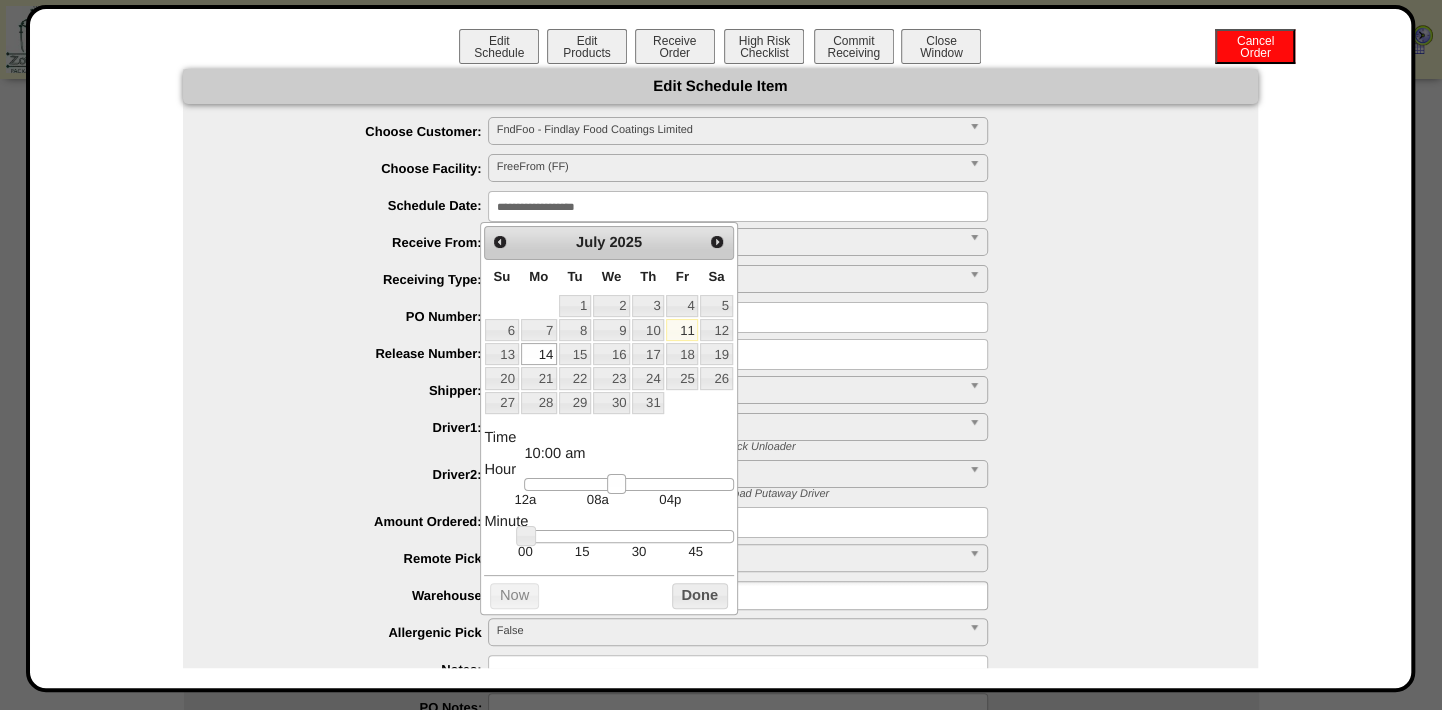 type on "**********" 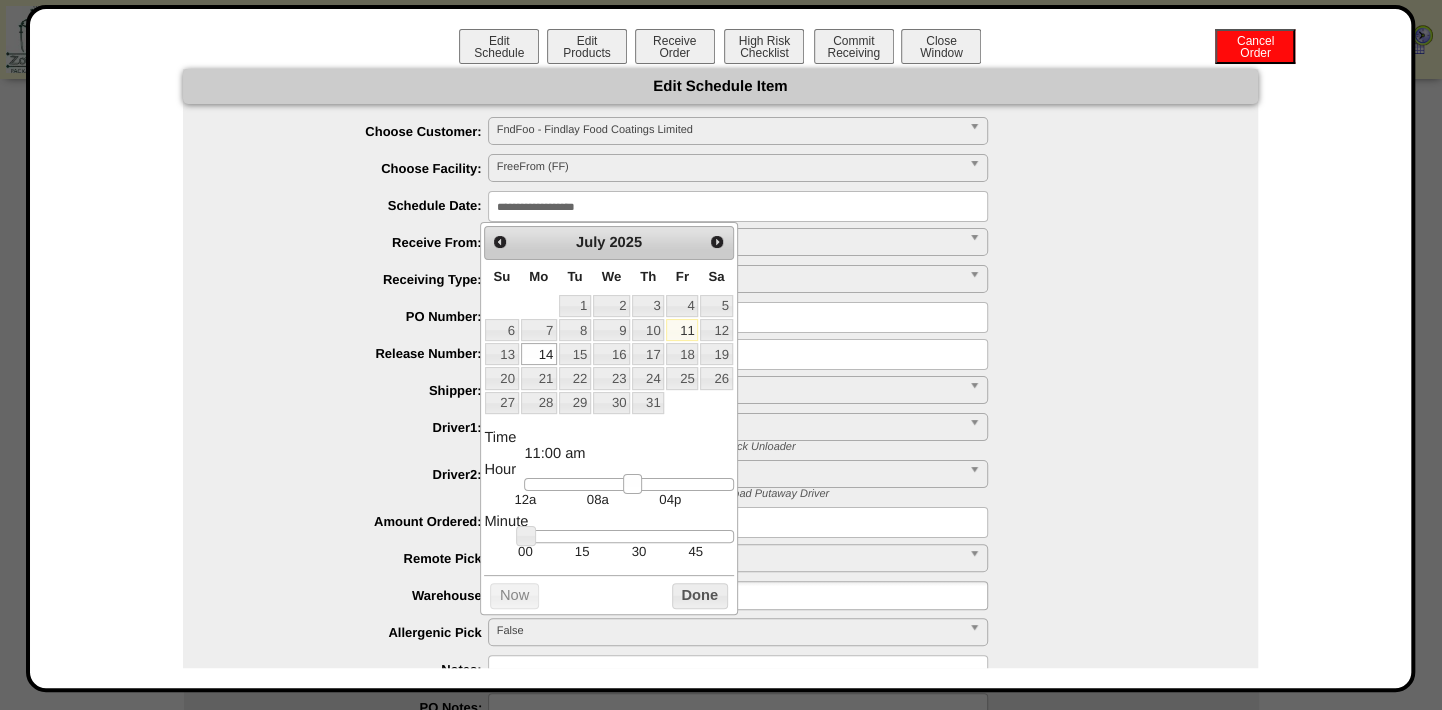 drag, startPoint x: 618, startPoint y: 492, endPoint x: 634, endPoint y: 490, distance: 16.124516 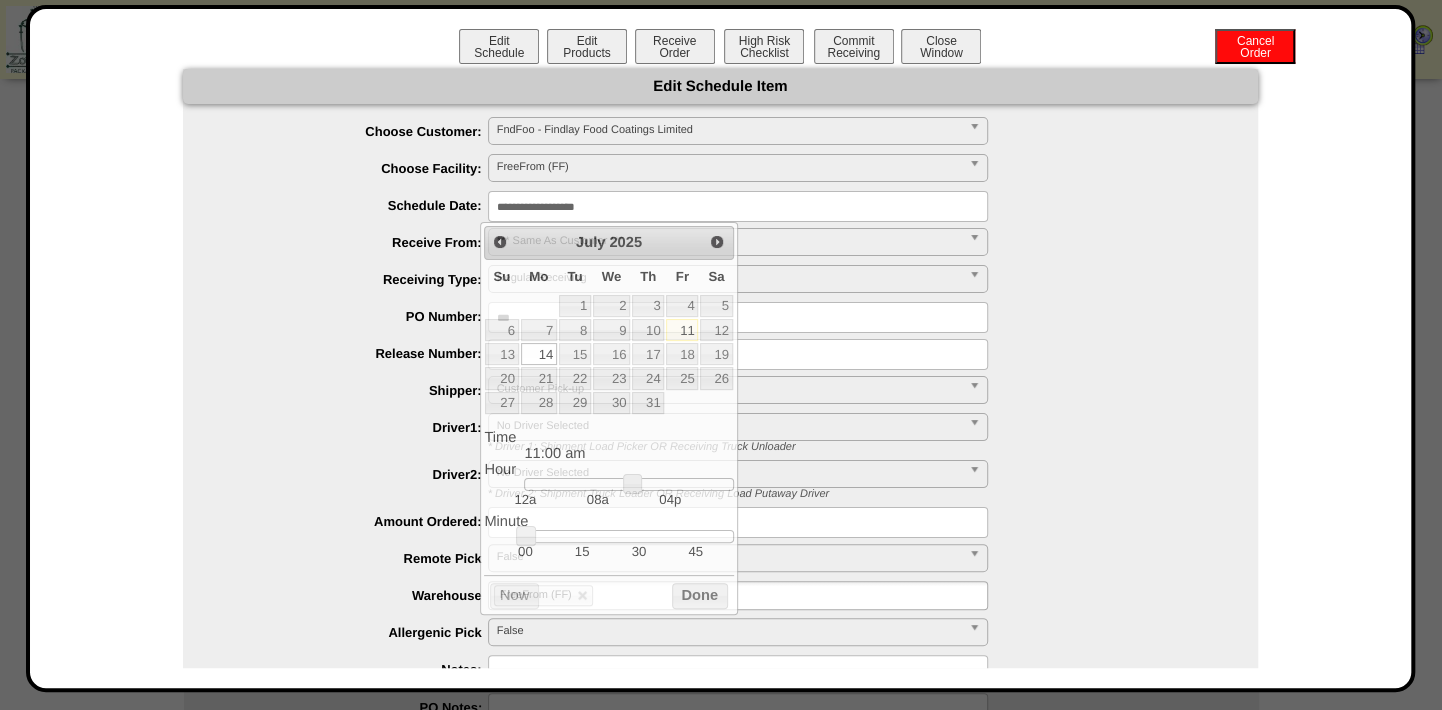 click at bounding box center (740, 354) 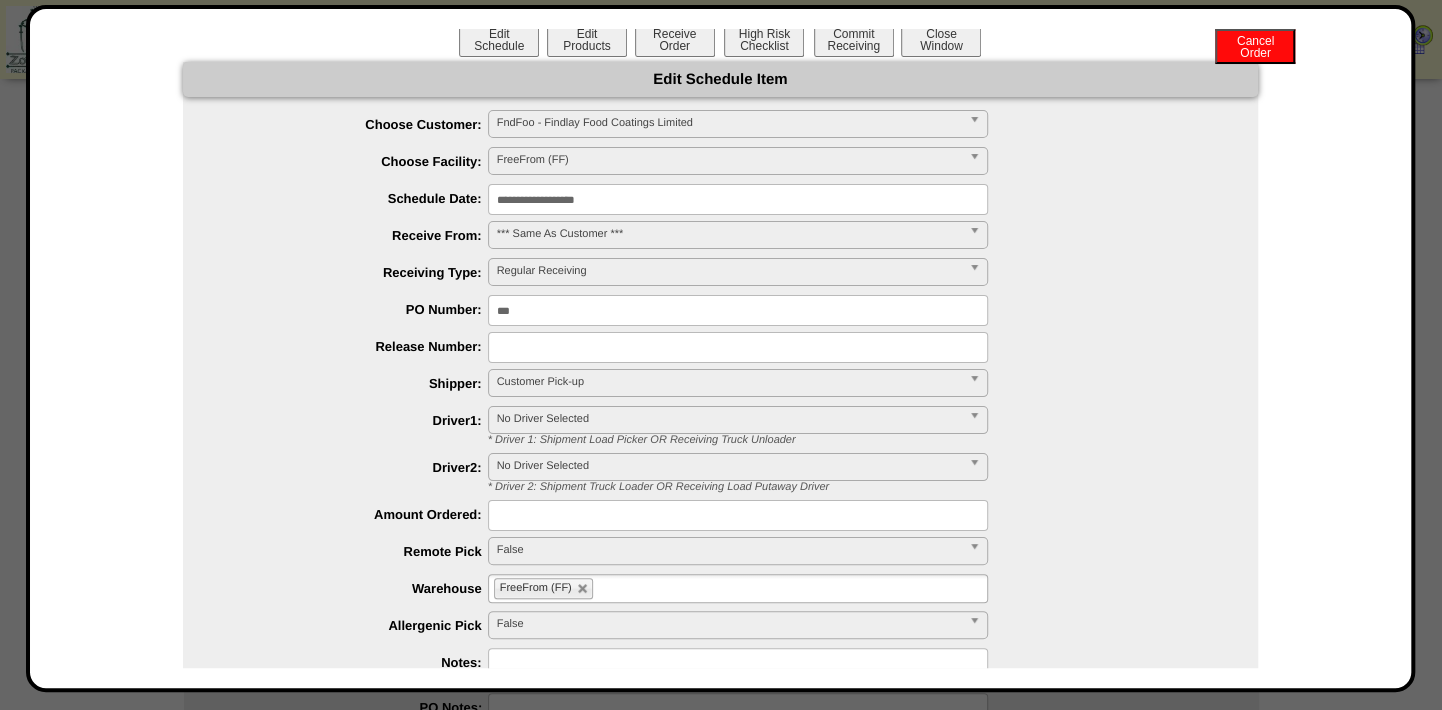 scroll, scrollTop: 0, scrollLeft: 0, axis: both 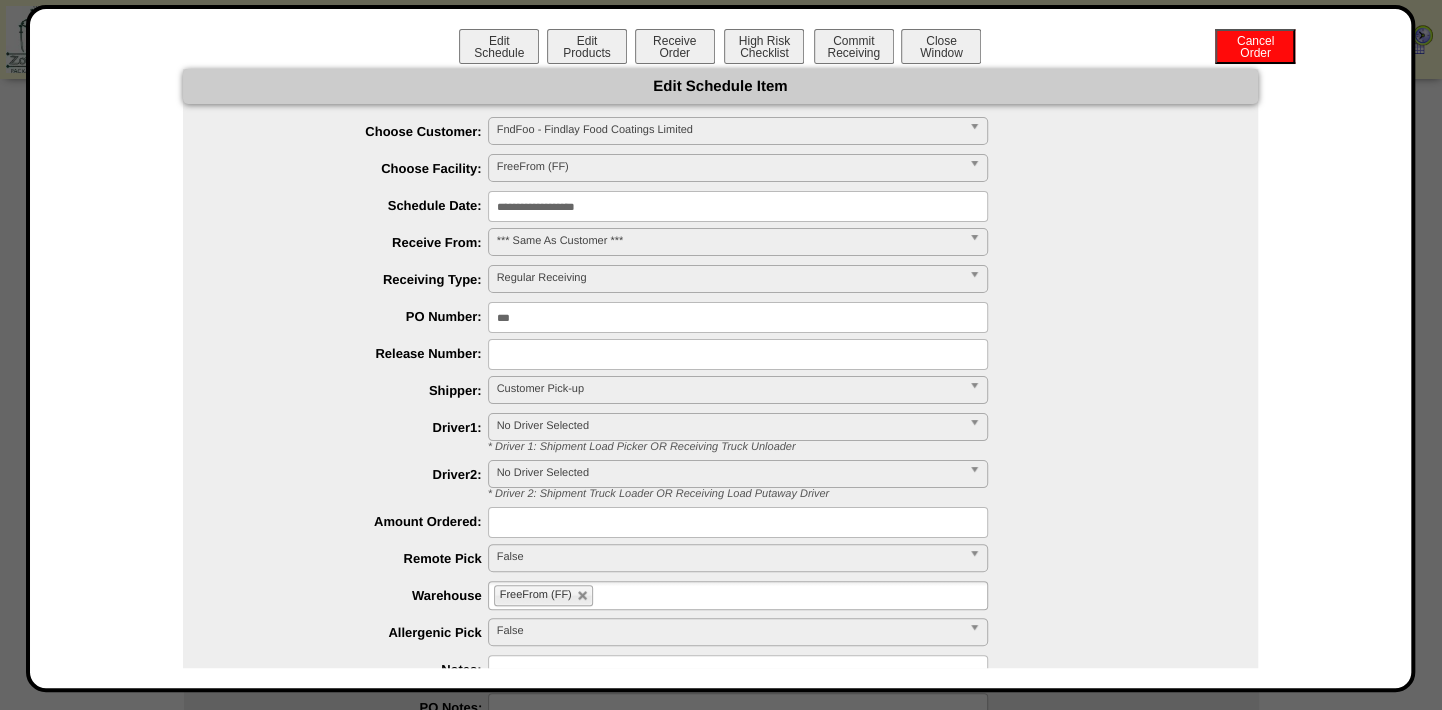 click on "**********" at bounding box center [738, 206] 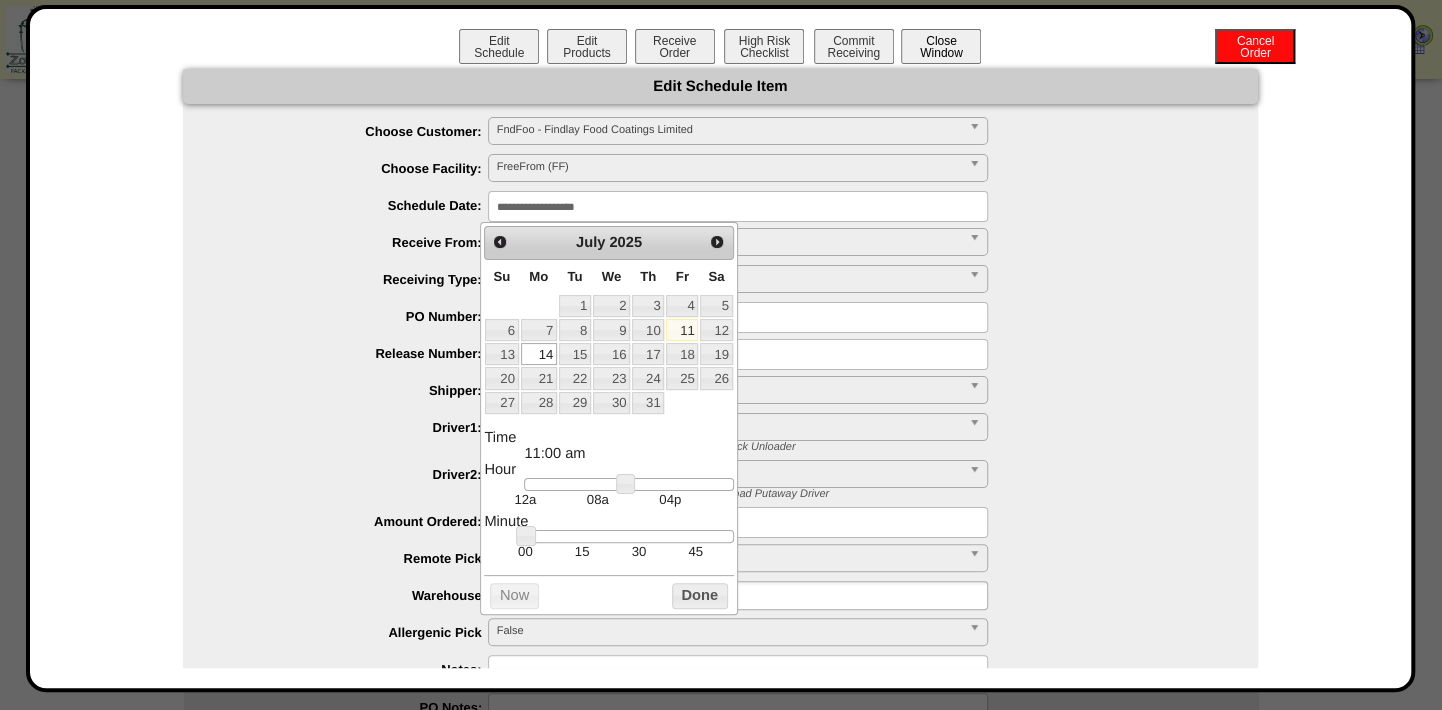 click on "Close Window" at bounding box center (941, 46) 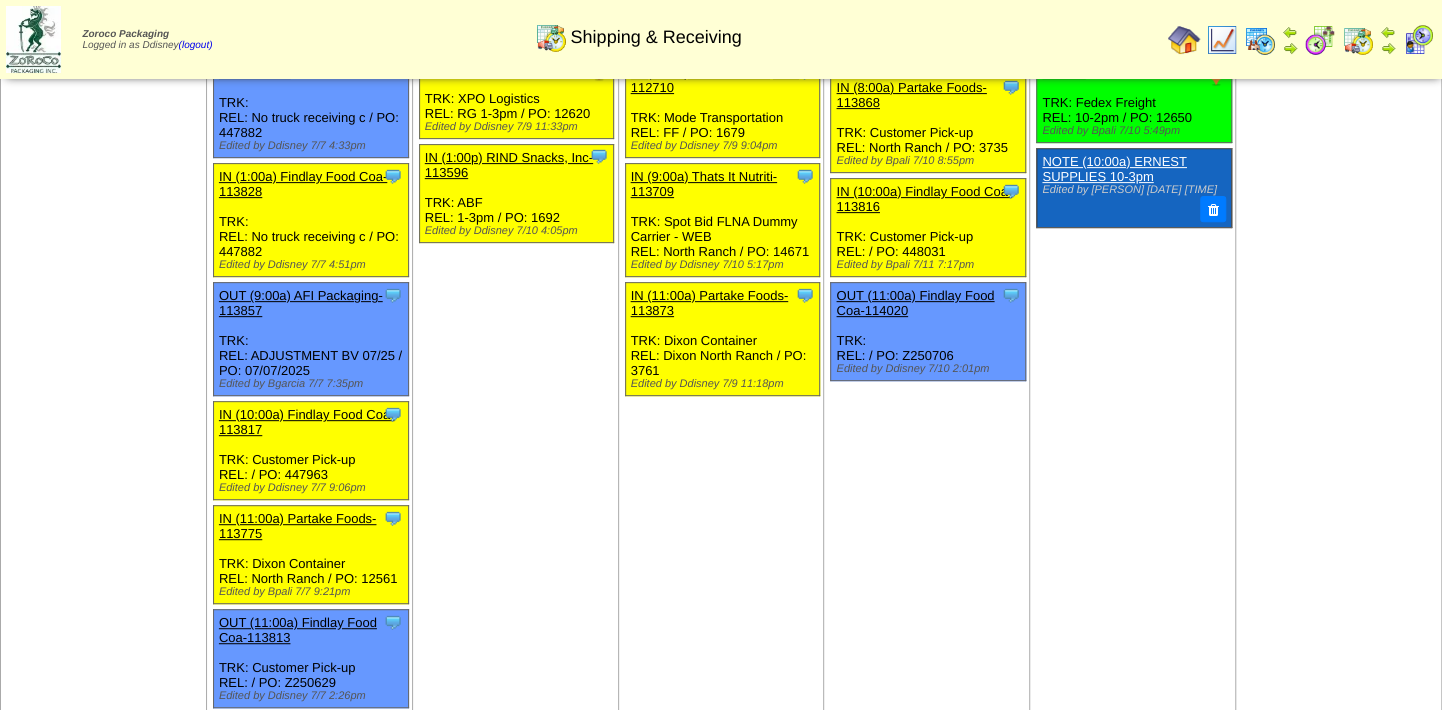 scroll, scrollTop: 0, scrollLeft: 0, axis: both 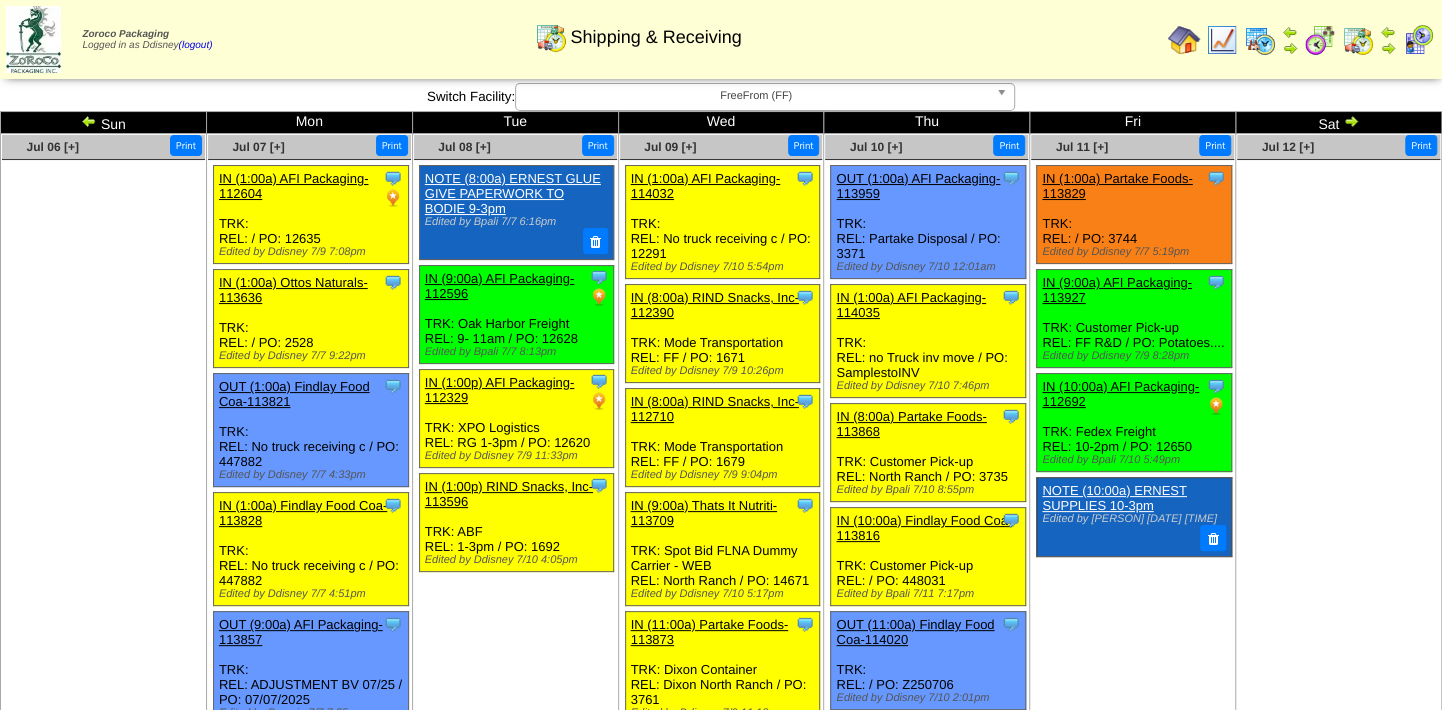 click at bounding box center [1351, 121] 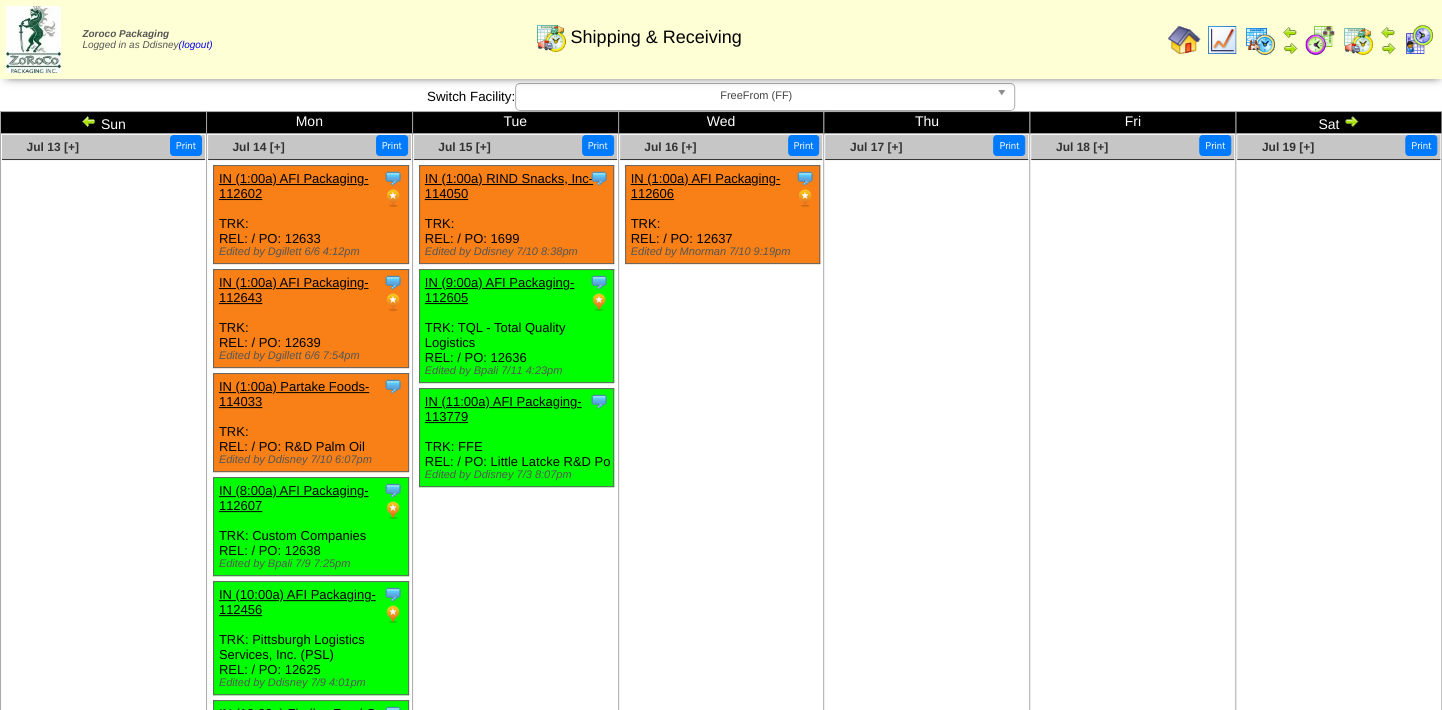 scroll, scrollTop: 0, scrollLeft: 0, axis: both 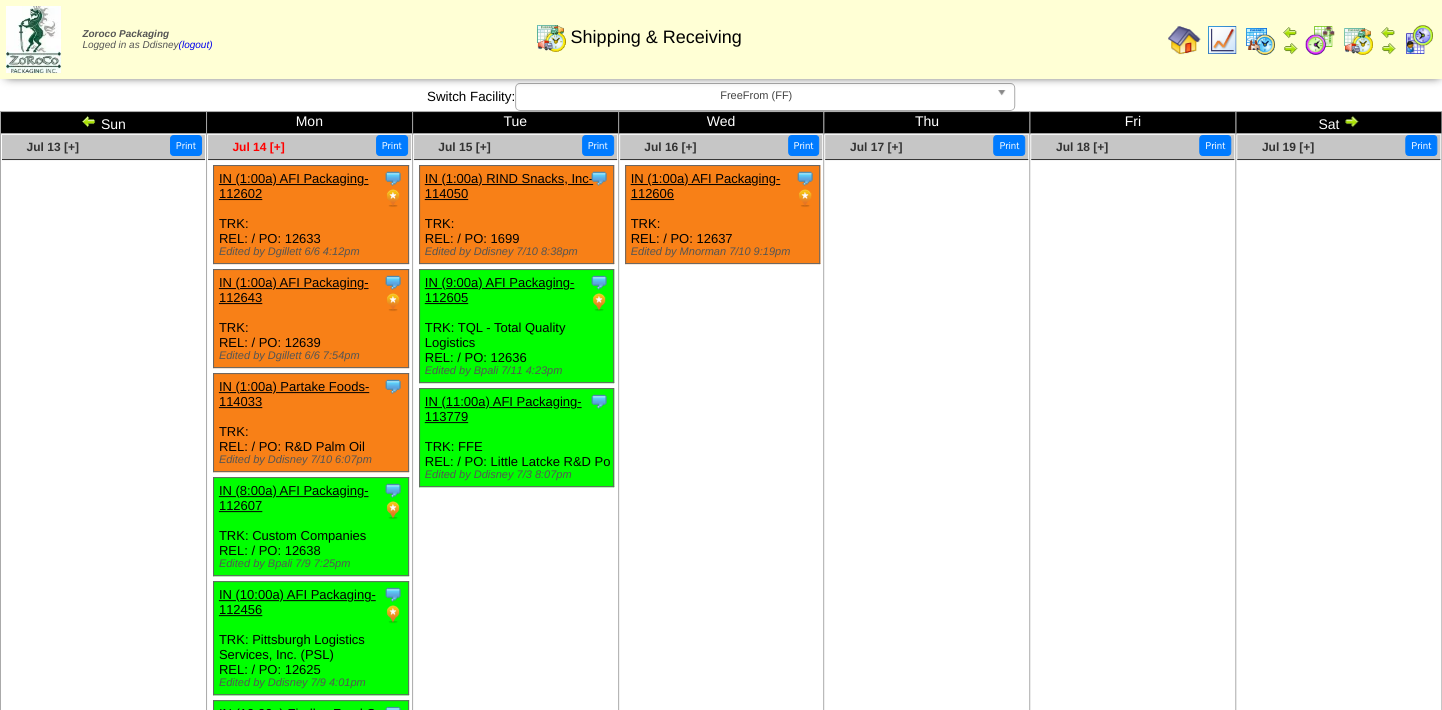 click on "Jul 14                        [+]" at bounding box center [258, 147] 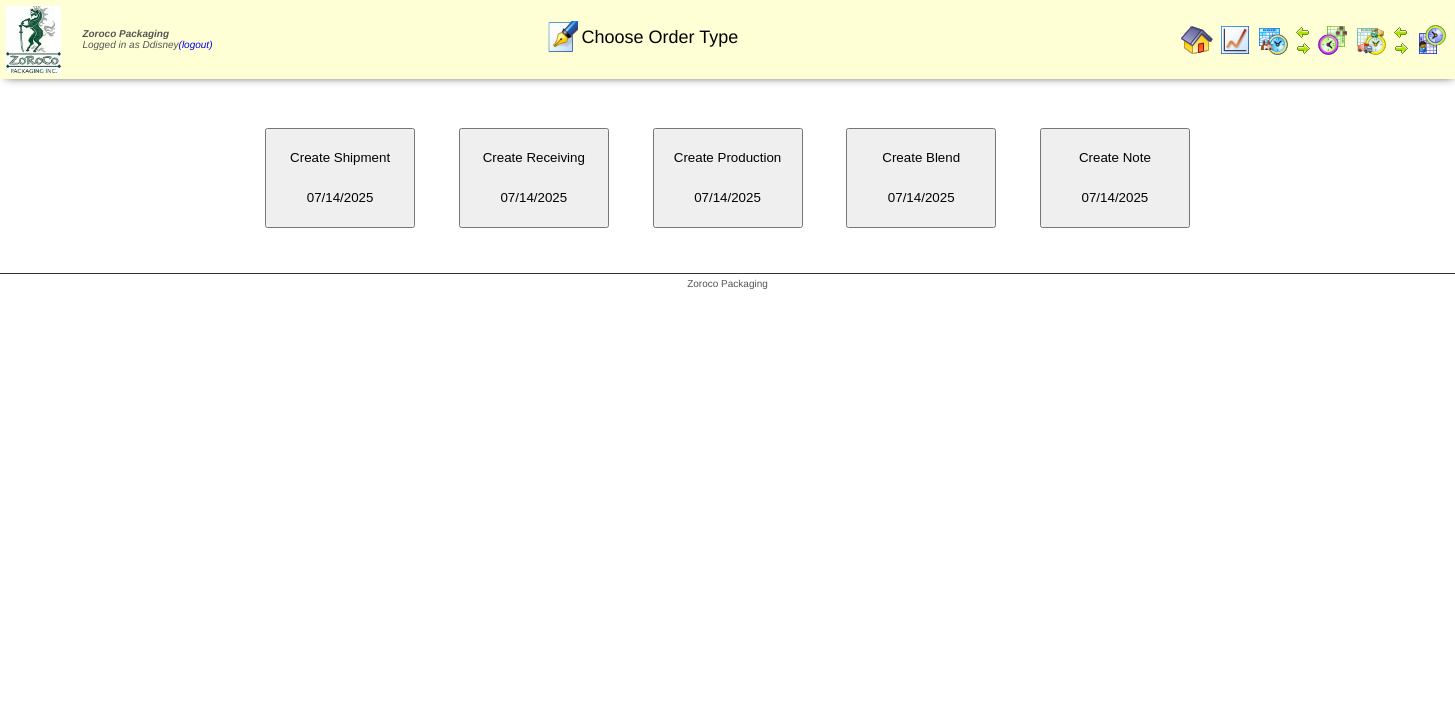 scroll, scrollTop: 0, scrollLeft: 0, axis: both 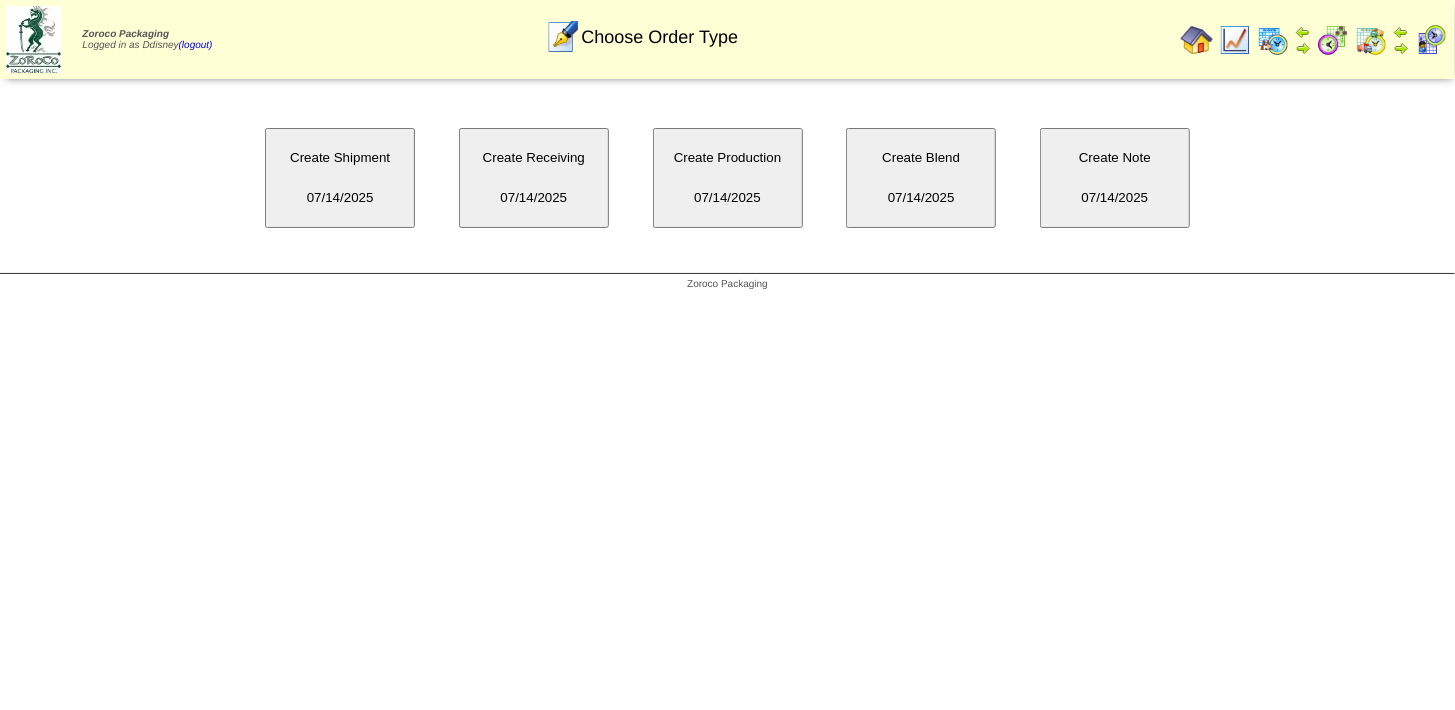 click on "Create Shipment
[DATE]" at bounding box center [340, 178] 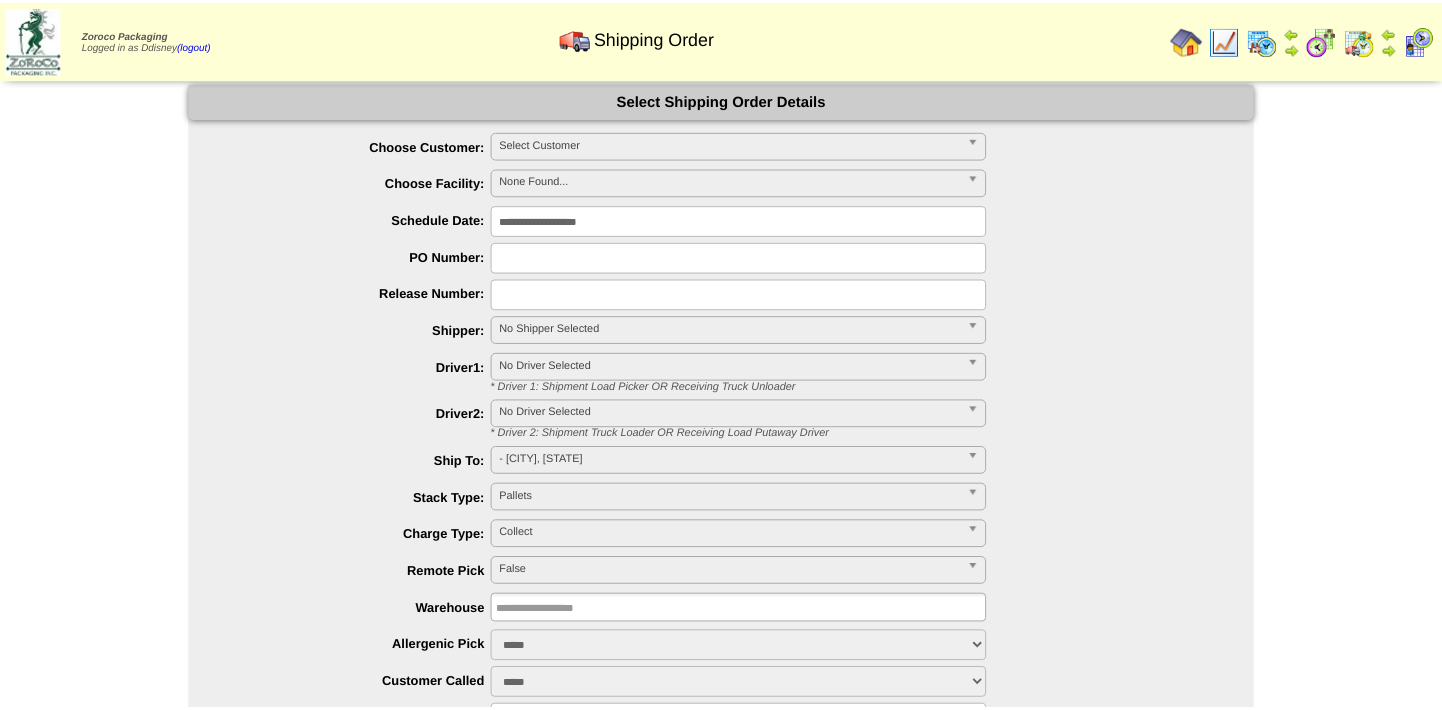 scroll, scrollTop: 0, scrollLeft: 0, axis: both 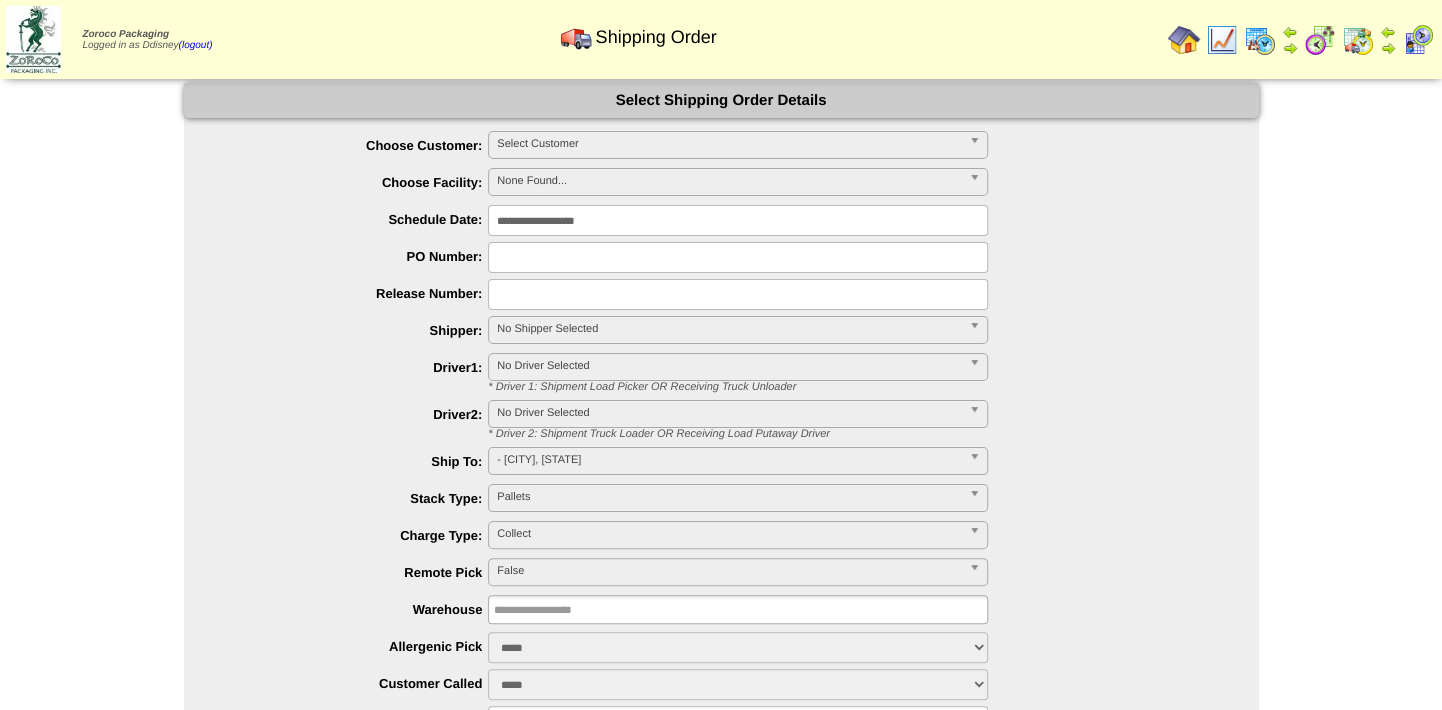 click on "**********" at bounding box center [738, 220] 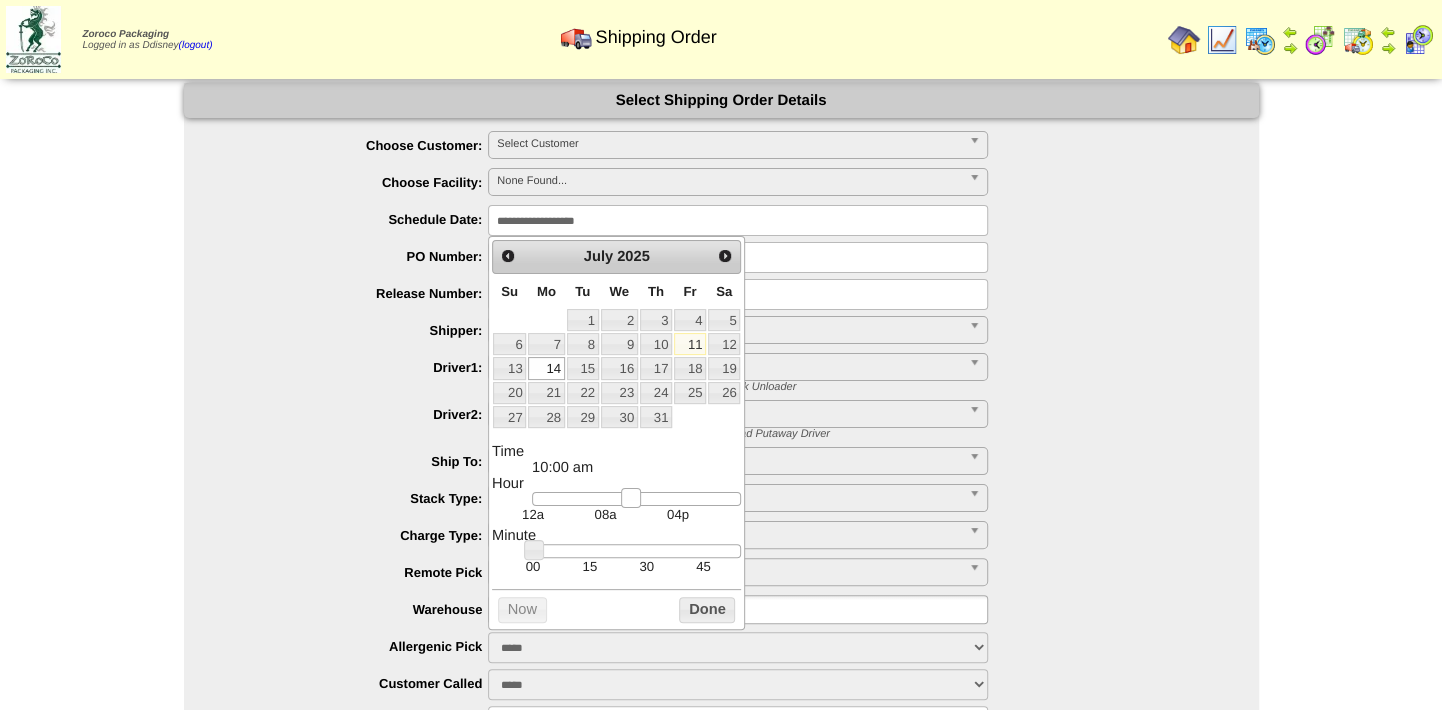 type on "**********" 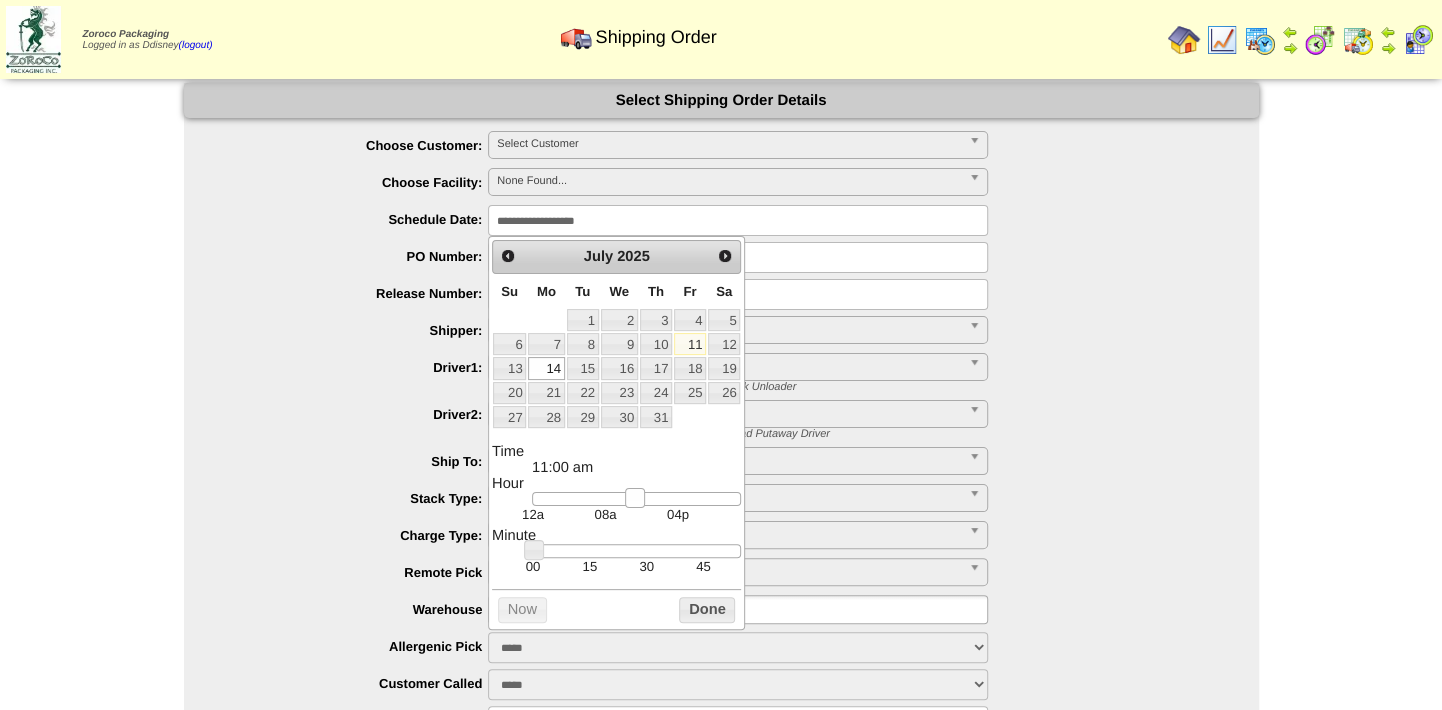 drag, startPoint x: 542, startPoint y: 503, endPoint x: 634, endPoint y: 500, distance: 92.0489 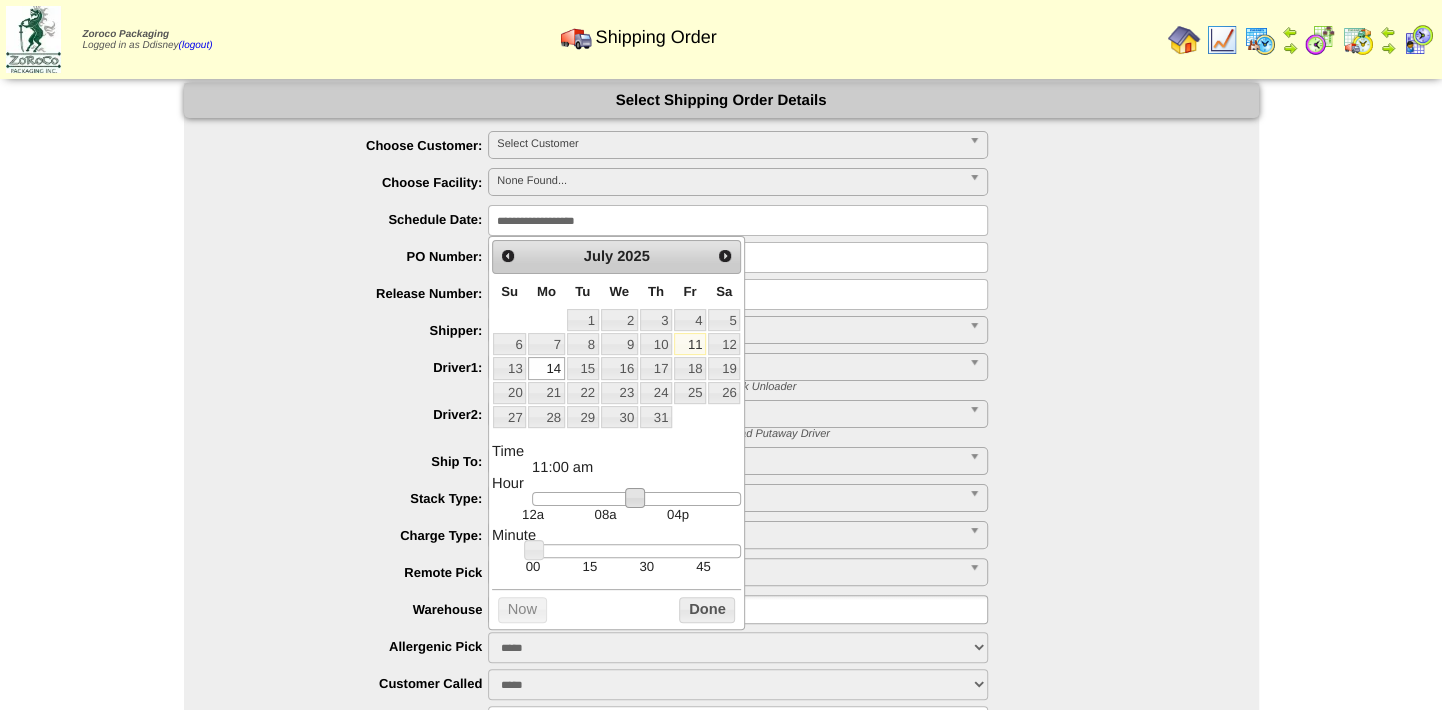 click at bounding box center (741, 294) 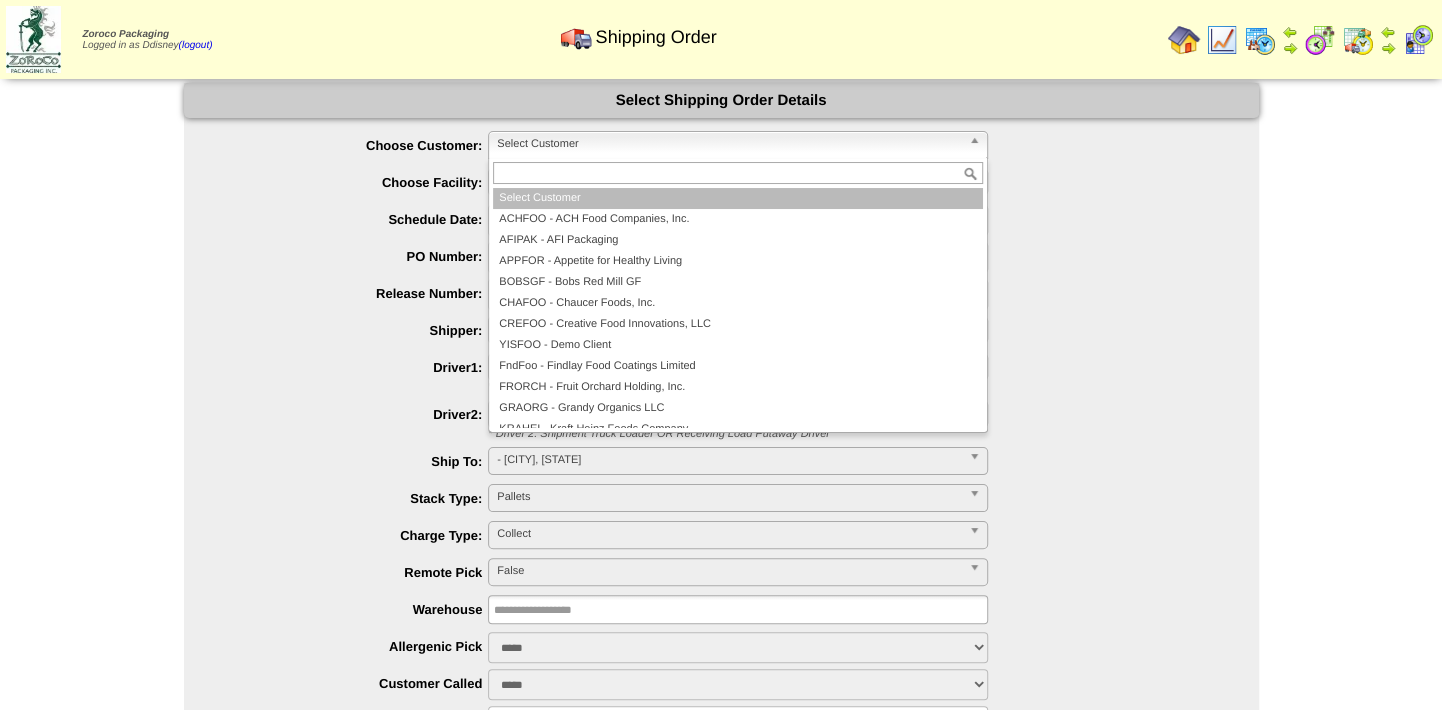 click on "Select Customer" at bounding box center (729, 144) 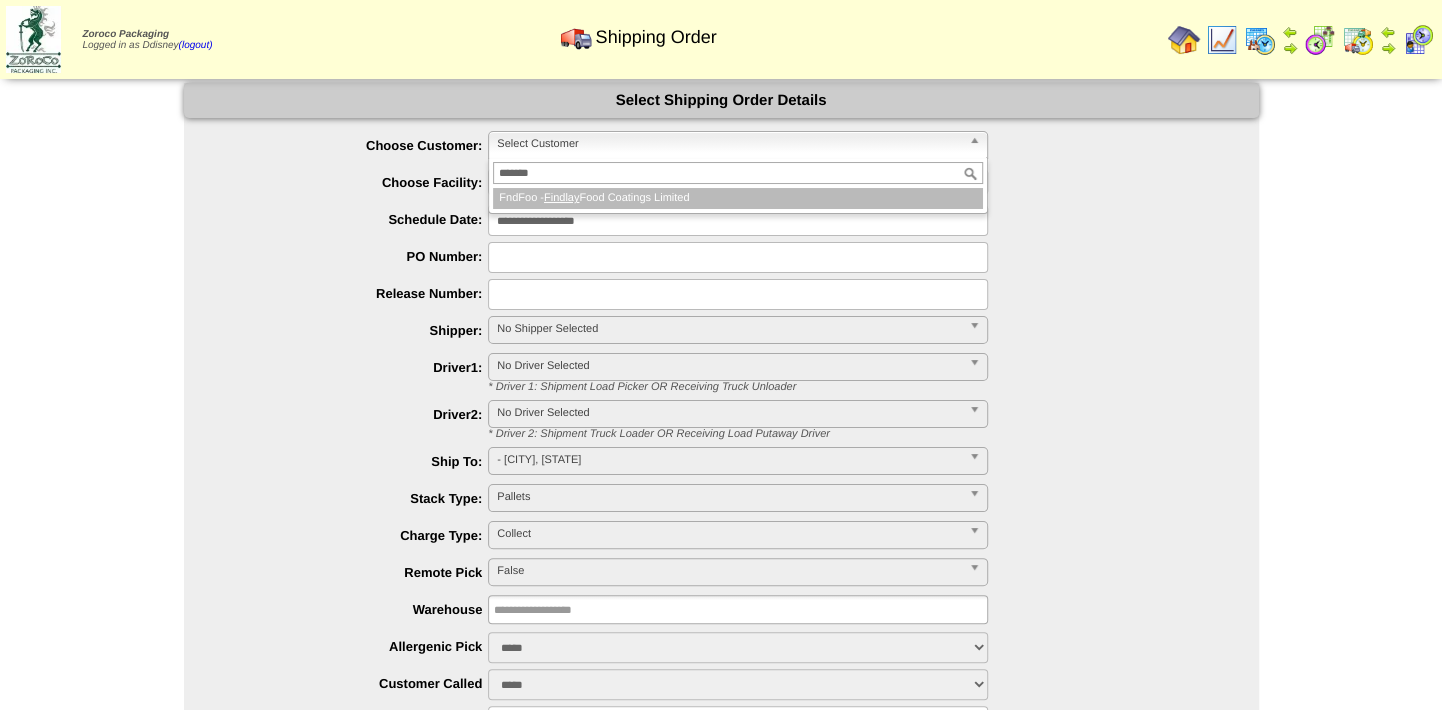 type on "*******" 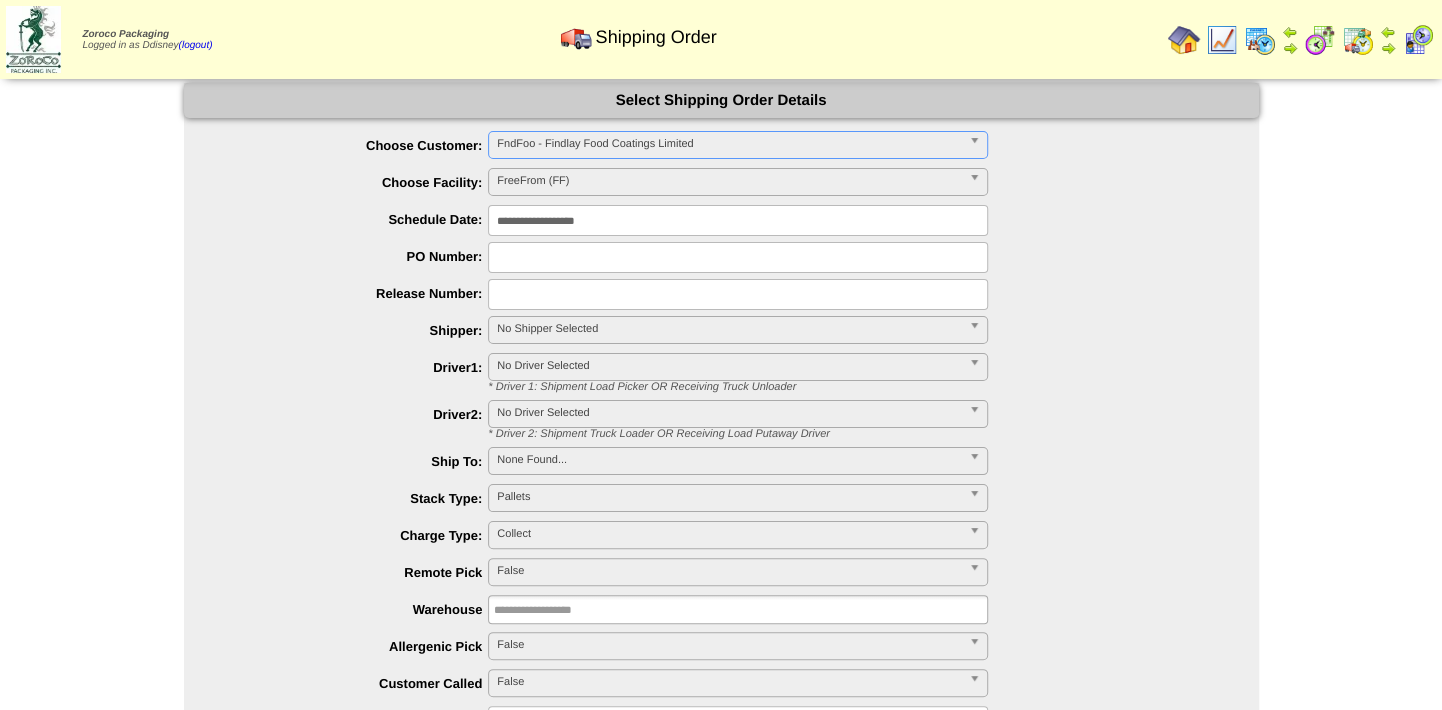 type 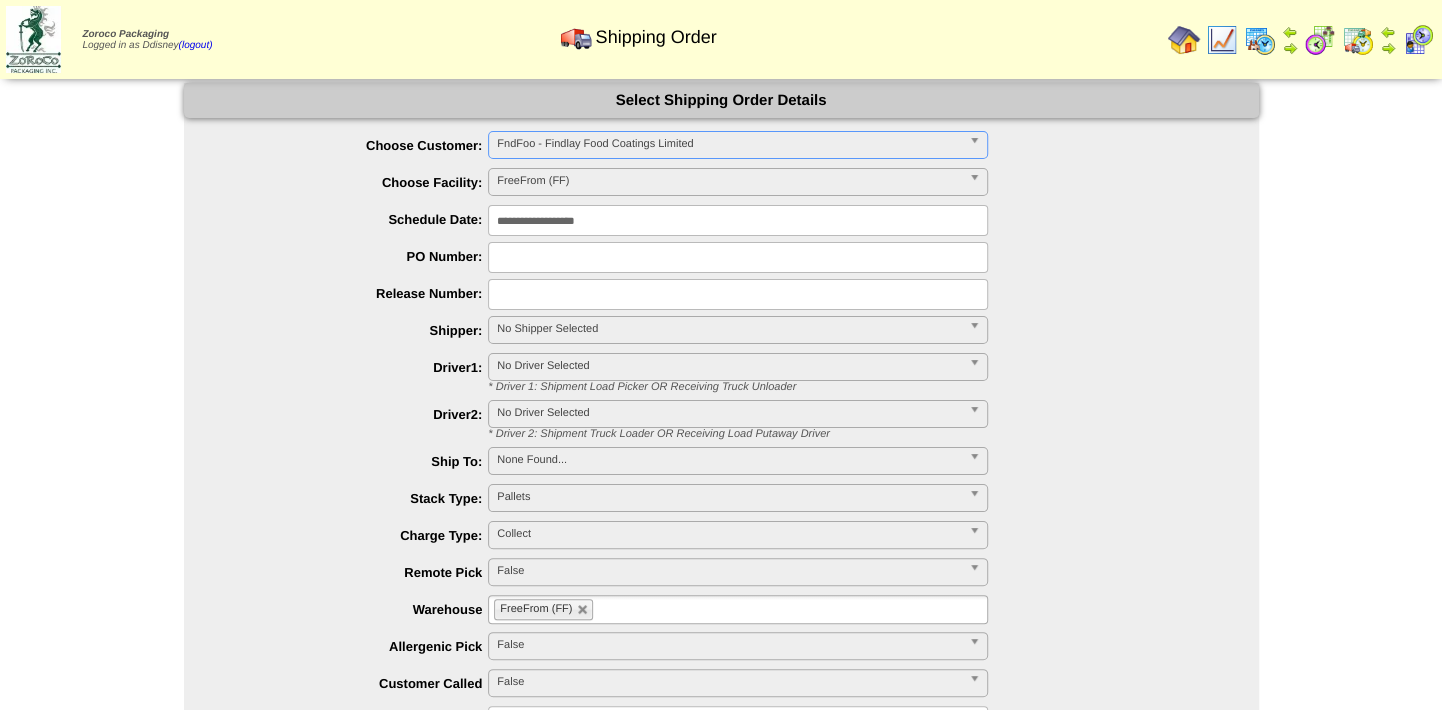 click at bounding box center (738, 257) 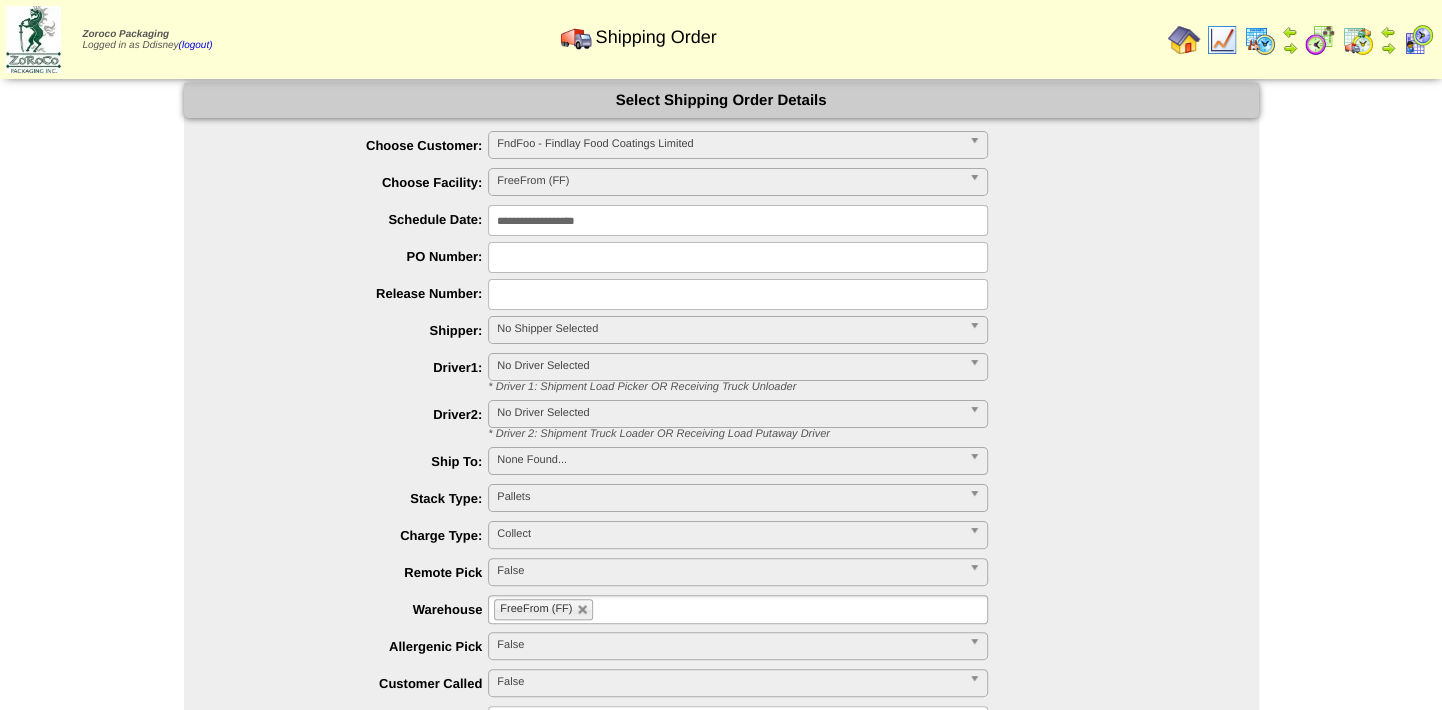 type on "***" 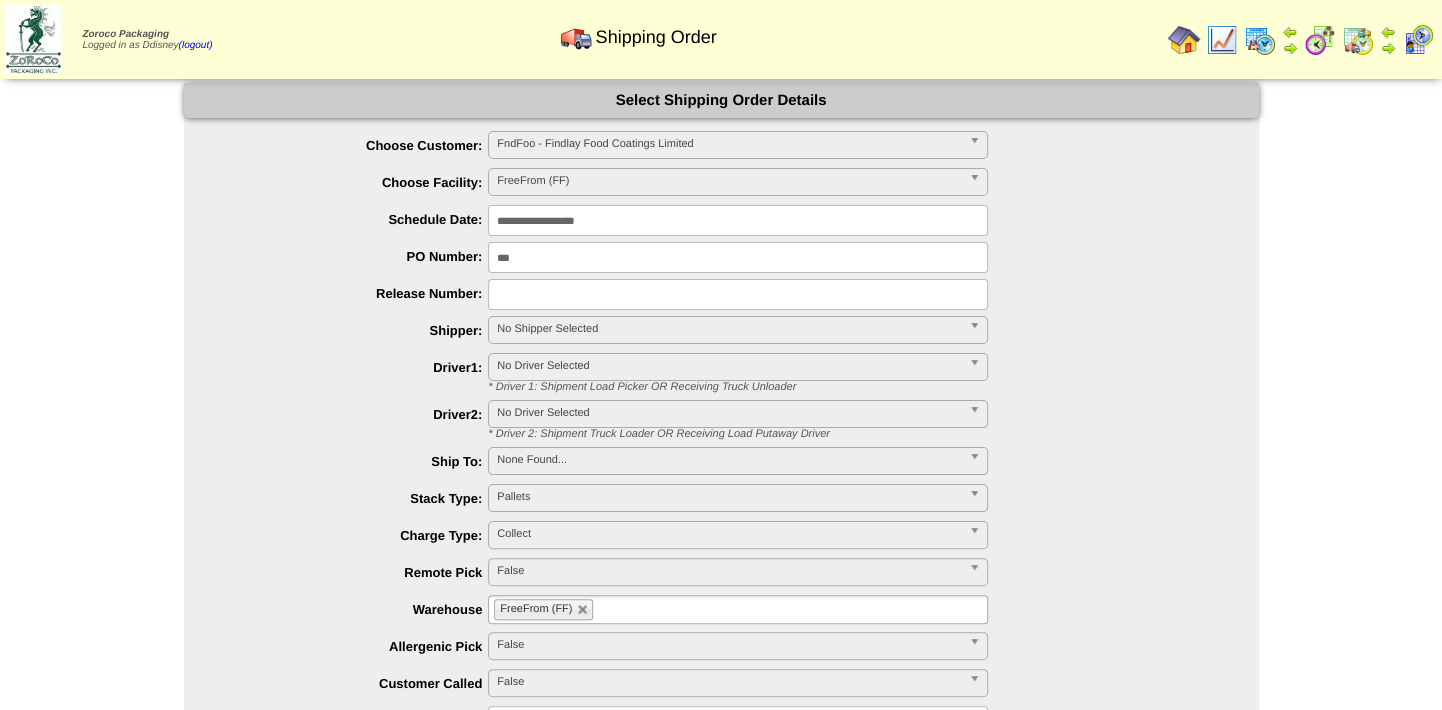 click at bounding box center (741, 294) 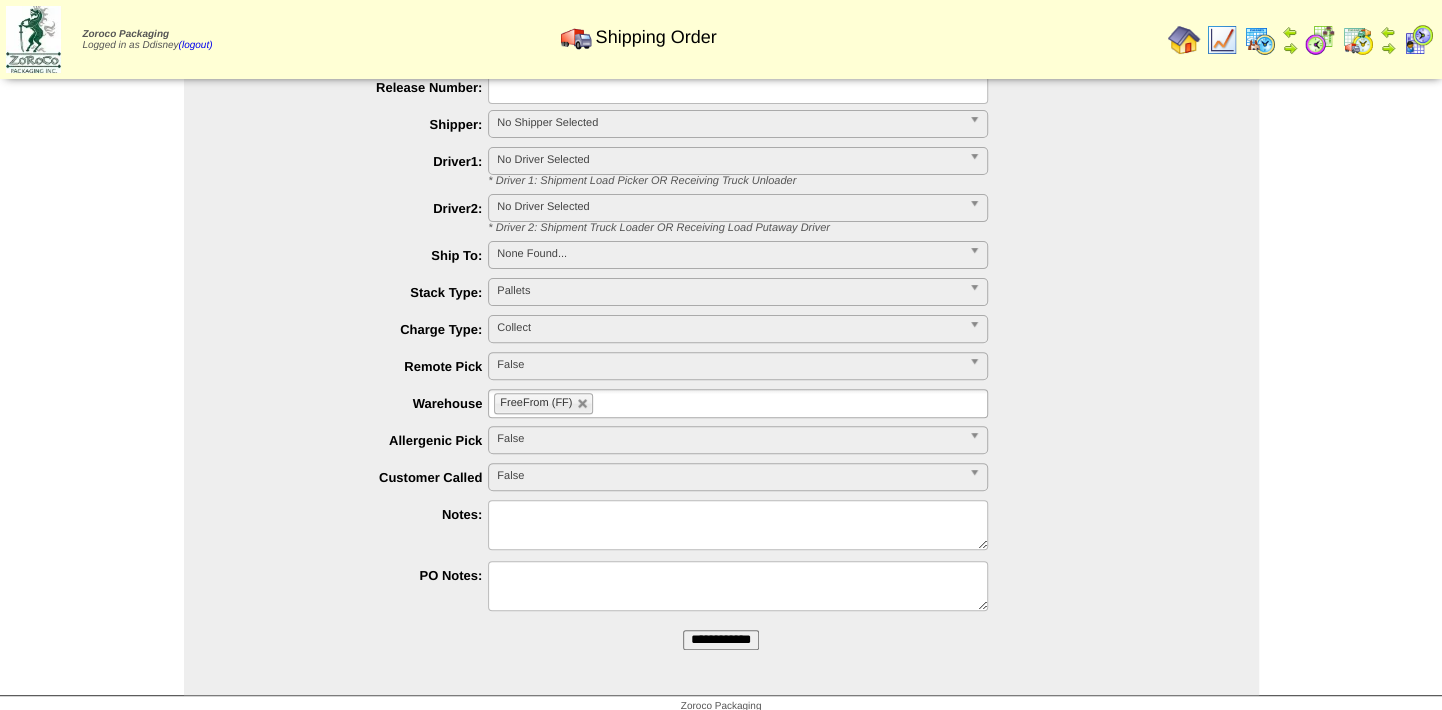 scroll, scrollTop: 220, scrollLeft: 0, axis: vertical 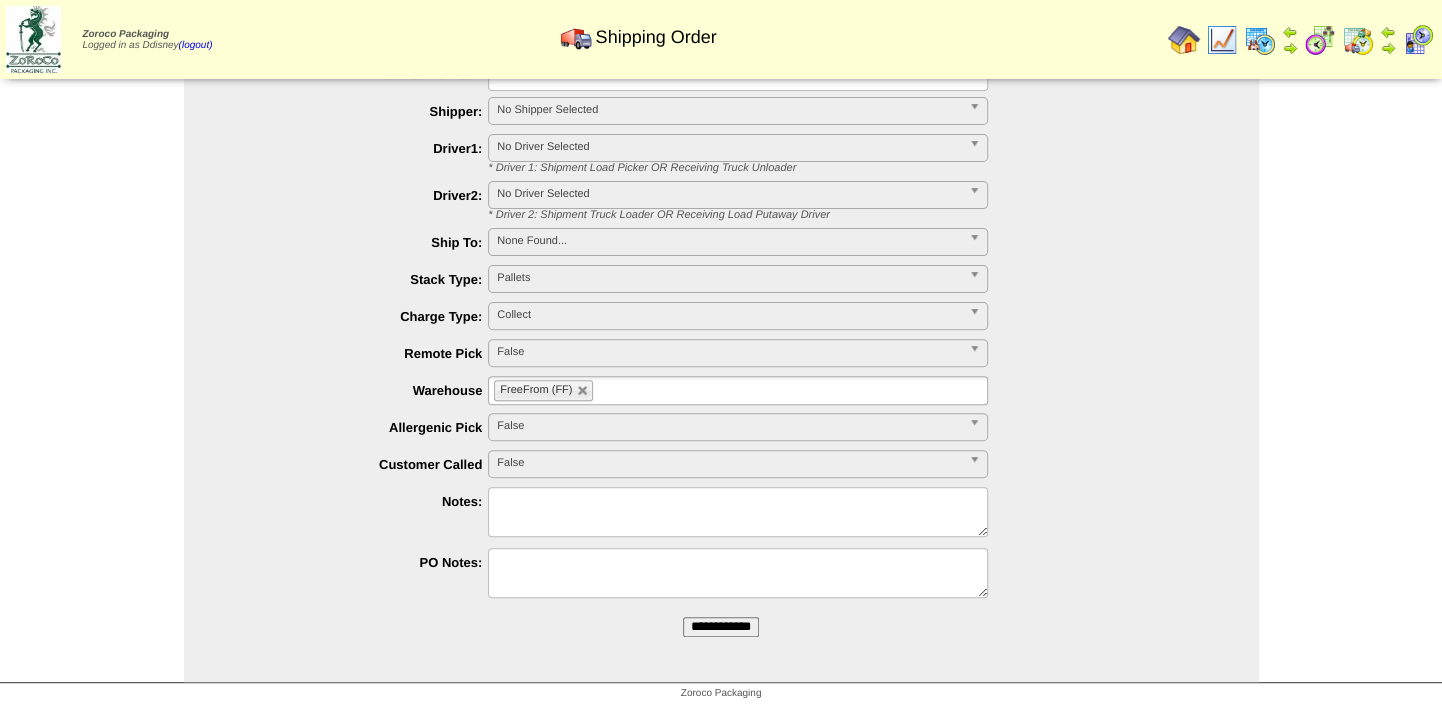 click on "**********" at bounding box center [721, 627] 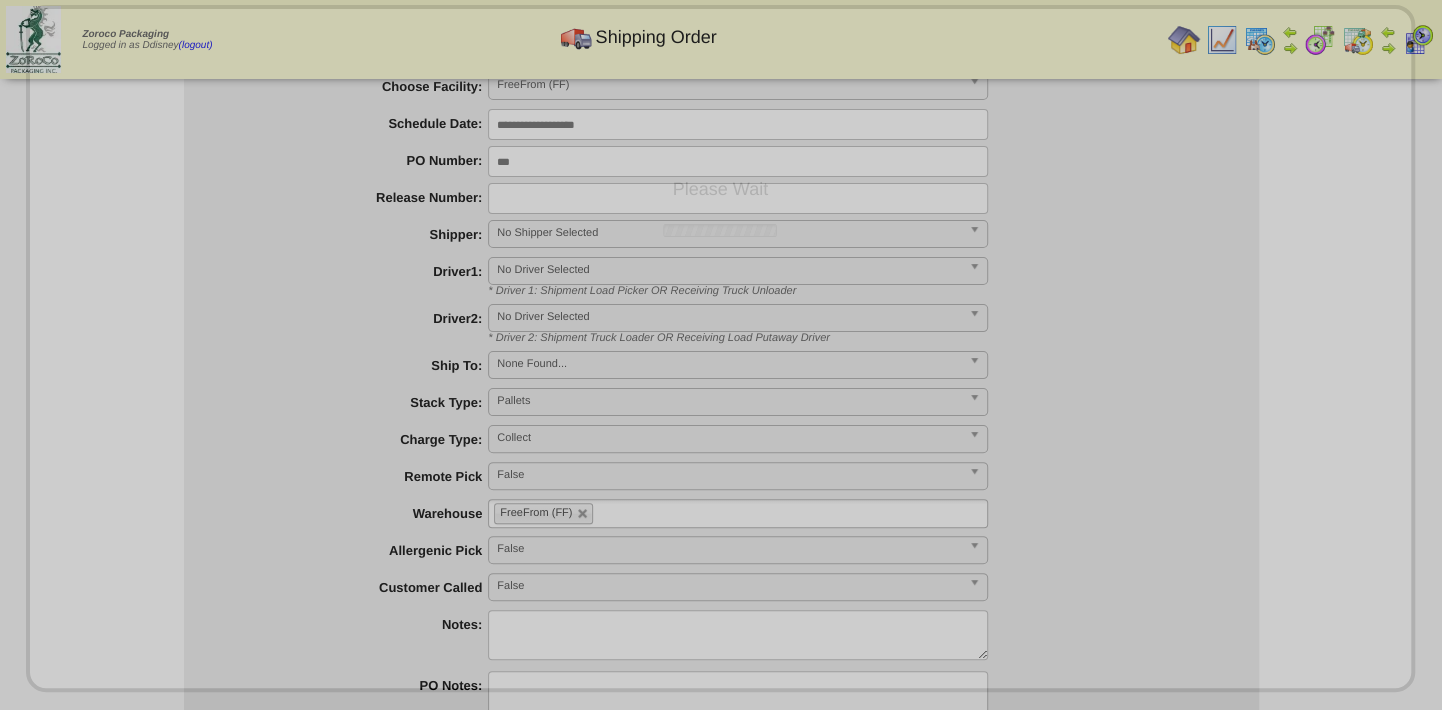 scroll, scrollTop: 0, scrollLeft: 0, axis: both 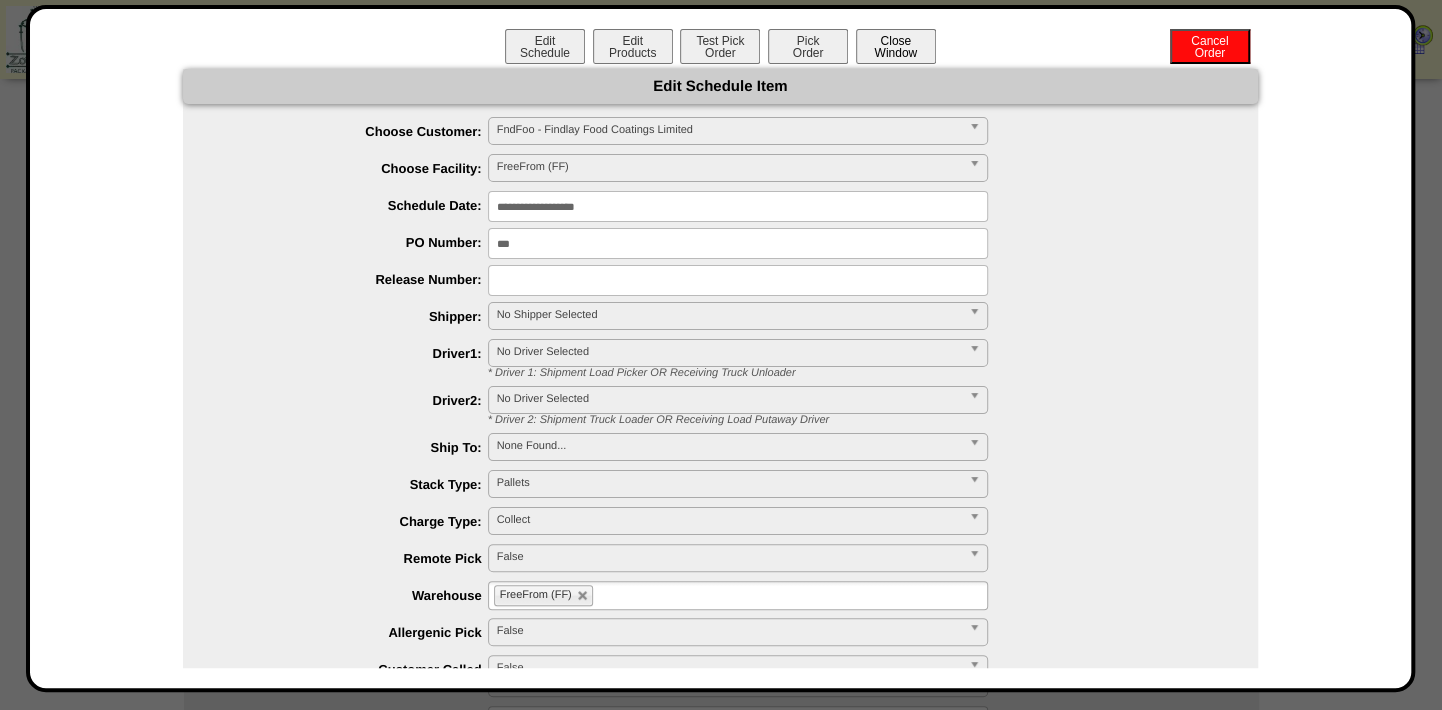 click on "Close Window" at bounding box center (896, 46) 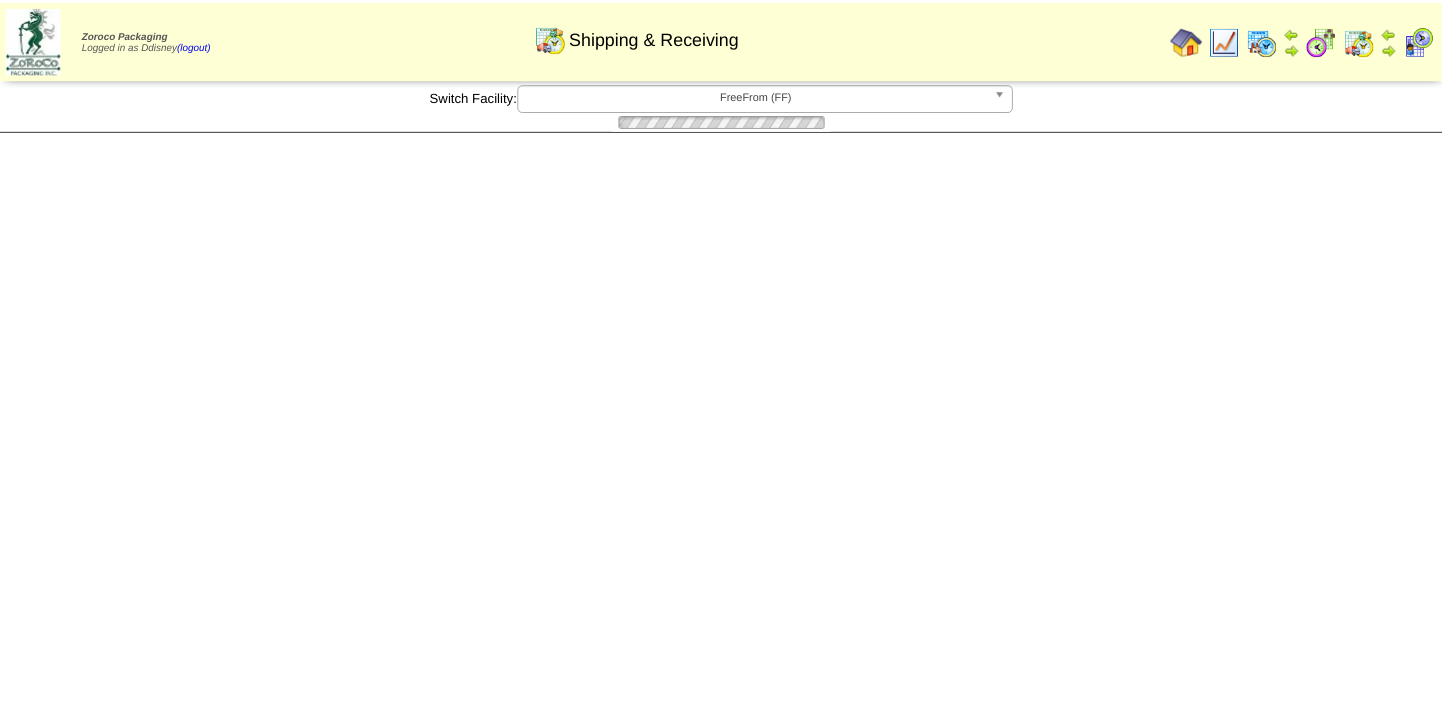 scroll, scrollTop: 0, scrollLeft: 0, axis: both 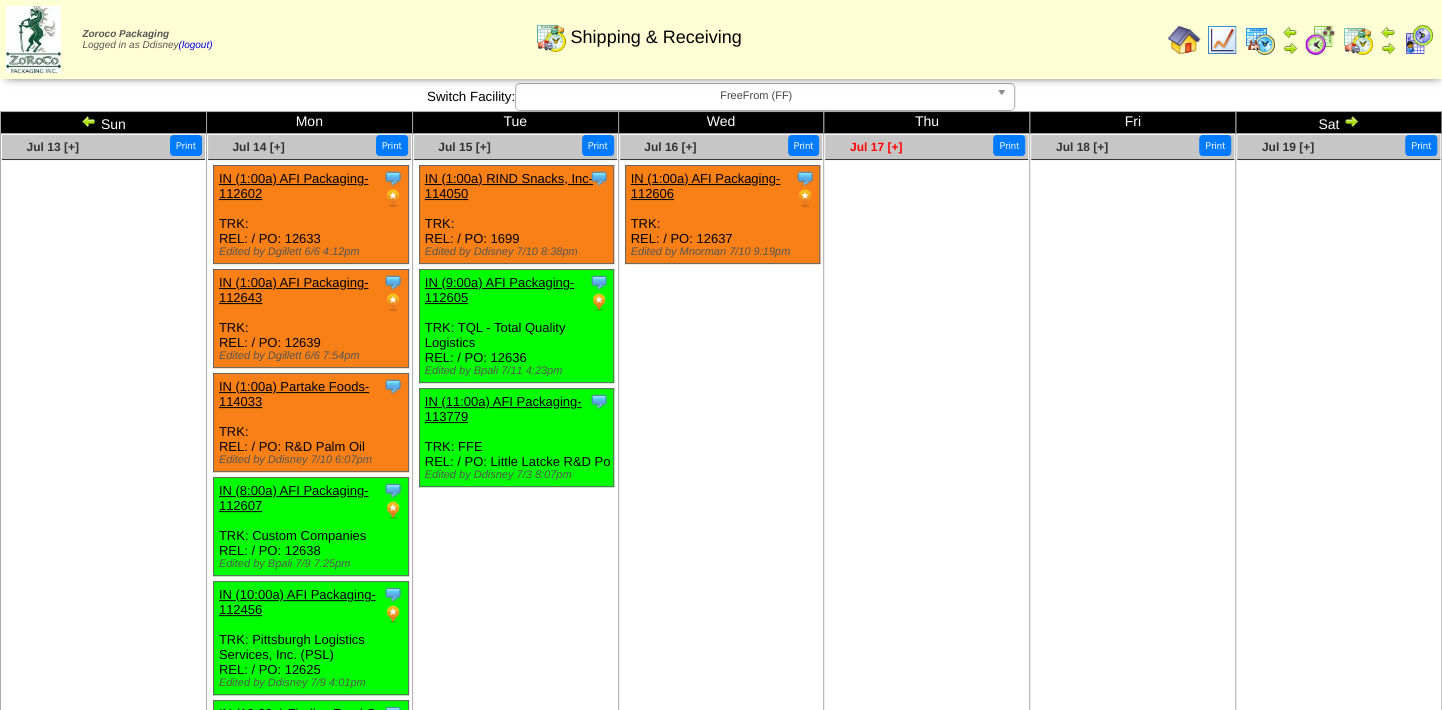 click on "Jul 17                        [+]" at bounding box center [876, 147] 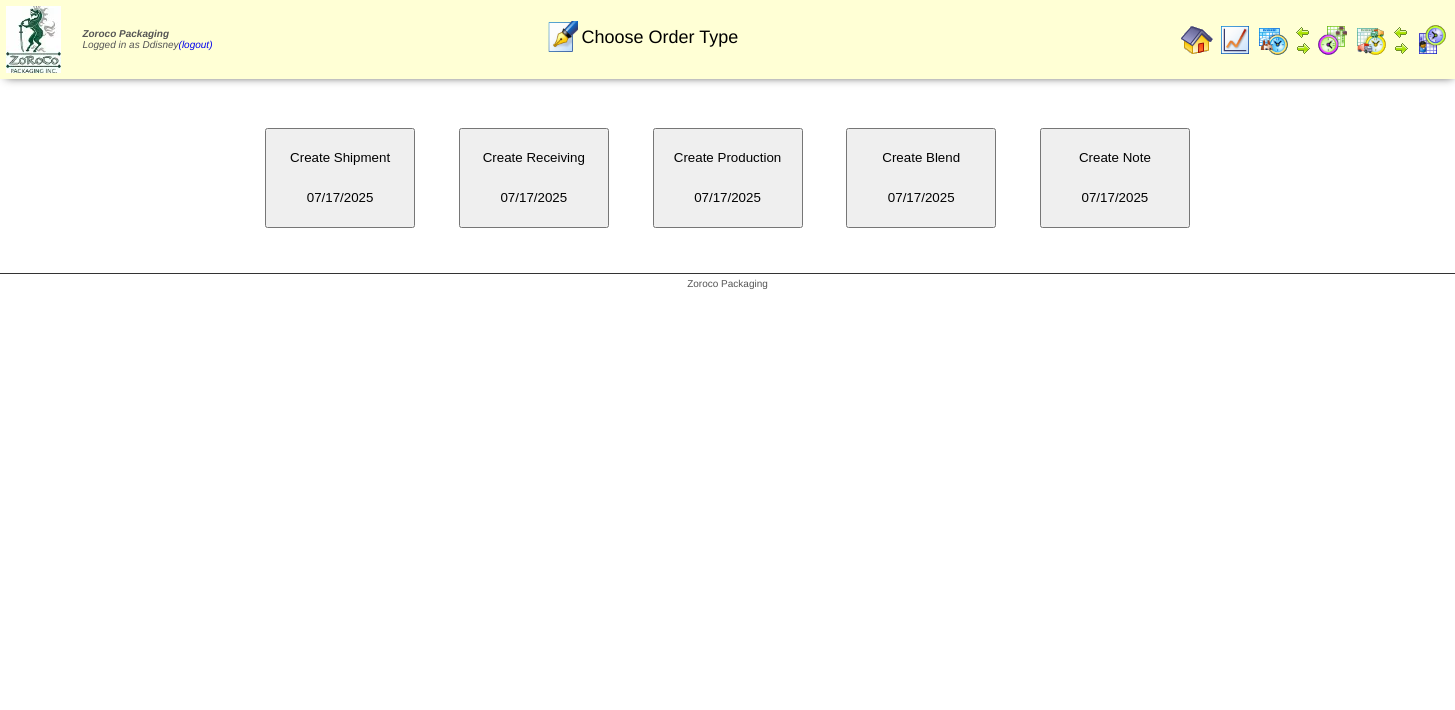 scroll, scrollTop: 0, scrollLeft: 0, axis: both 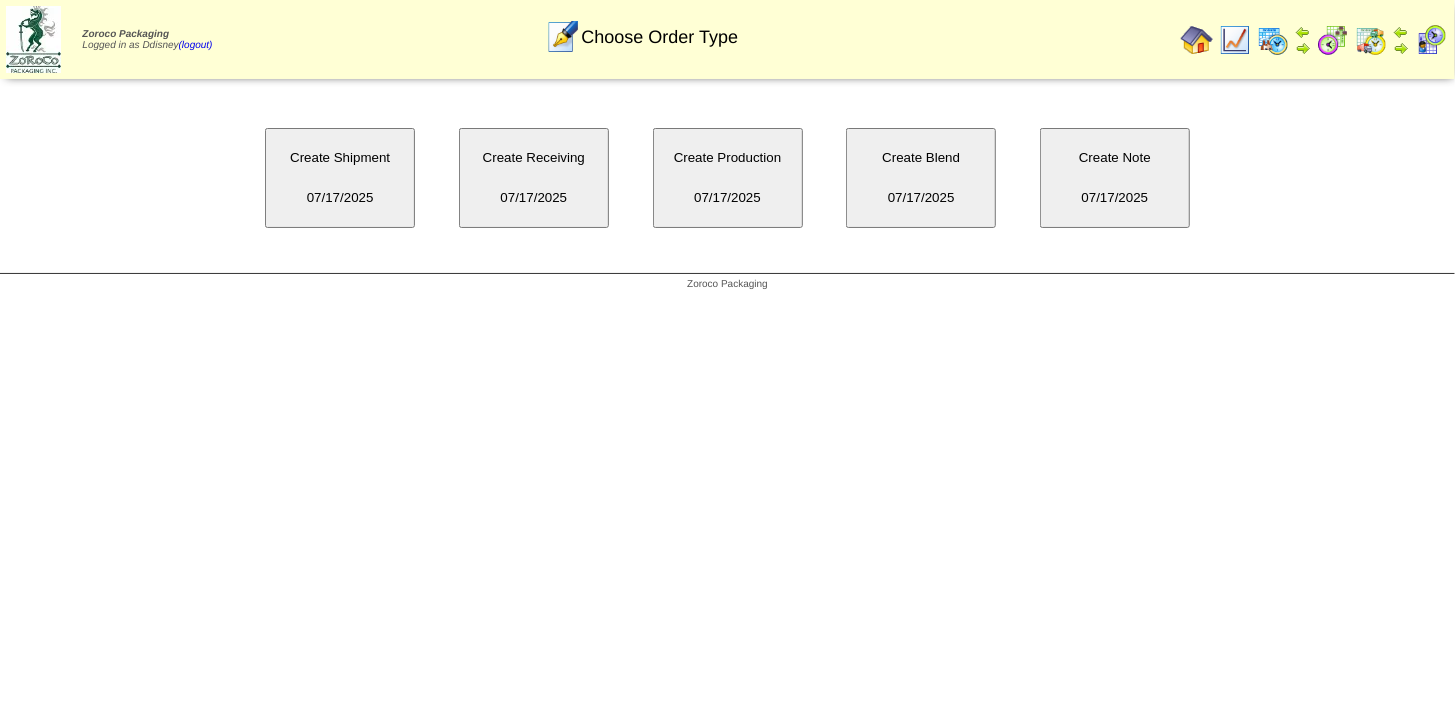 click on "Create Shipment
[DATE]" at bounding box center [340, 178] 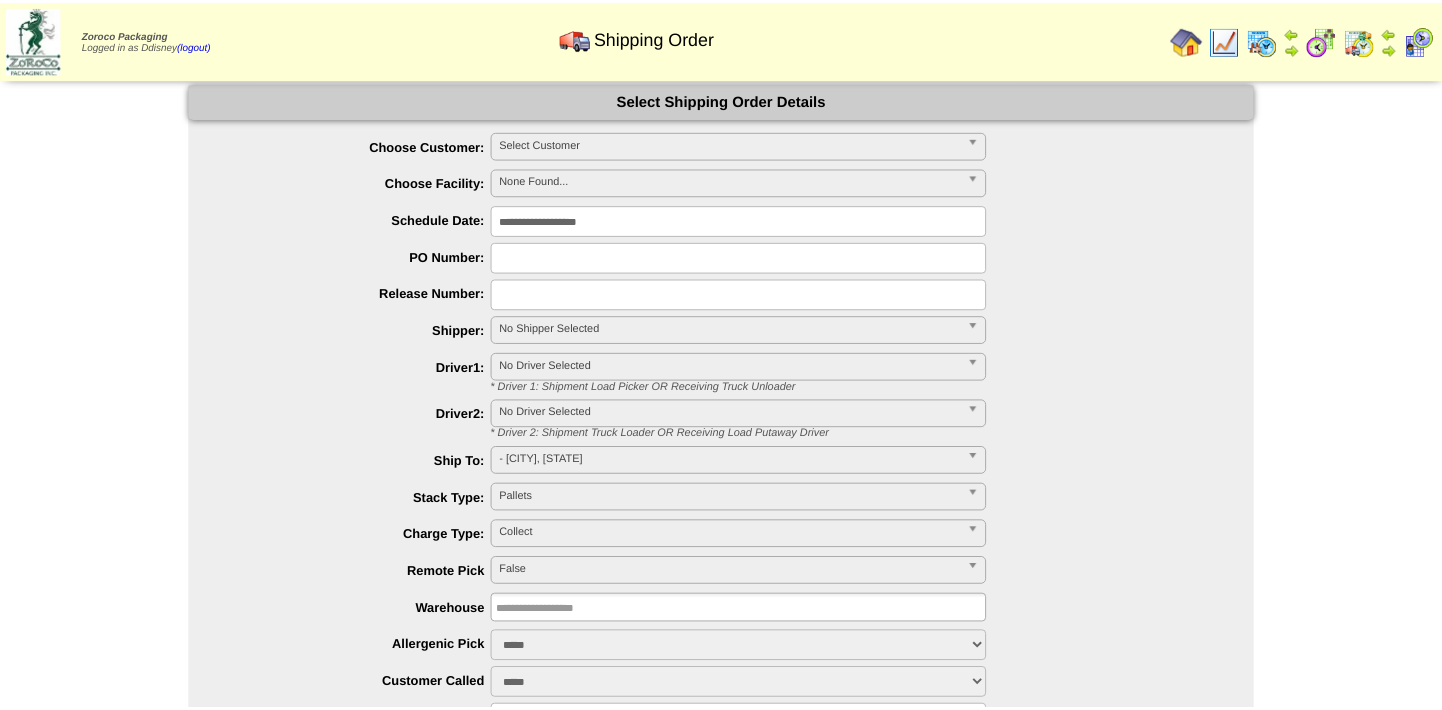 scroll, scrollTop: 0, scrollLeft: 0, axis: both 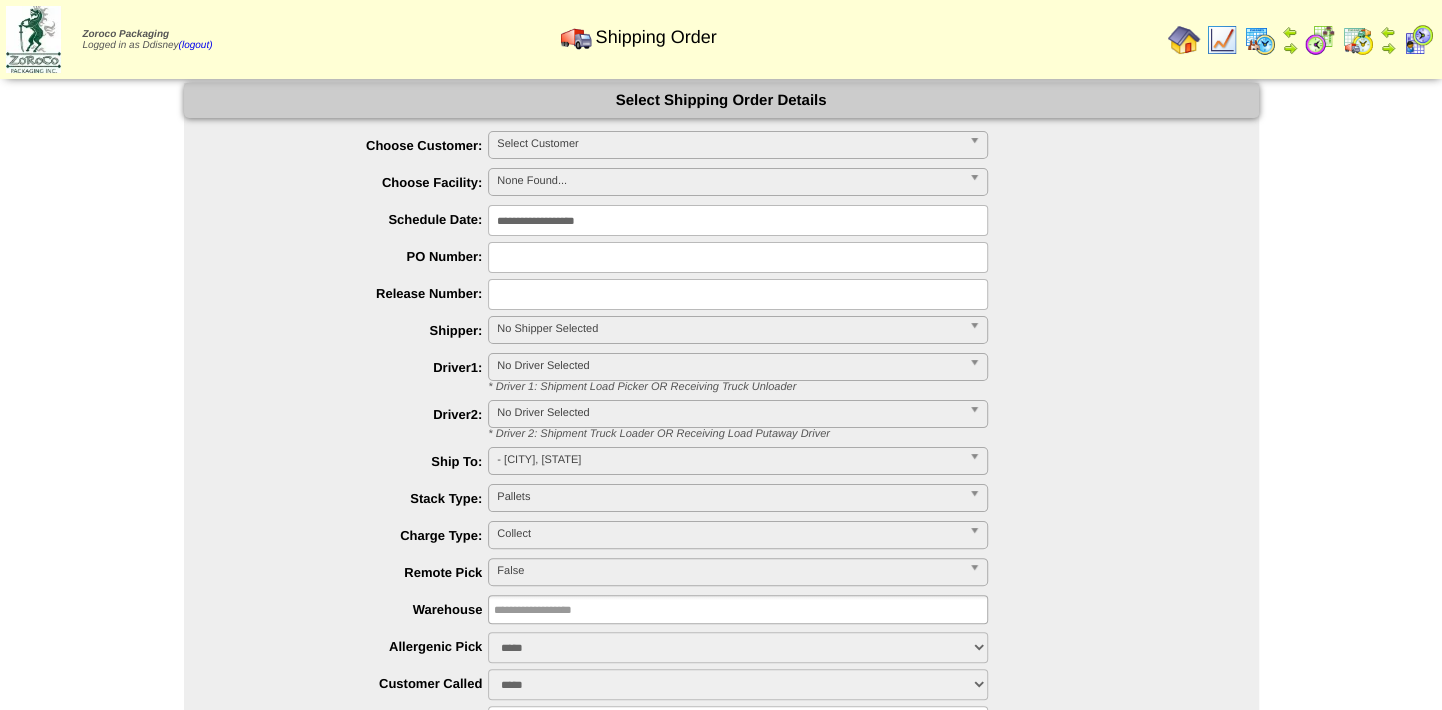 click on "Select Customer" at bounding box center [729, 144] 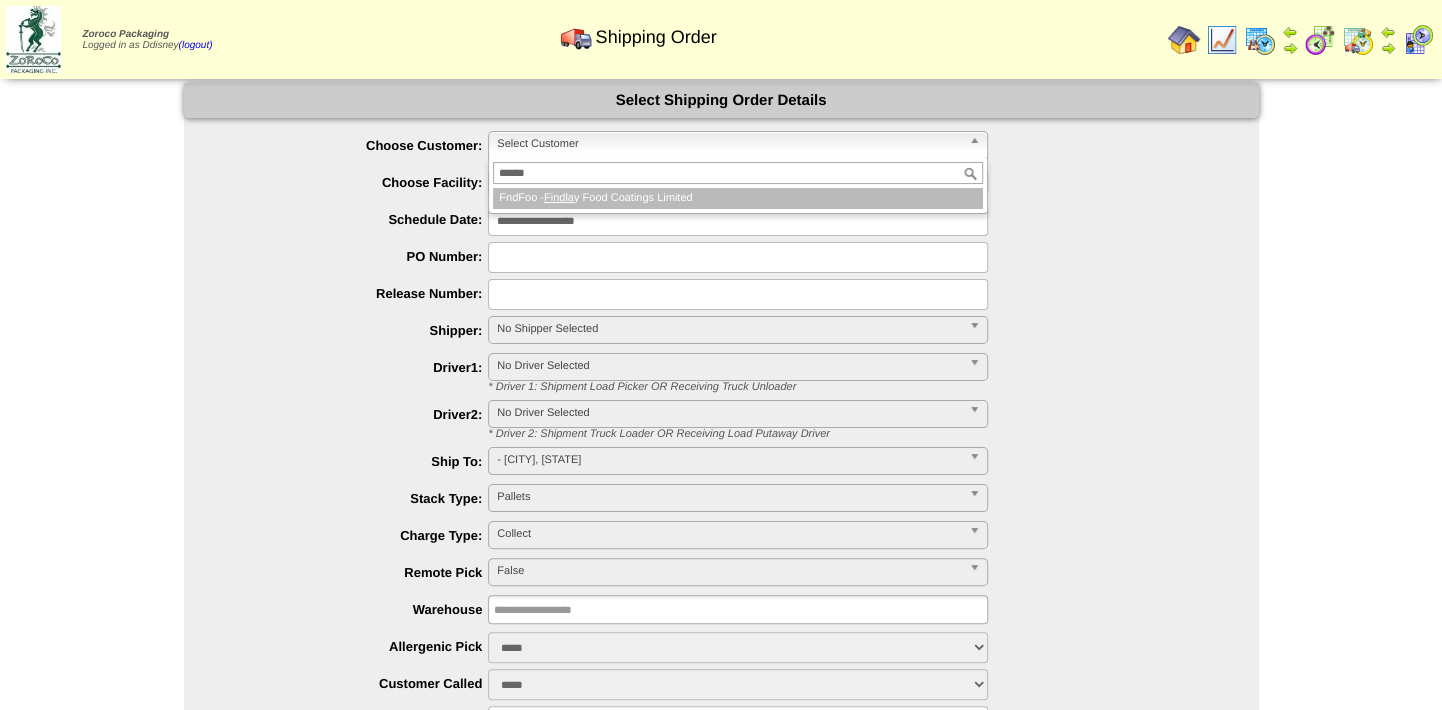 type on "******" 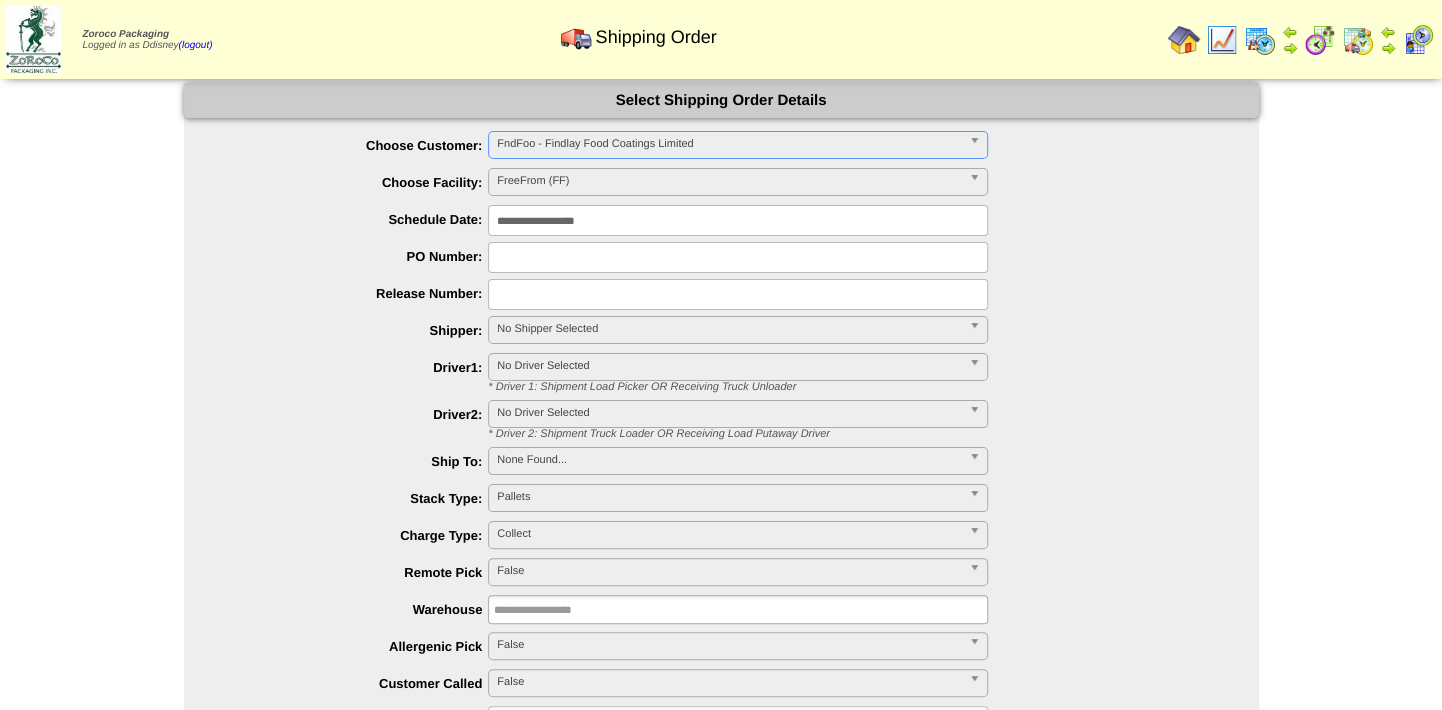 type 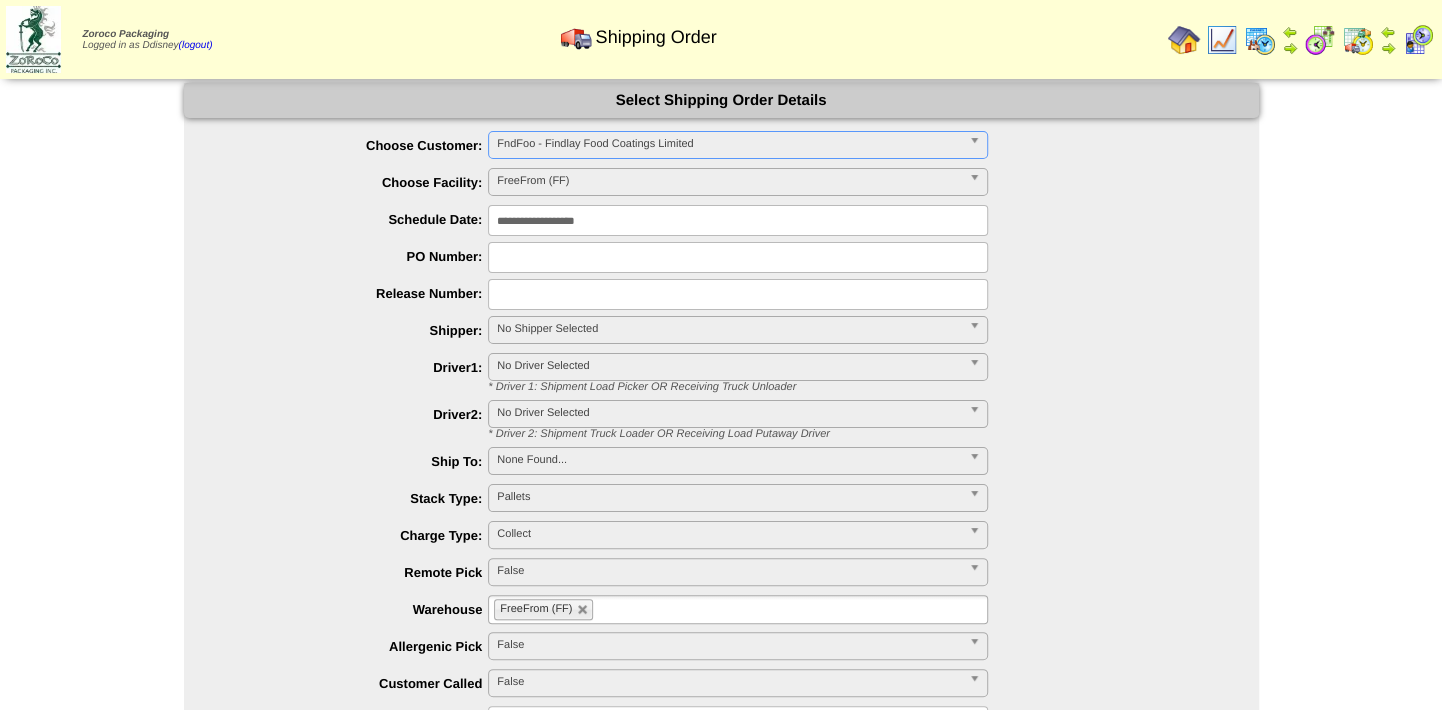 click on "**********" at bounding box center [738, 220] 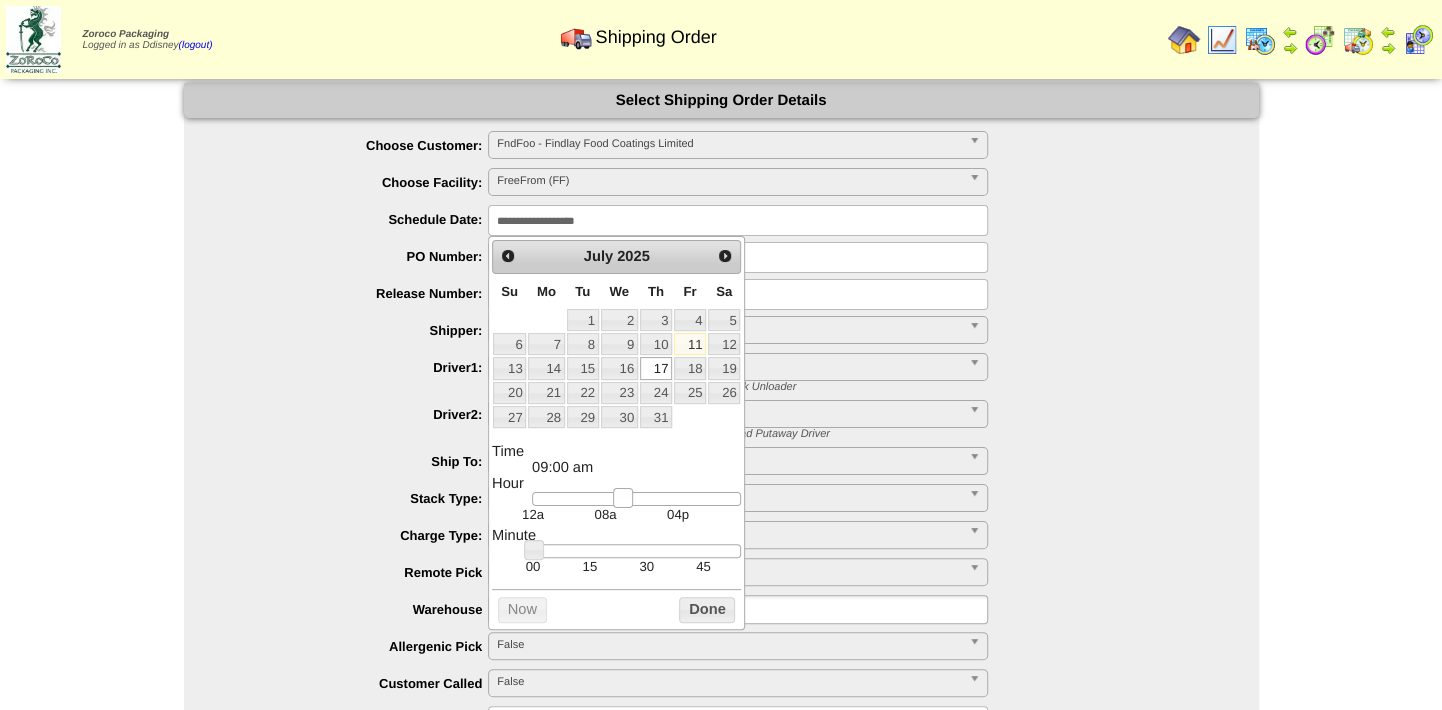 type on "**********" 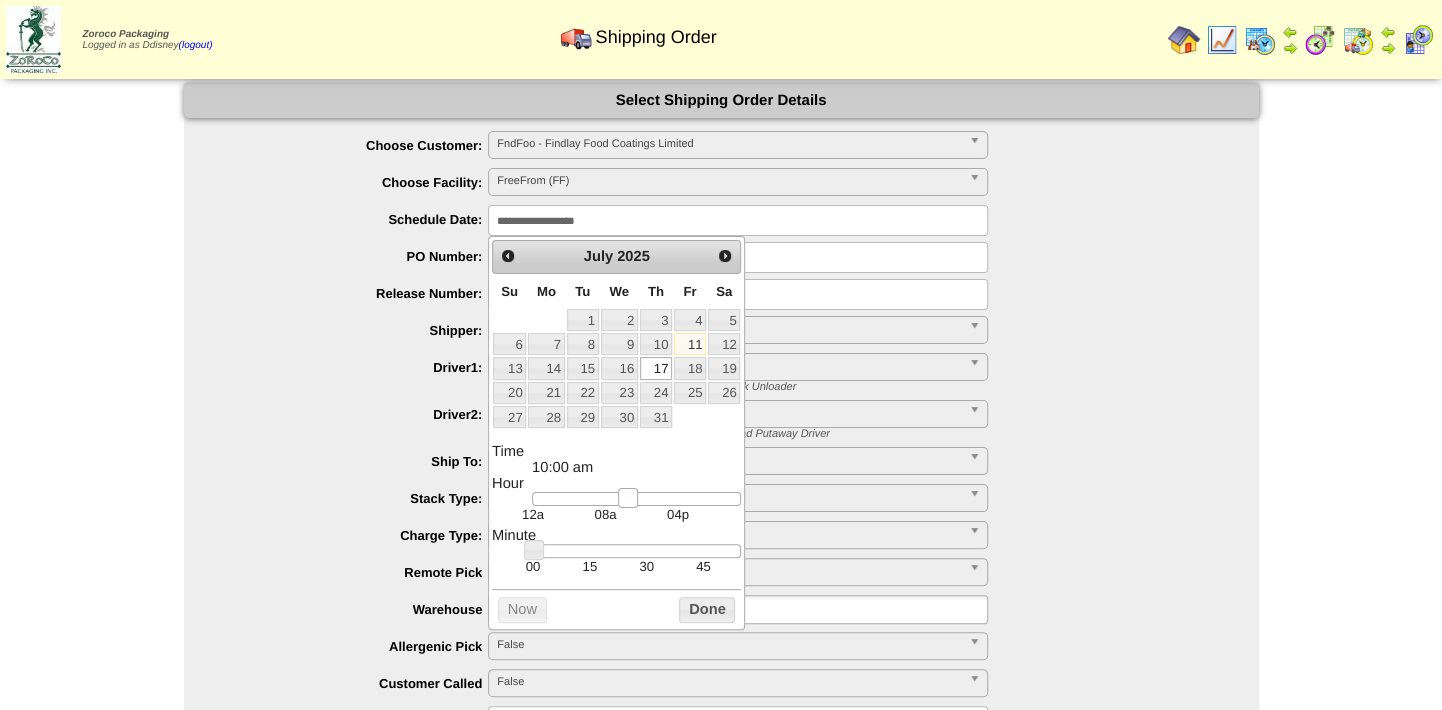 drag, startPoint x: 546, startPoint y: 505, endPoint x: 631, endPoint y: 511, distance: 85.2115 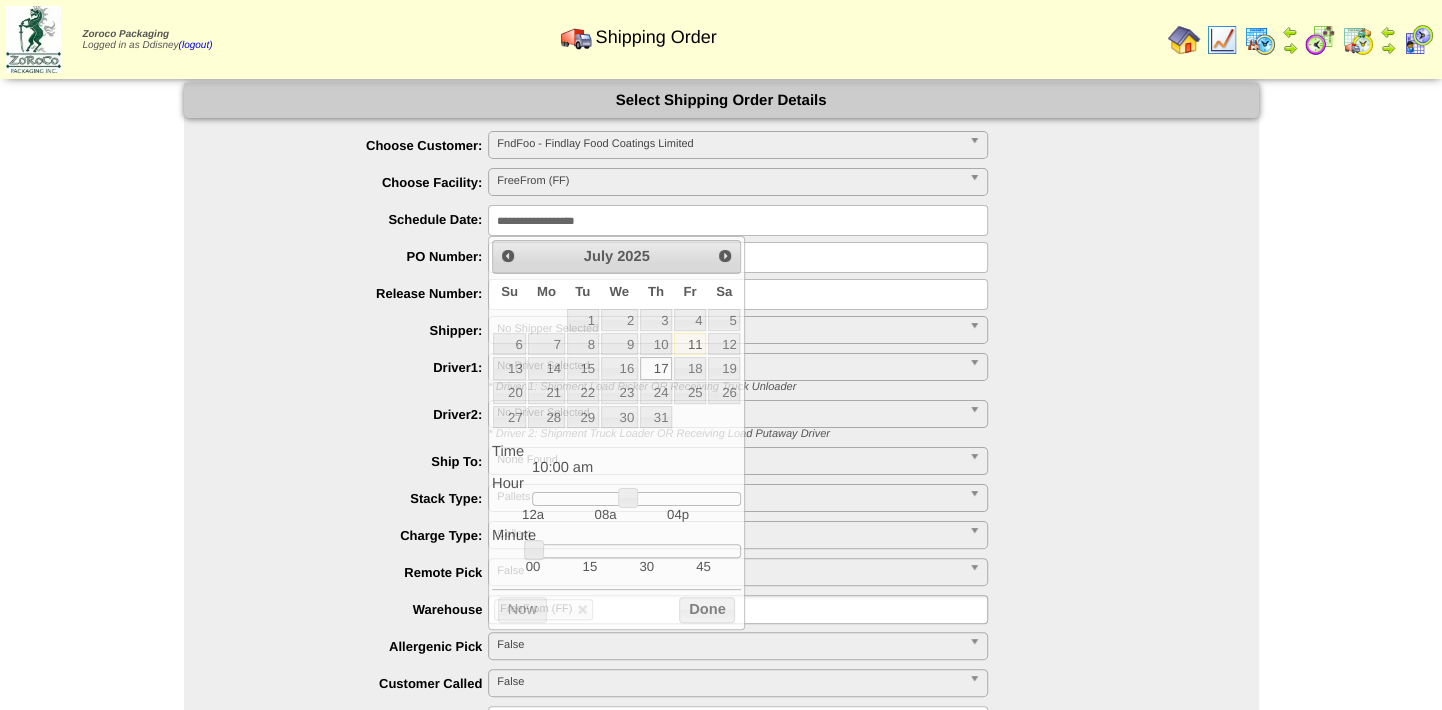 click at bounding box center (741, 294) 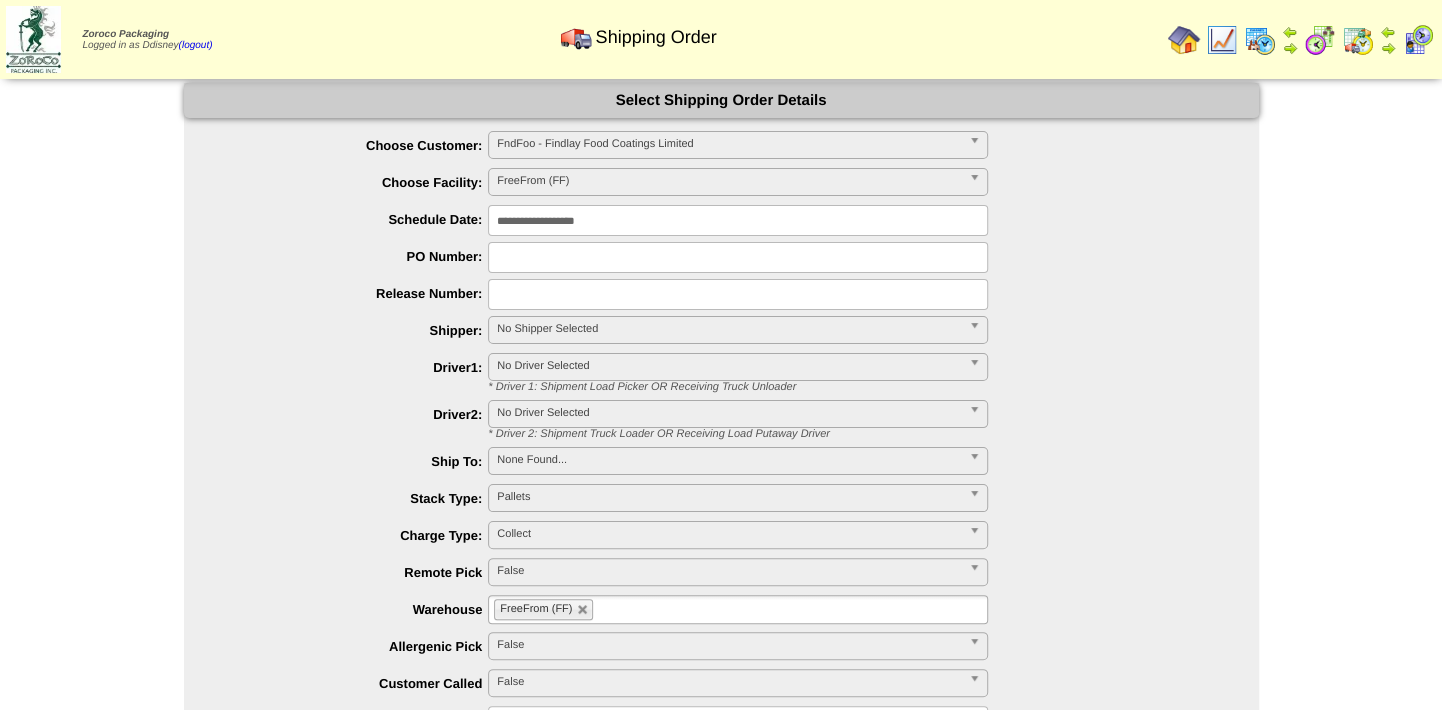 click at bounding box center [738, 257] 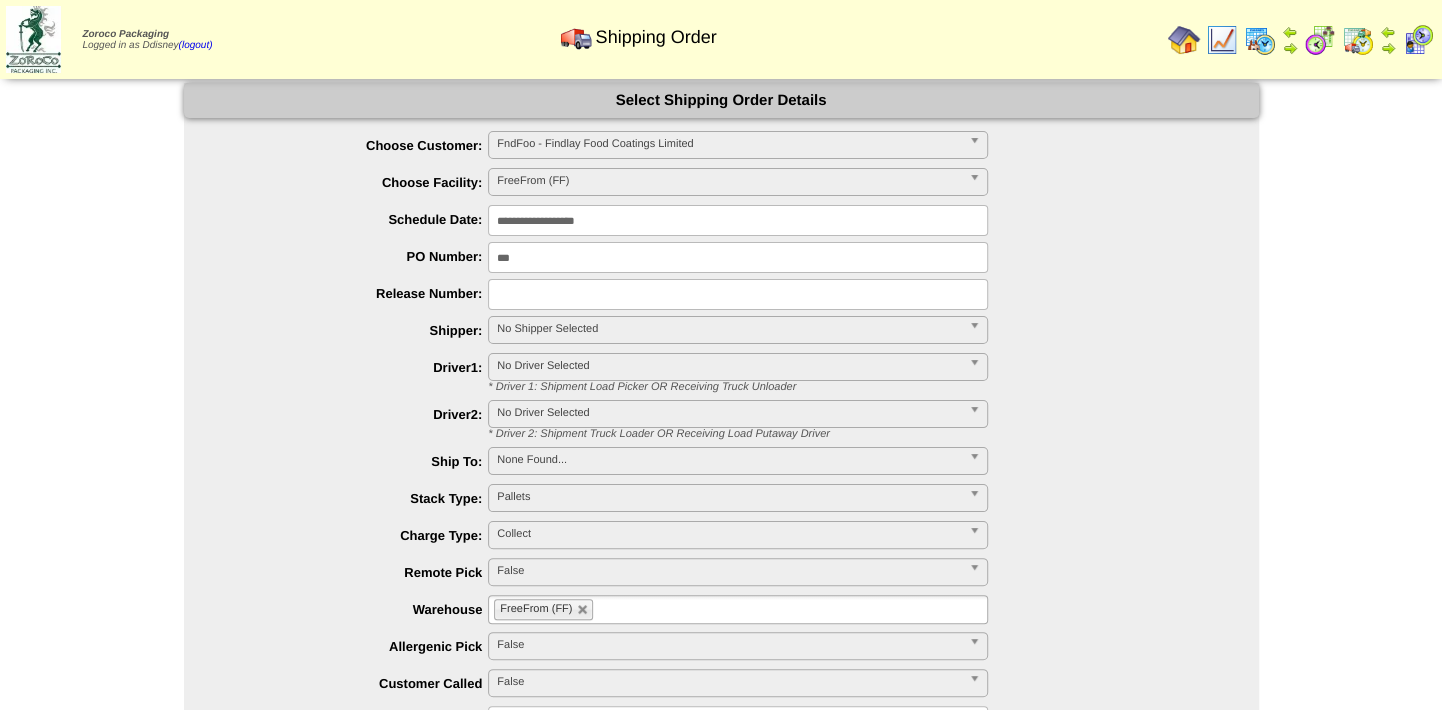drag, startPoint x: 1224, startPoint y: 295, endPoint x: 1164, endPoint y: 293, distance: 60.033325 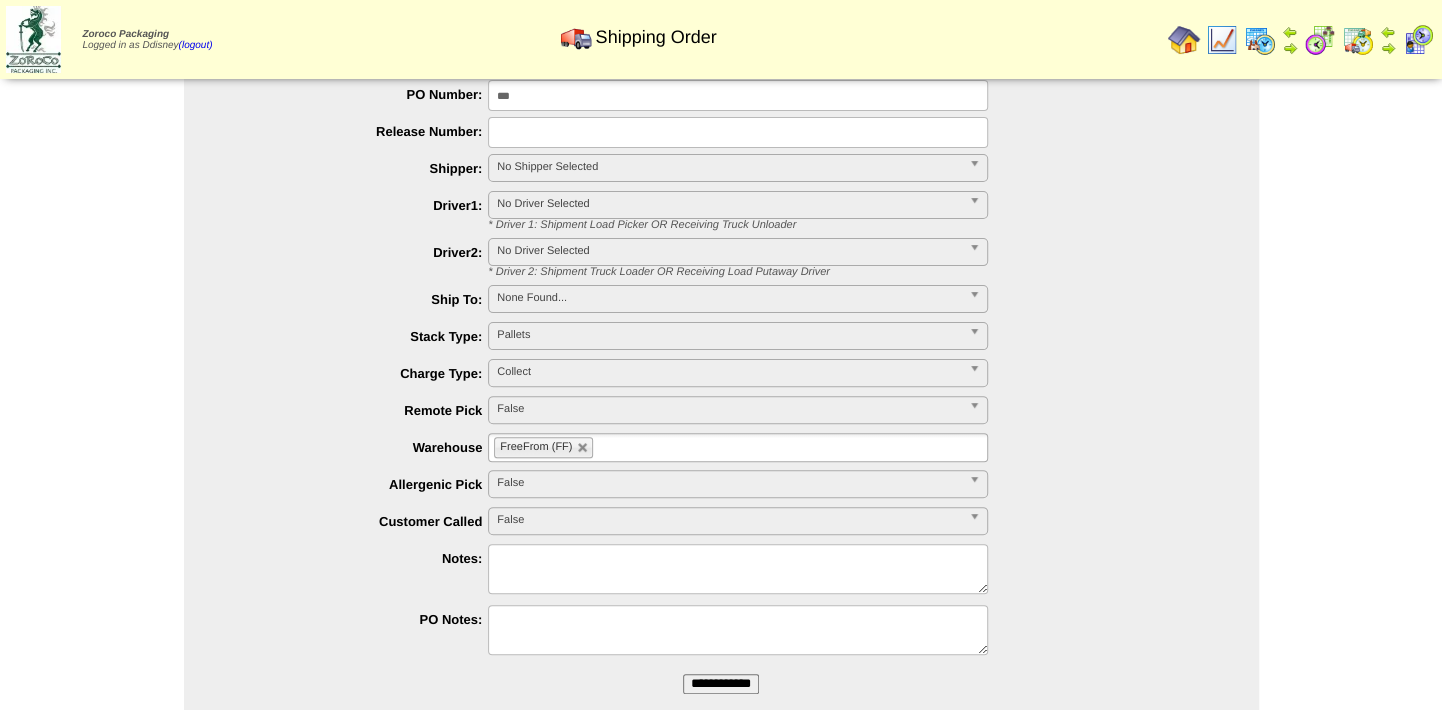 scroll, scrollTop: 220, scrollLeft: 0, axis: vertical 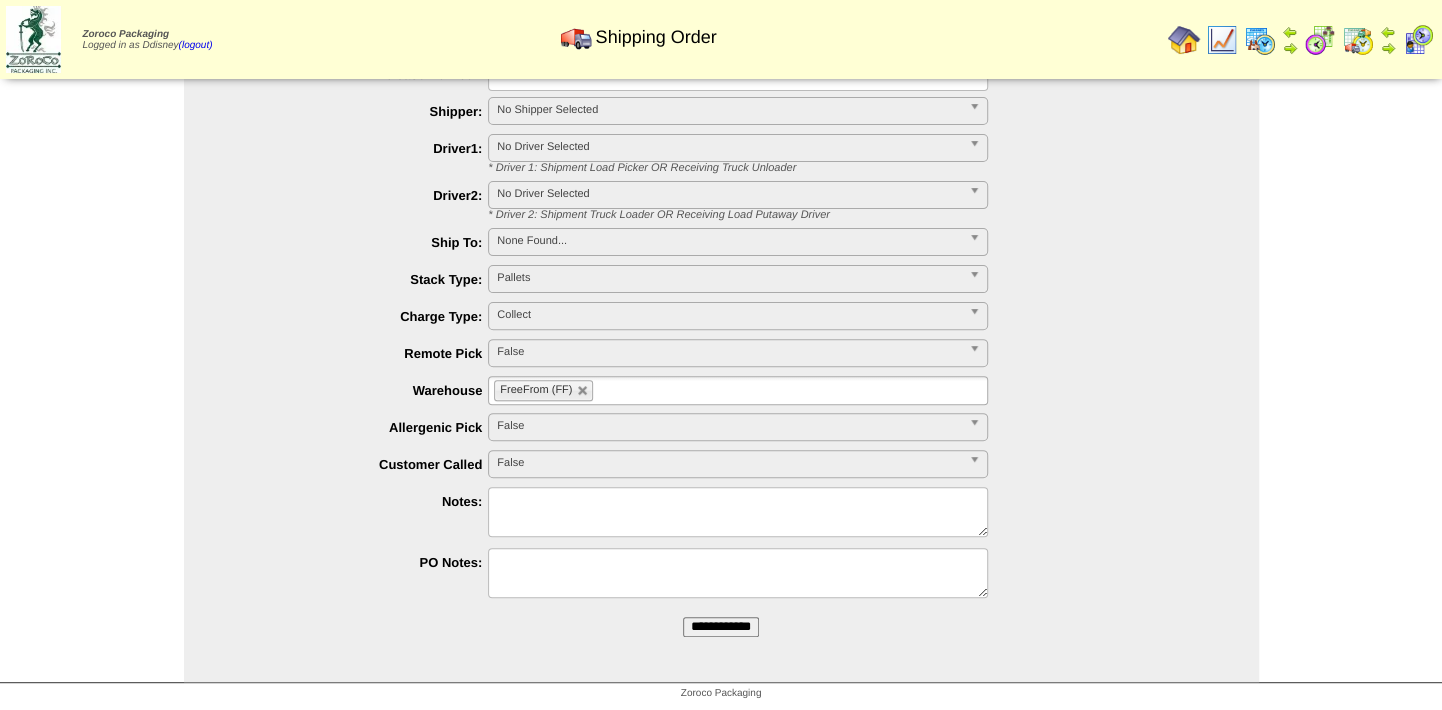 click on "**********" at bounding box center (721, 627) 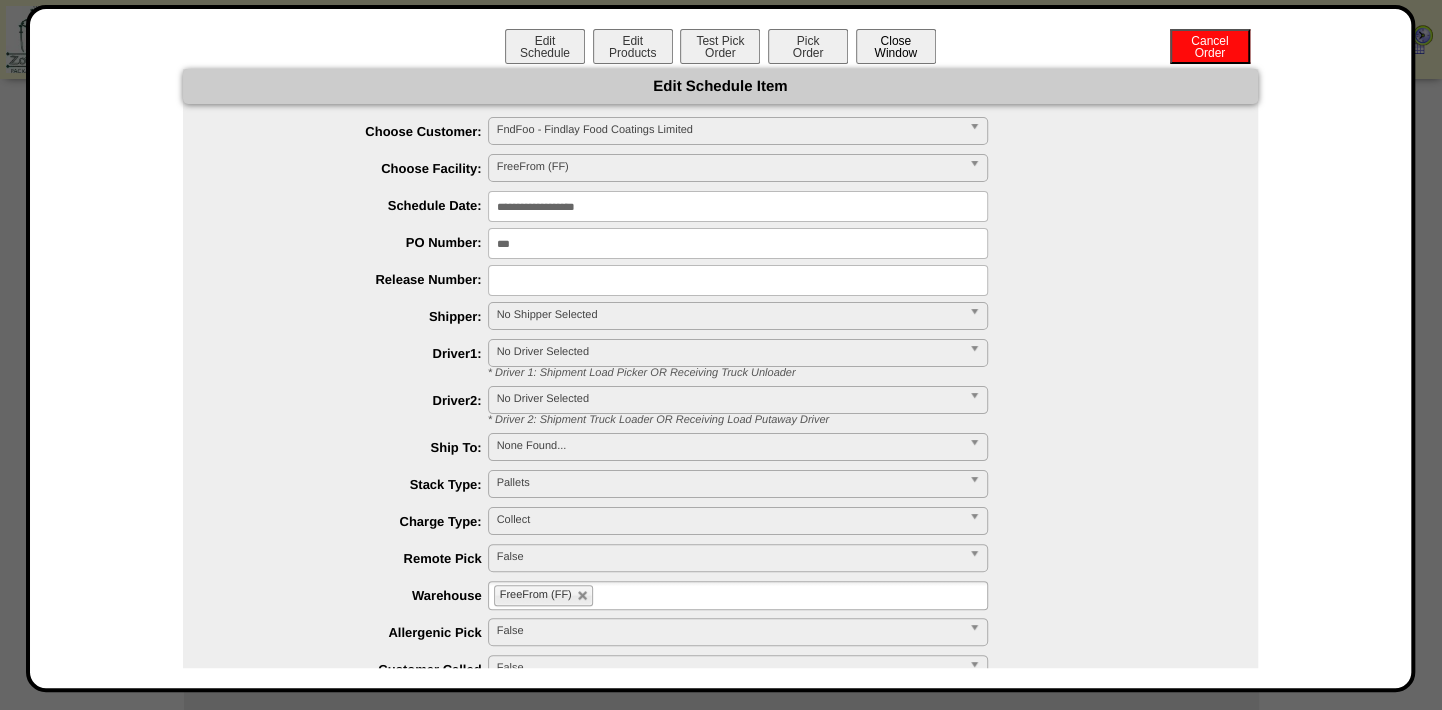 click on "Close Window" at bounding box center [896, 46] 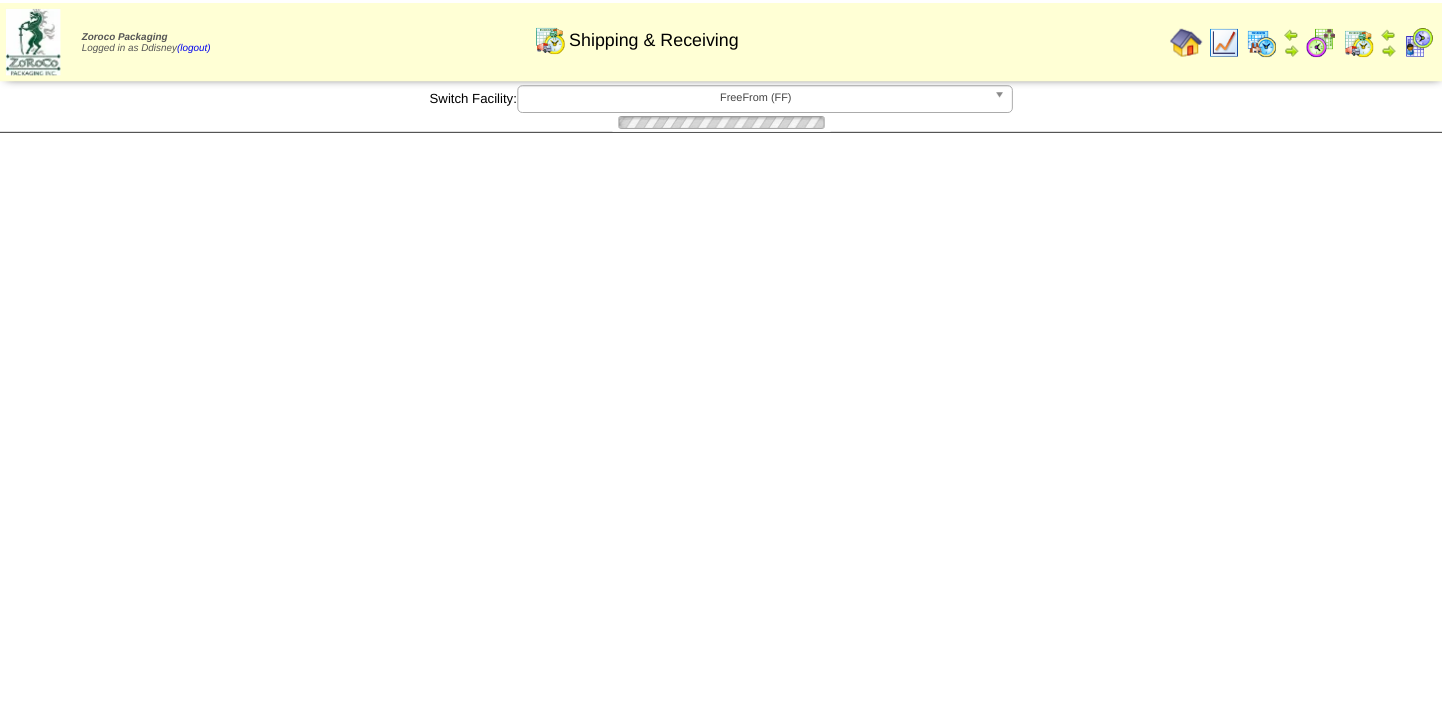 scroll, scrollTop: 0, scrollLeft: 0, axis: both 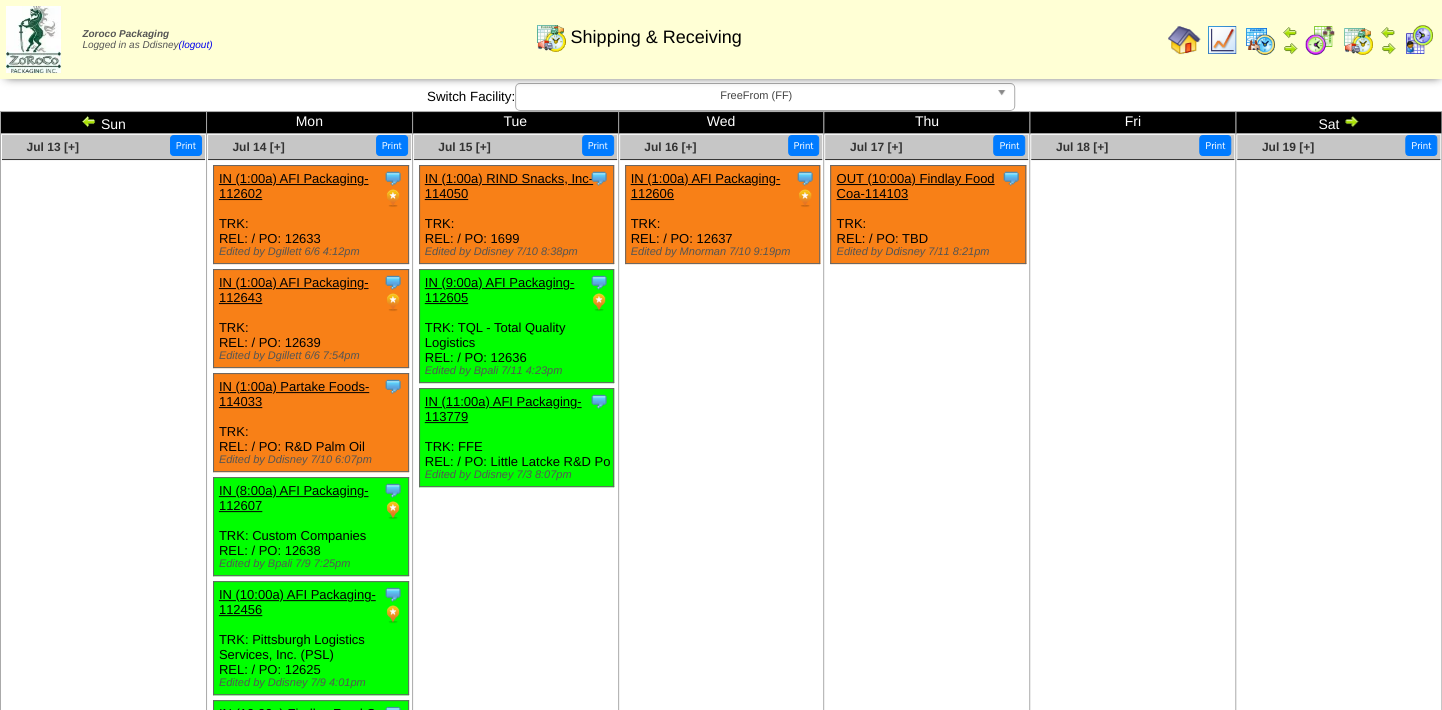 click on "OUT
(10:00a)
Findlay Food Coa-114103" at bounding box center (915, 186) 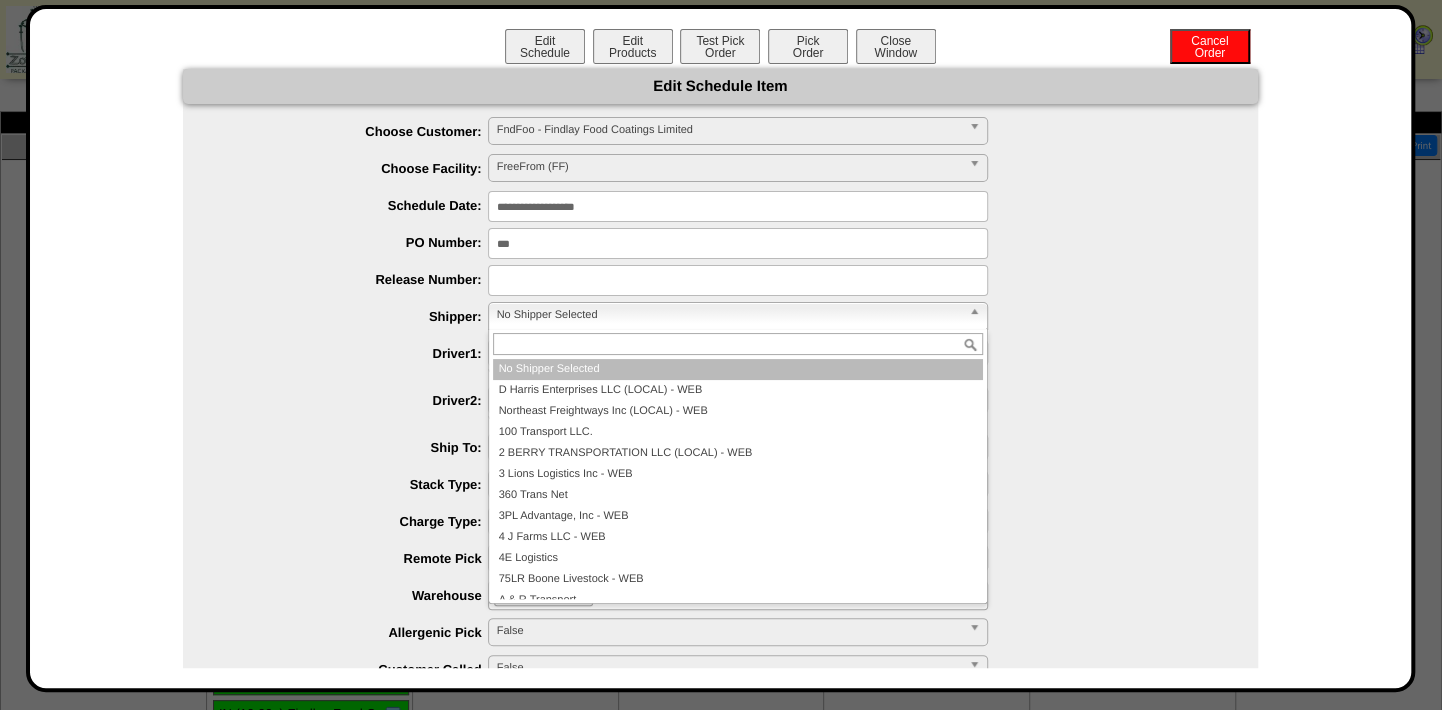 click on "No Shipper Selected" at bounding box center (729, 315) 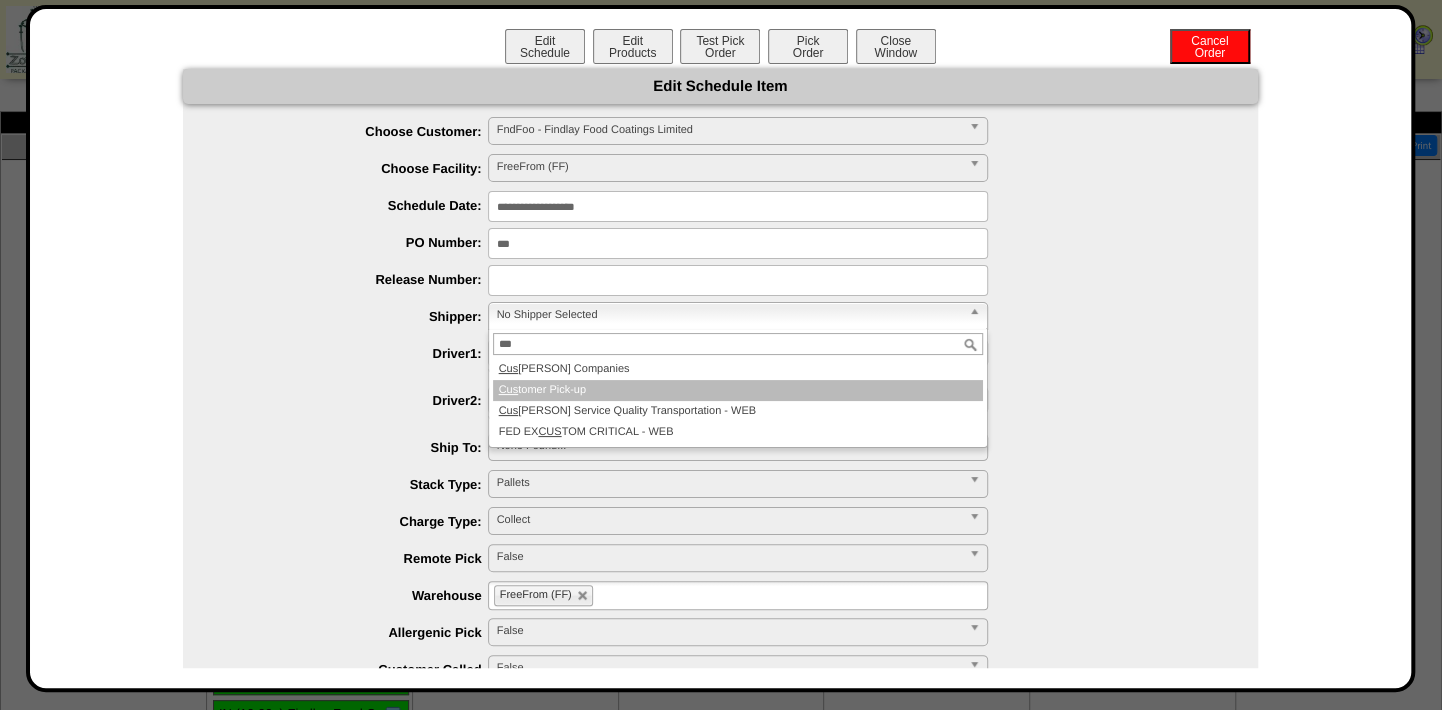 type on "***" 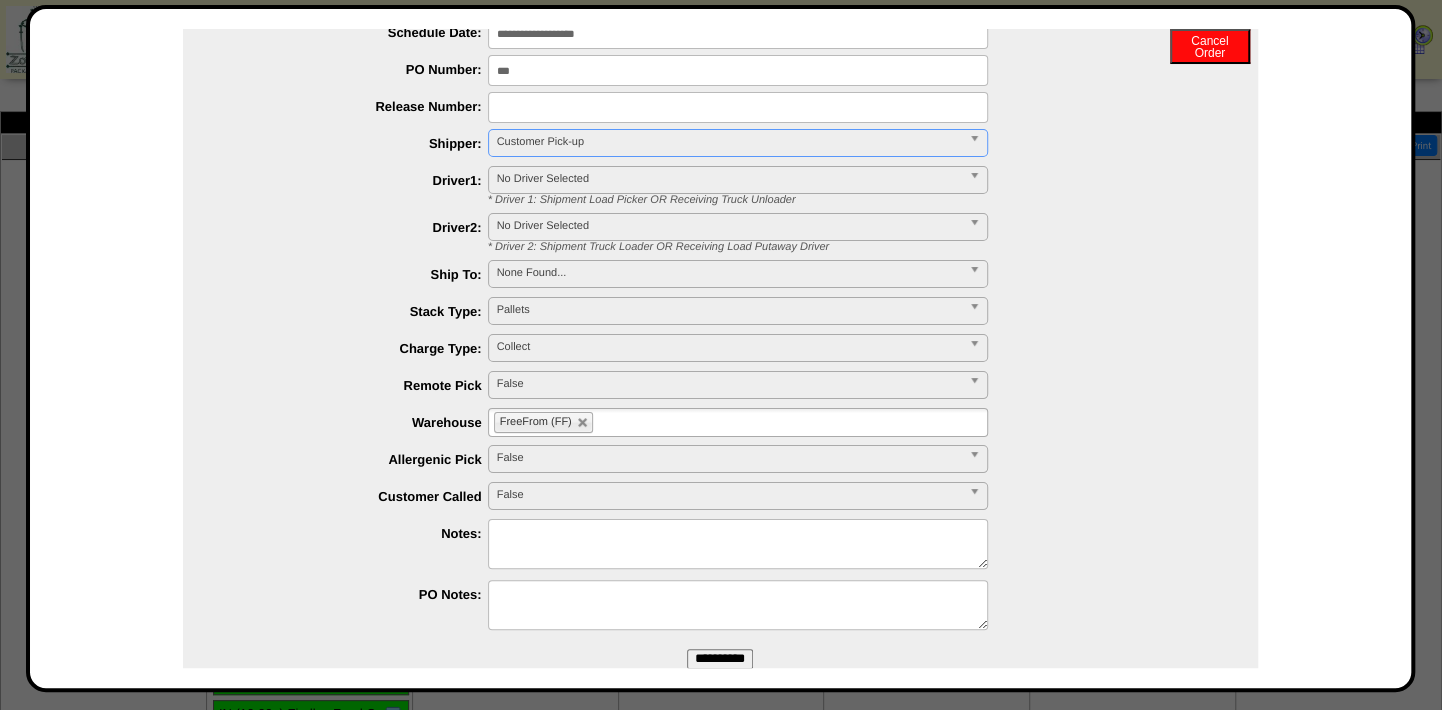 scroll, scrollTop: 220, scrollLeft: 0, axis: vertical 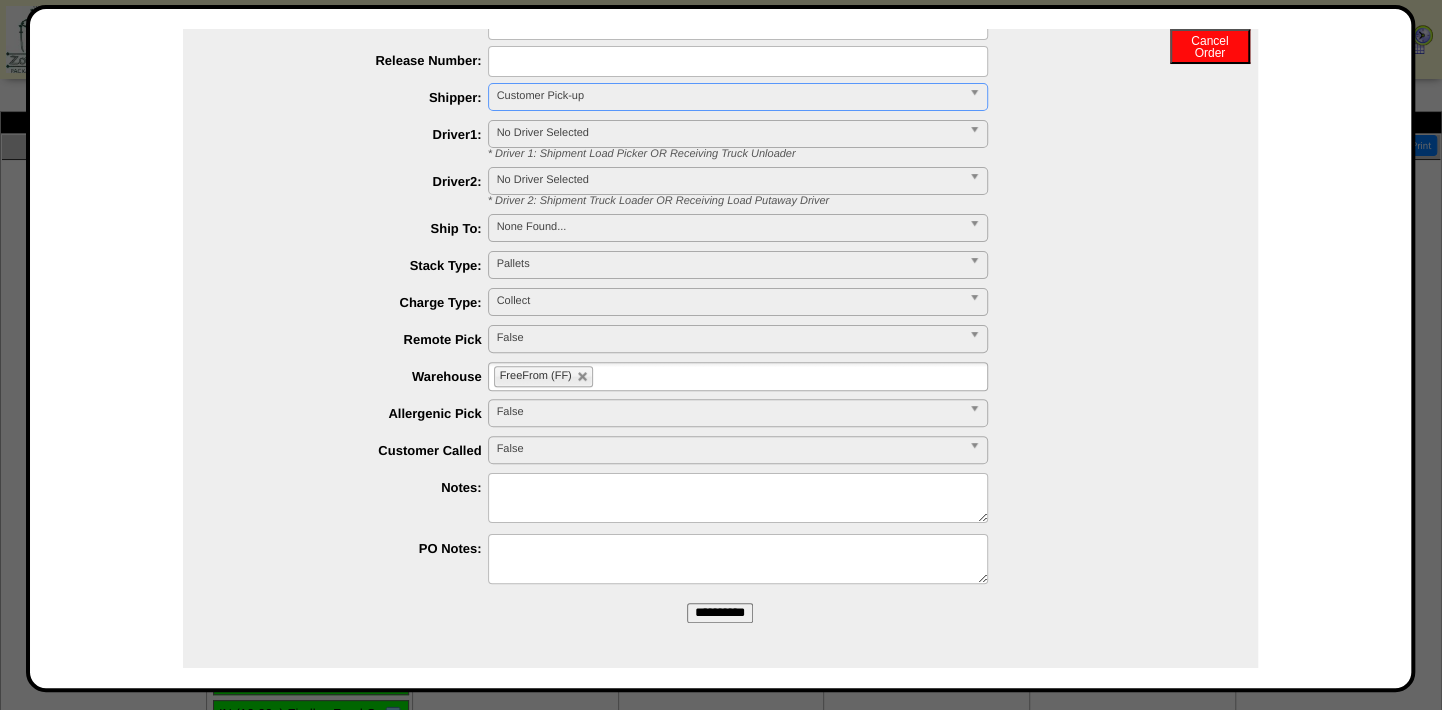 click on "**********" at bounding box center (720, 613) 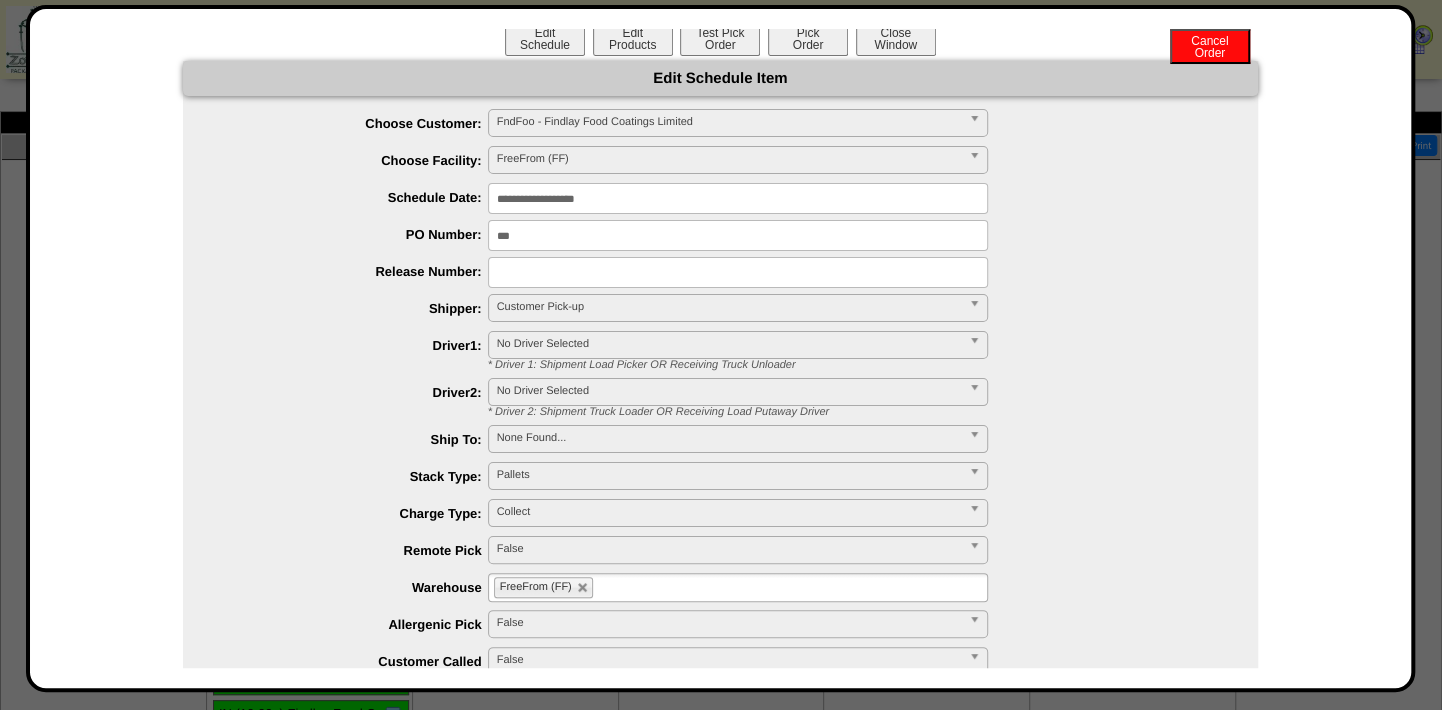 scroll, scrollTop: 0, scrollLeft: 0, axis: both 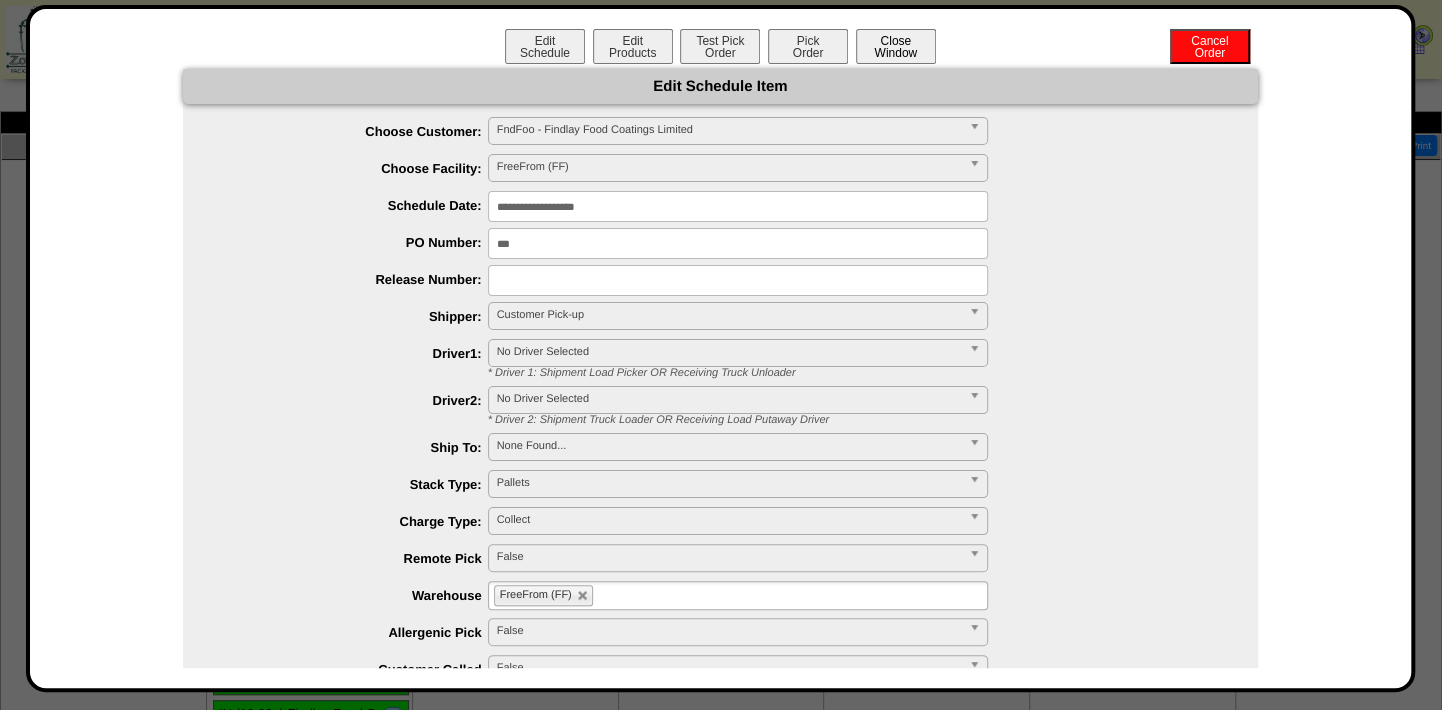 click on "Close Window" at bounding box center (896, 46) 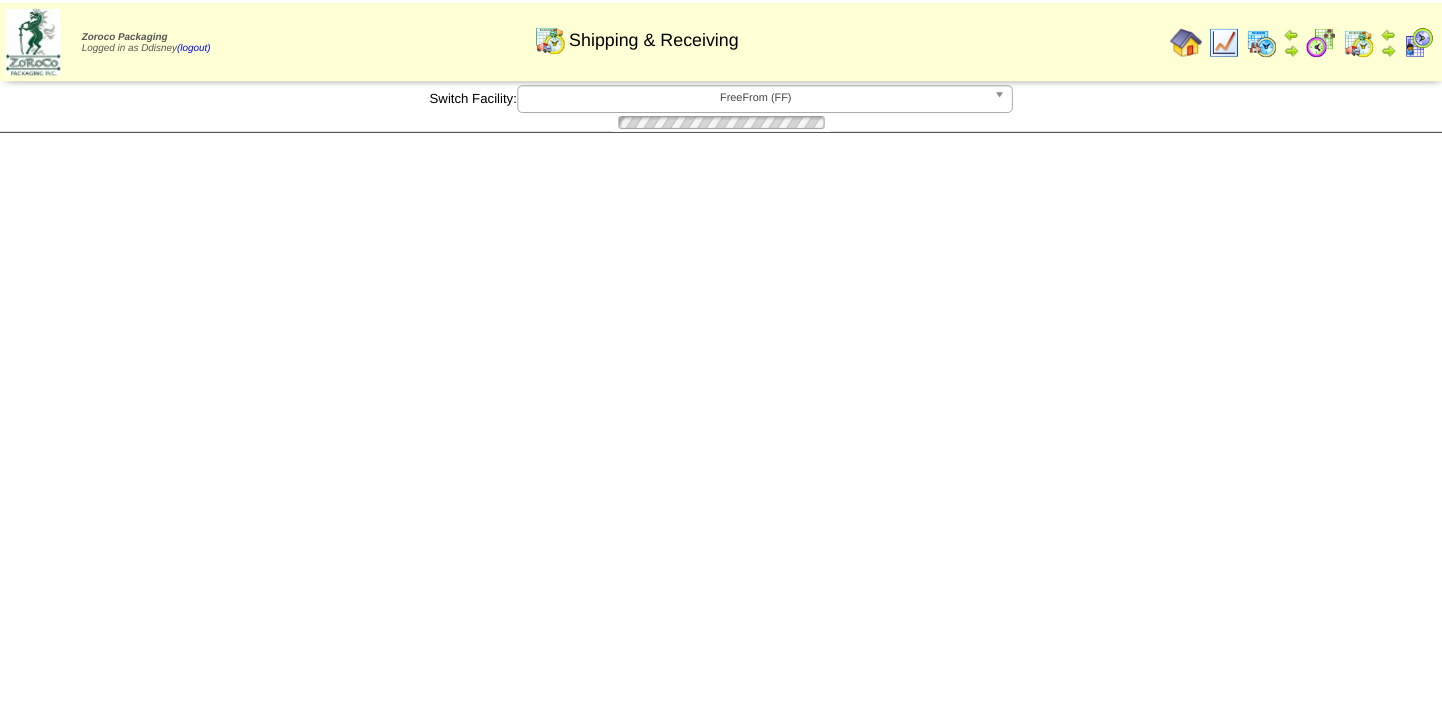 scroll, scrollTop: 0, scrollLeft: 0, axis: both 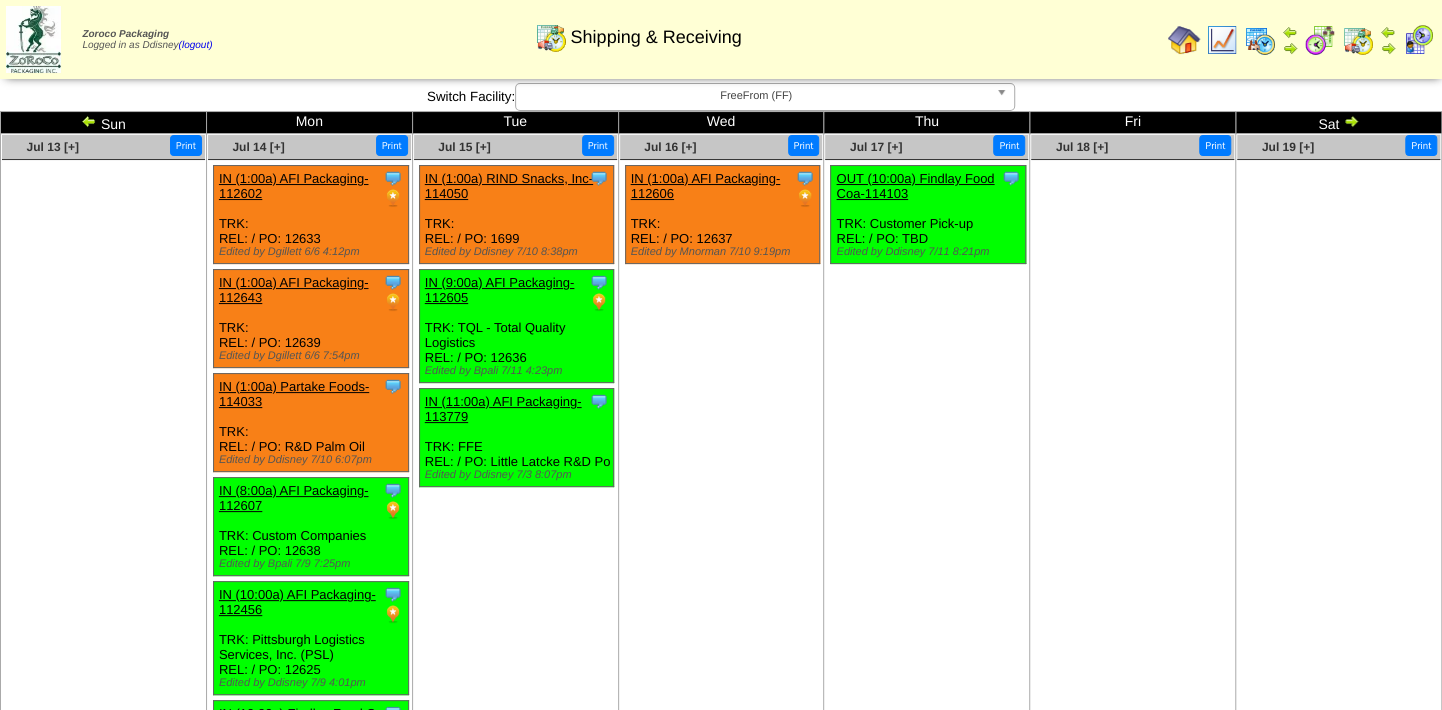 click on "OUT
(10:00a)
Findlay Food Coa-114103" at bounding box center [915, 186] 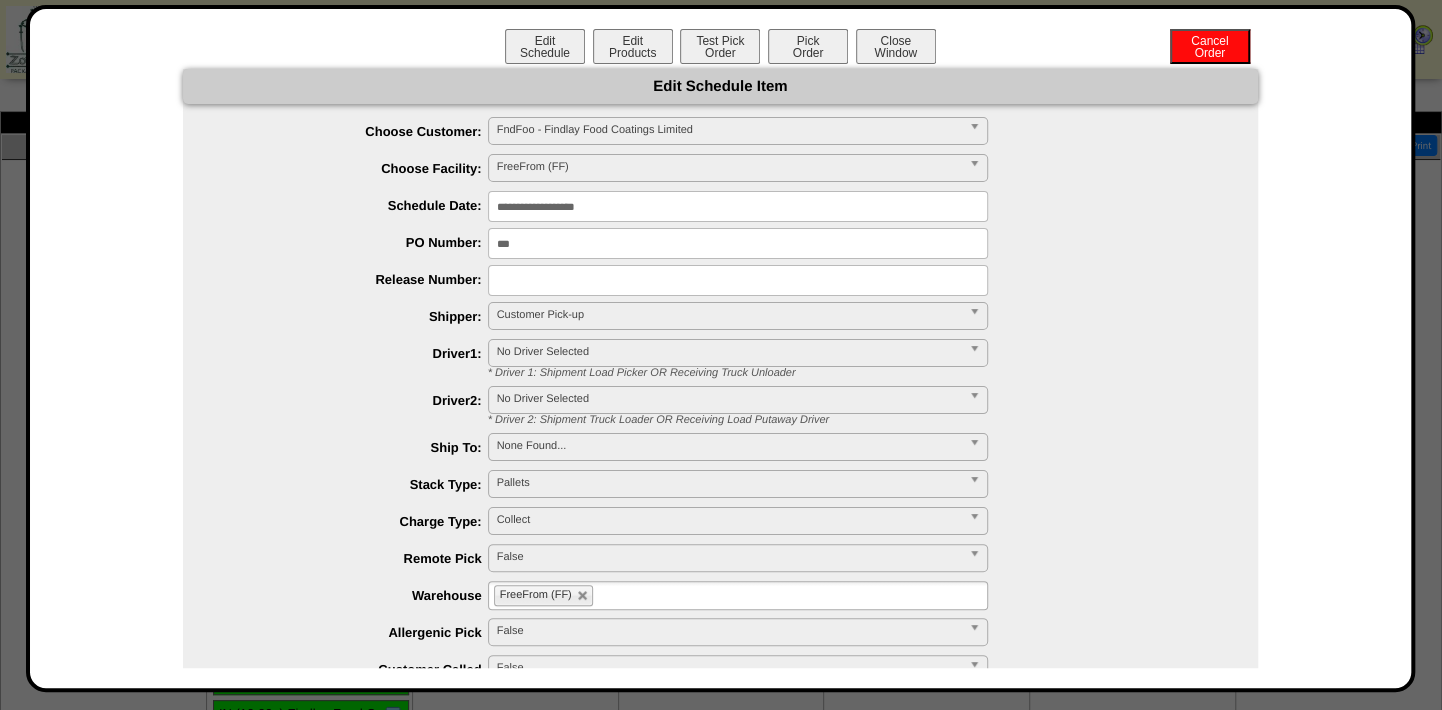 click on "**********" at bounding box center (738, 206) 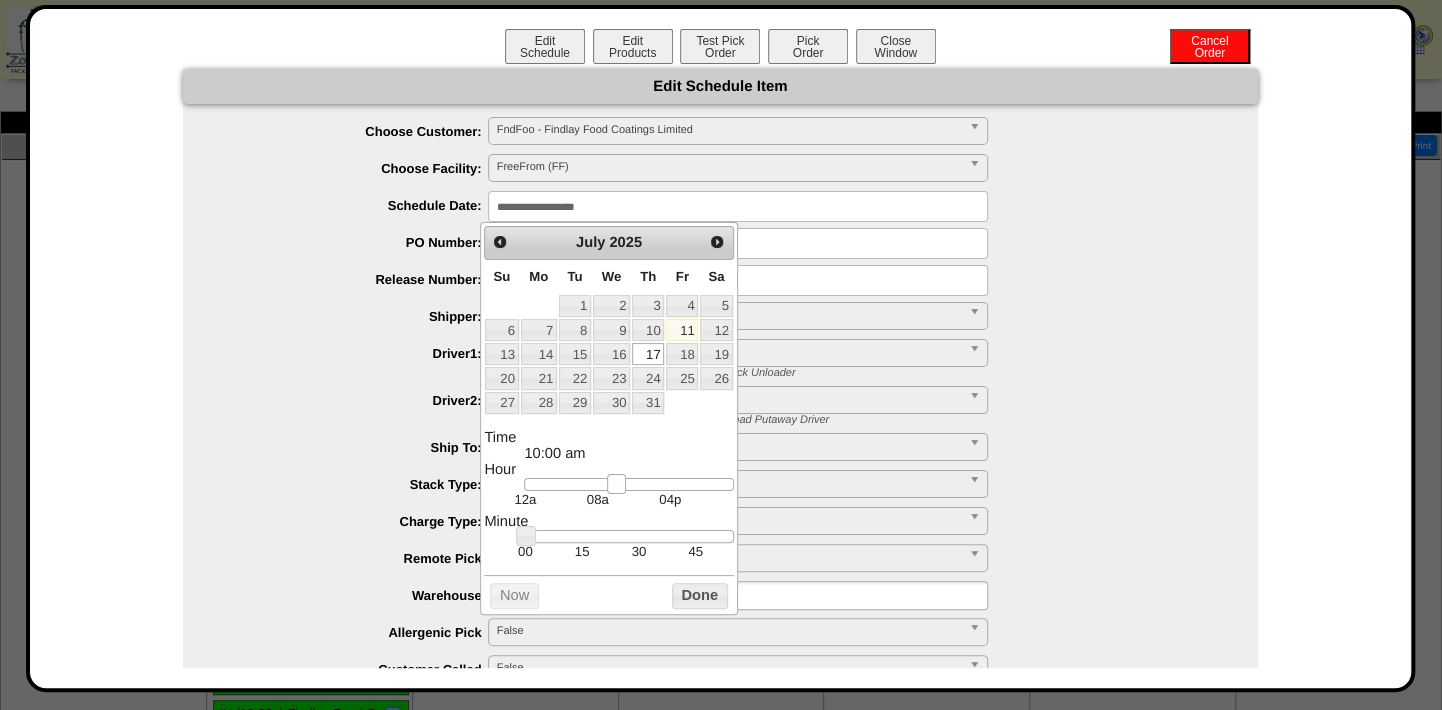 type on "**********" 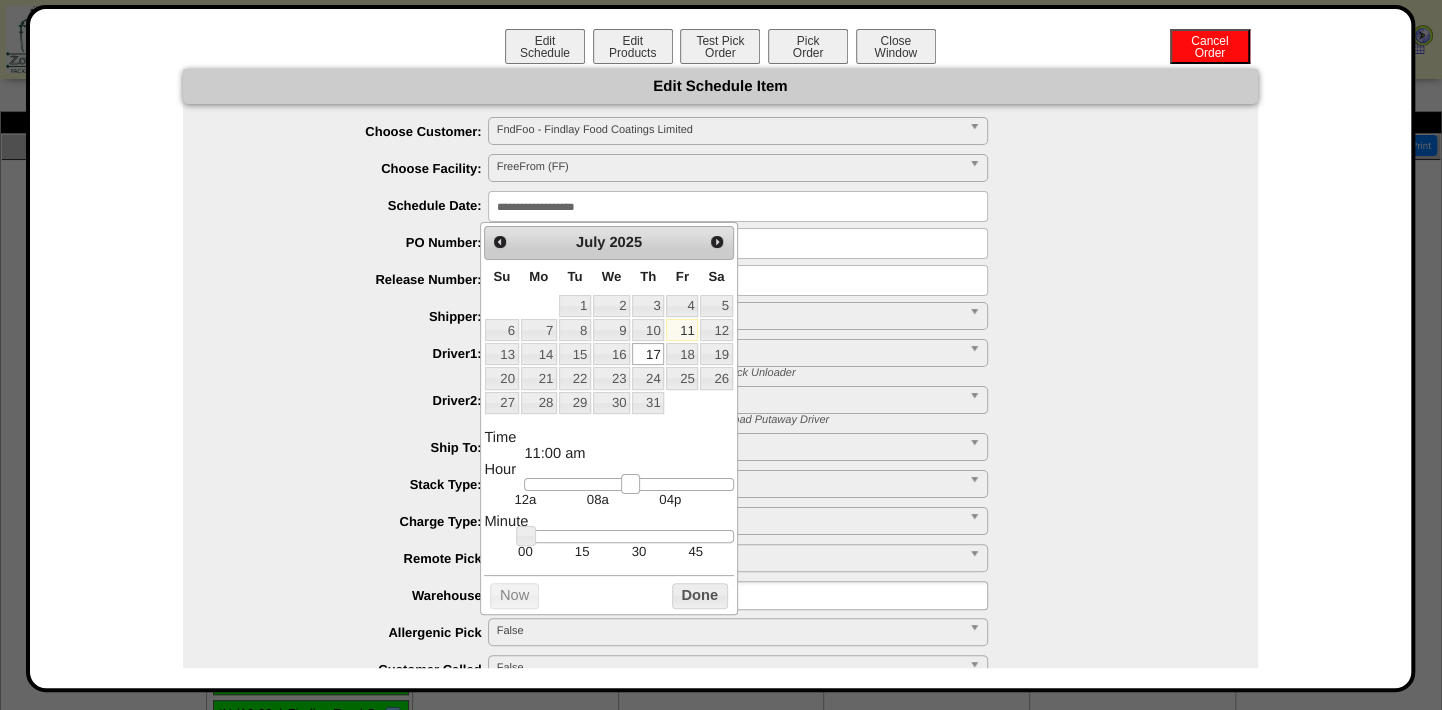 drag, startPoint x: 609, startPoint y: 486, endPoint x: 623, endPoint y: 488, distance: 14.142136 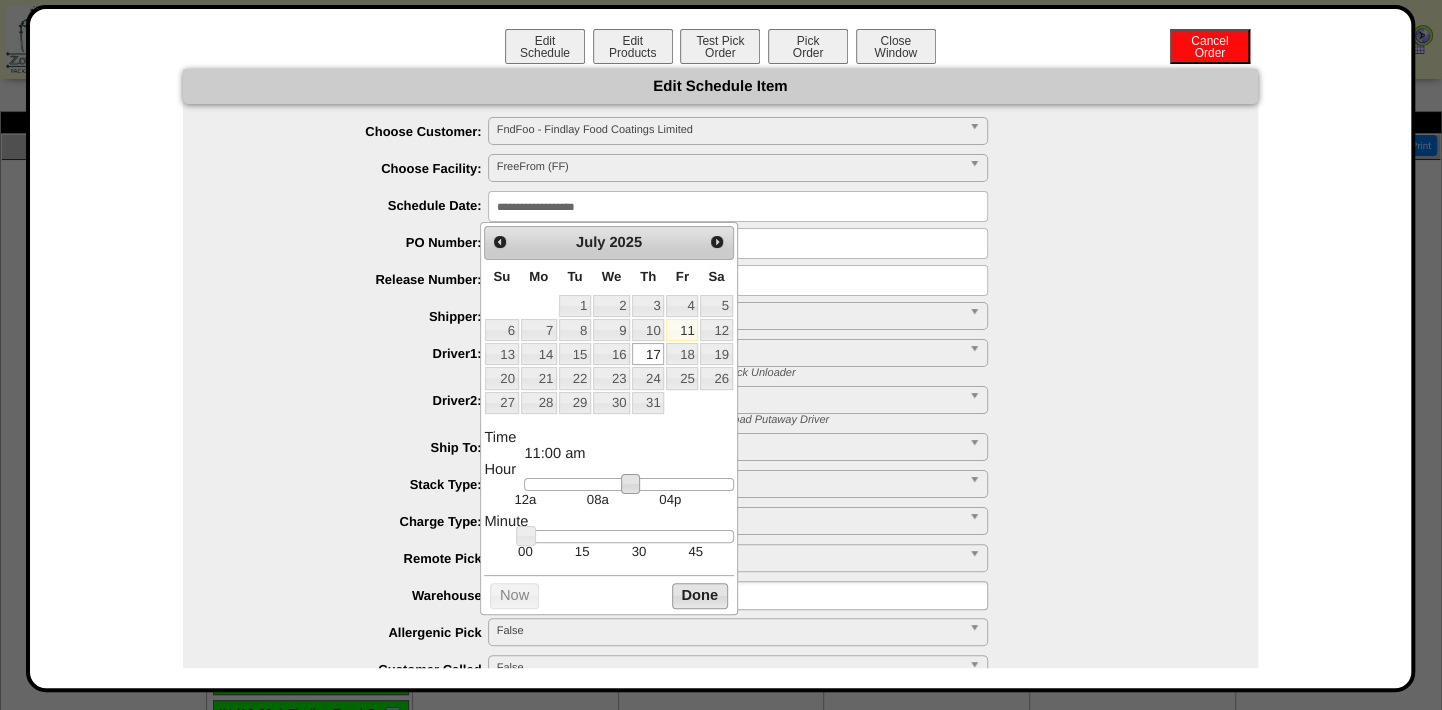 click on "Done" at bounding box center [700, 595] 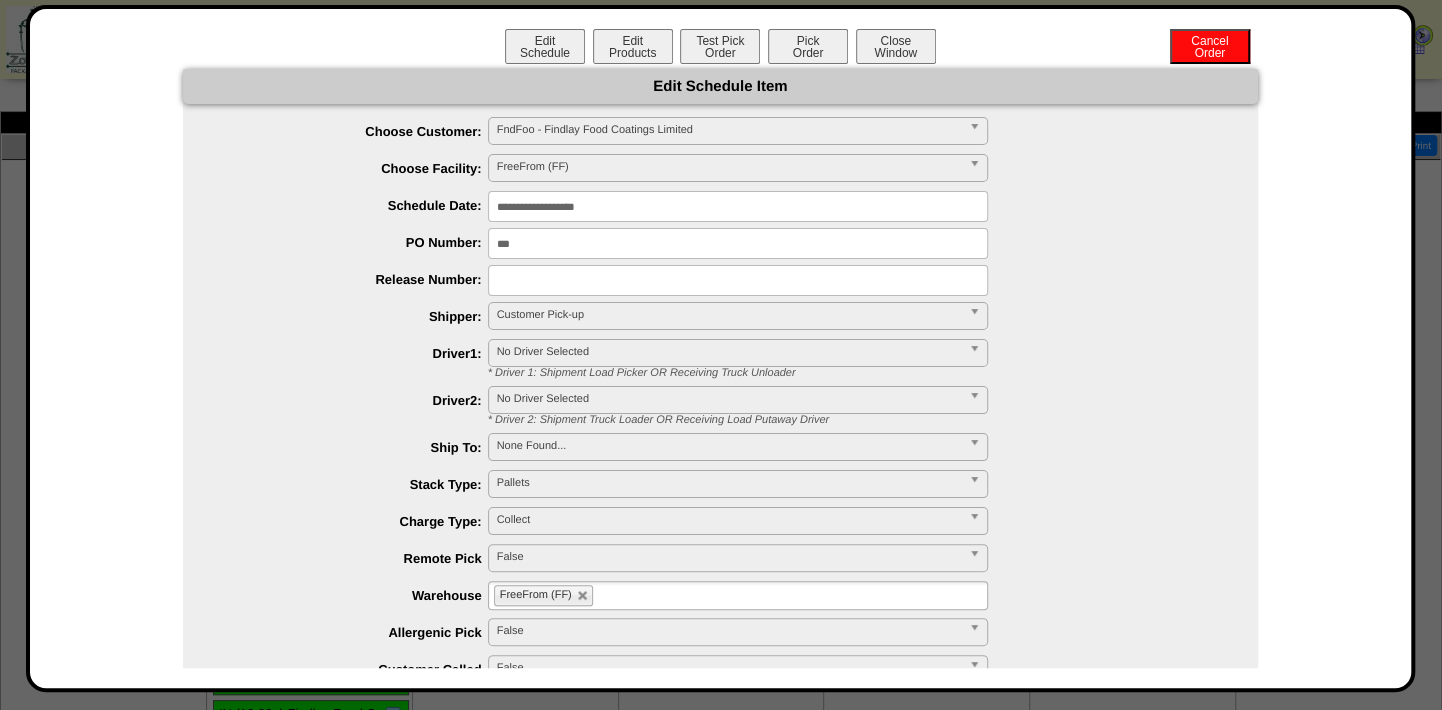 click at bounding box center [740, 280] 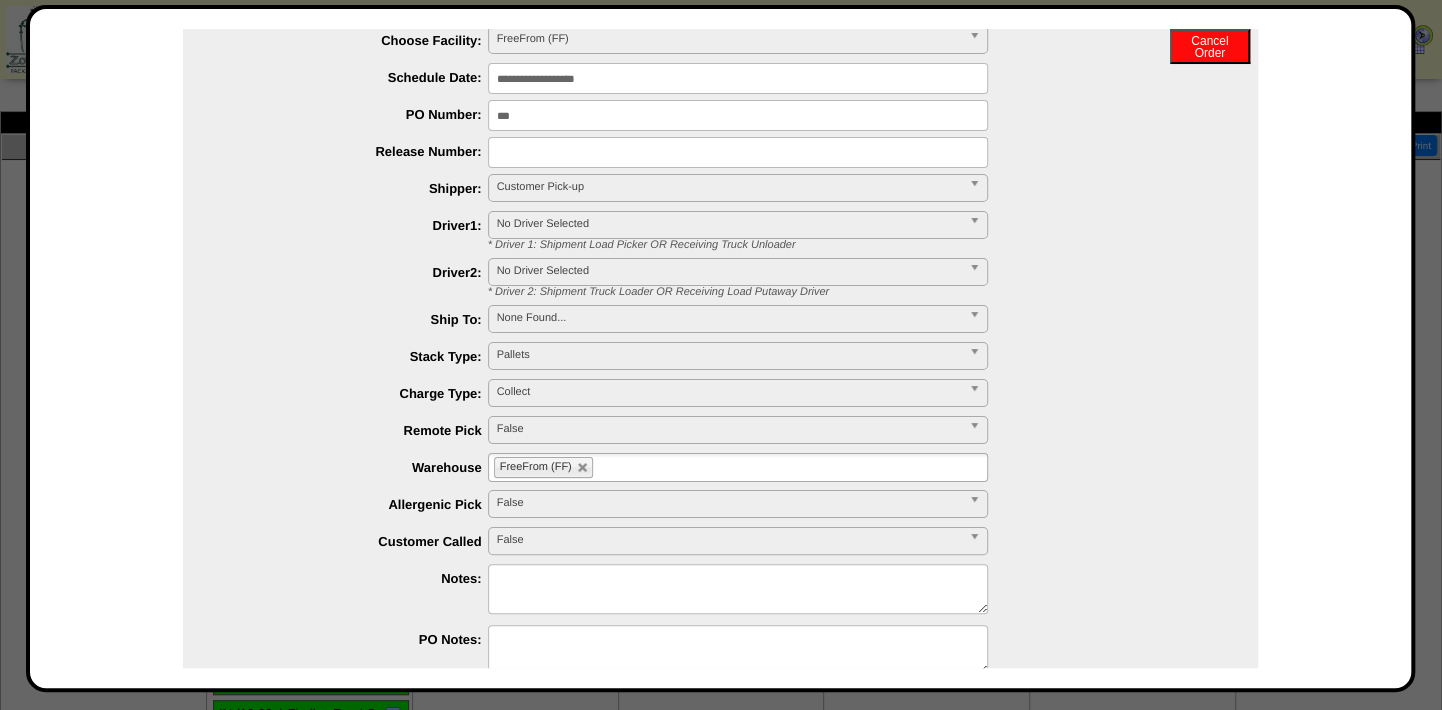 scroll, scrollTop: 220, scrollLeft: 0, axis: vertical 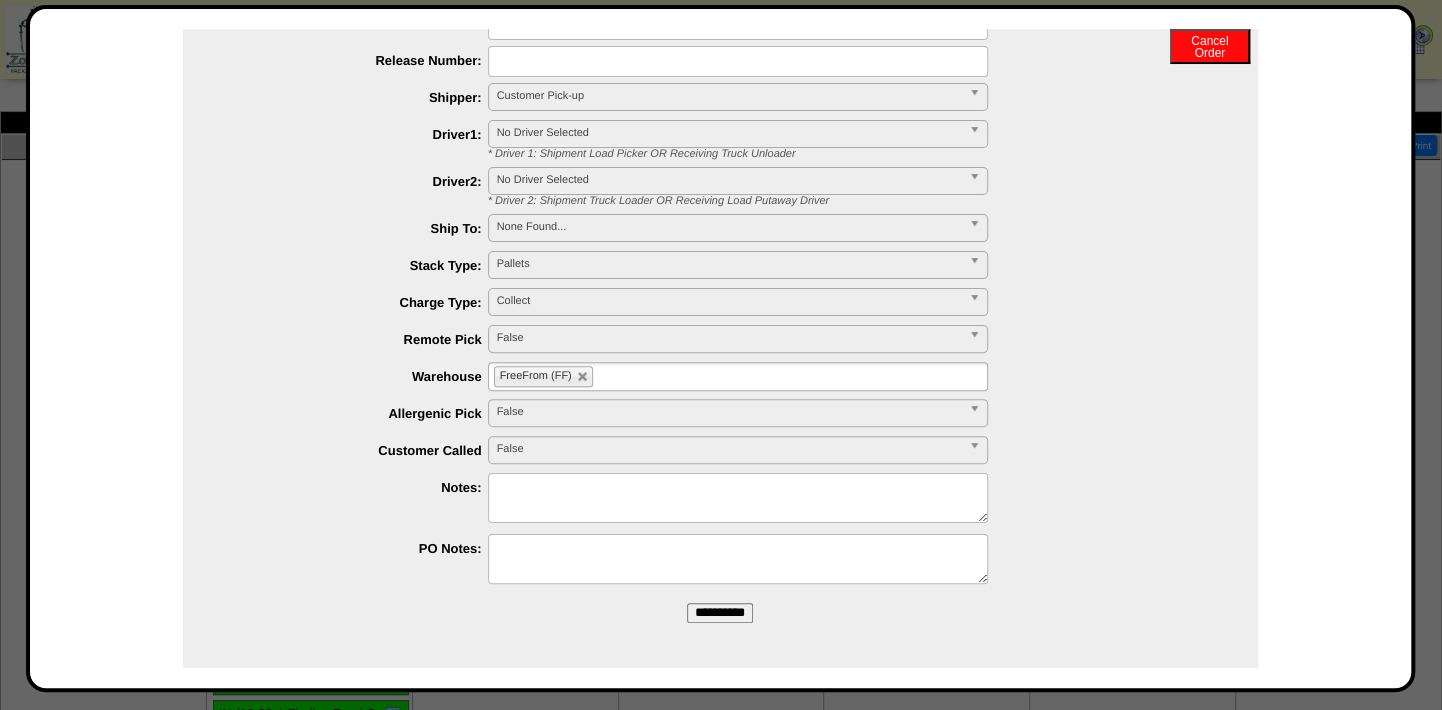 click on "**********" at bounding box center (720, 613) 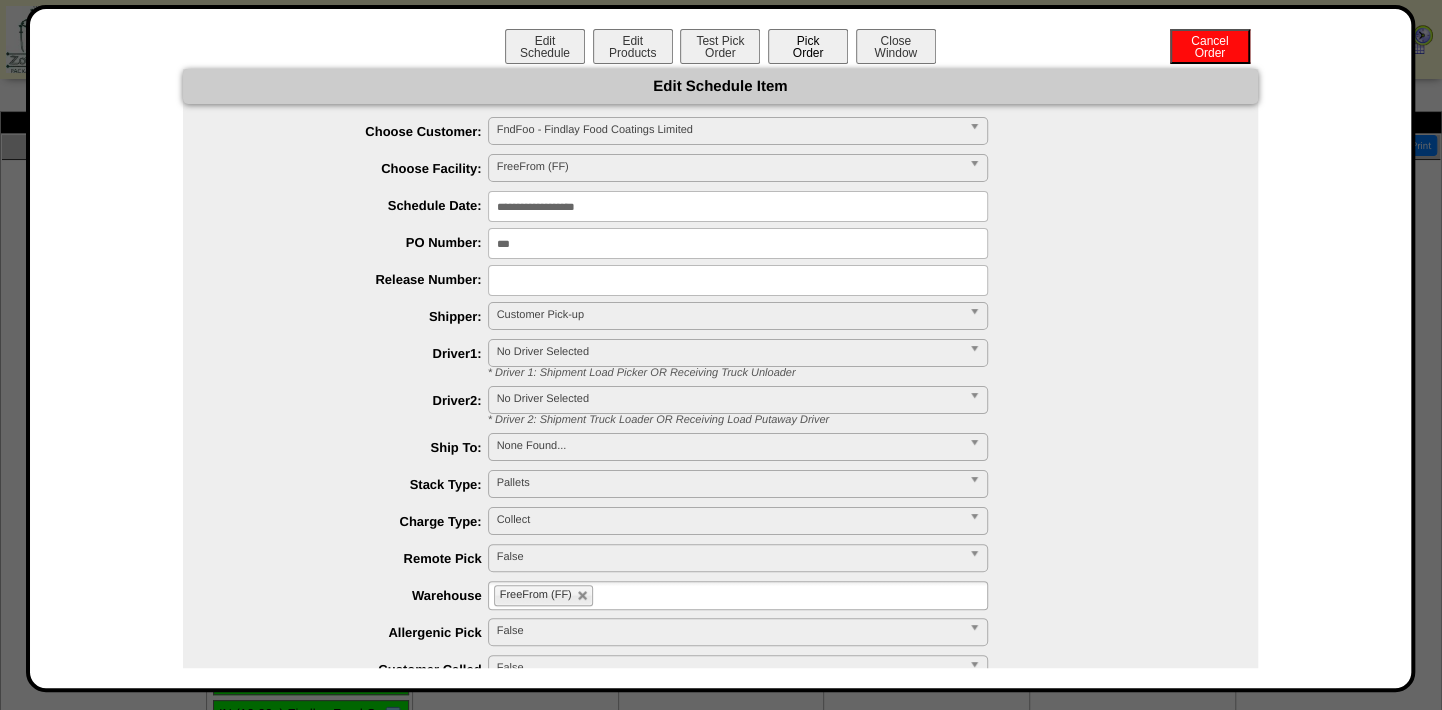 scroll, scrollTop: 0, scrollLeft: 0, axis: both 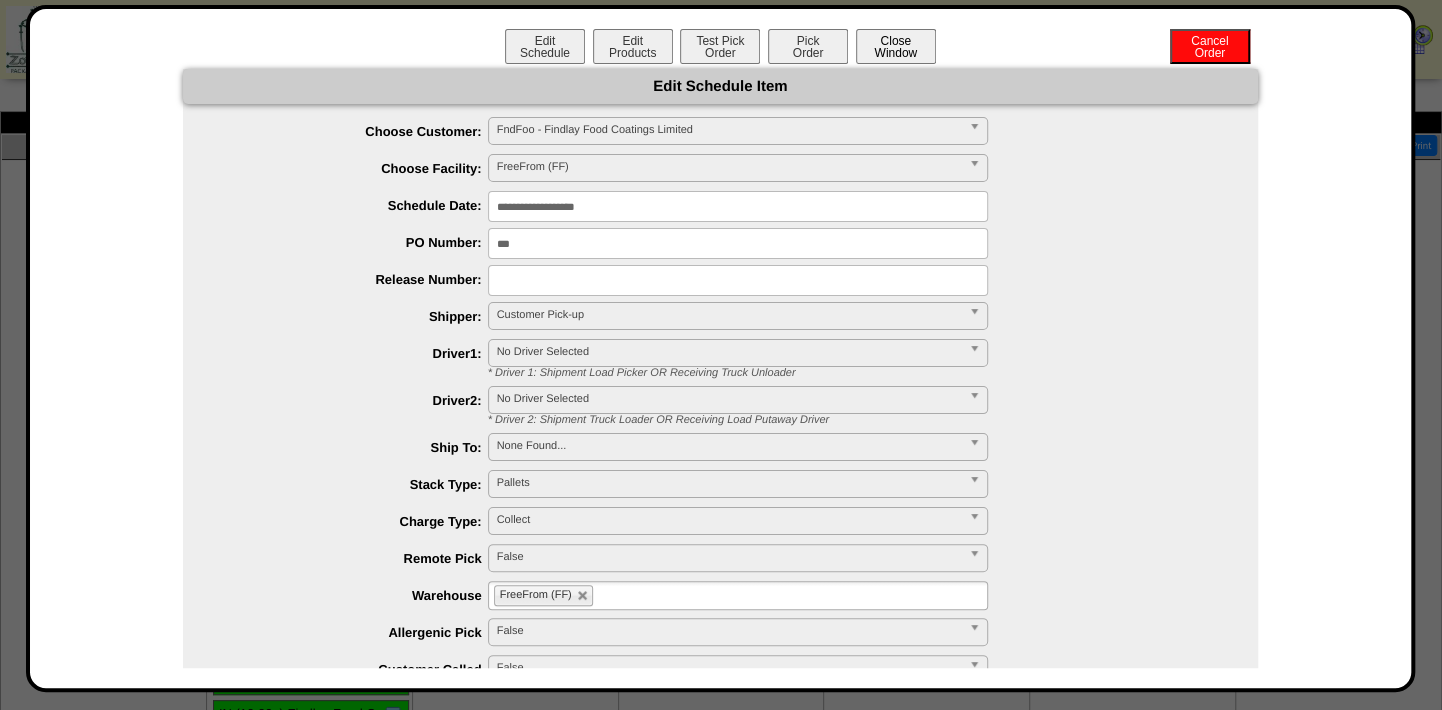click on "Close Window" at bounding box center (896, 46) 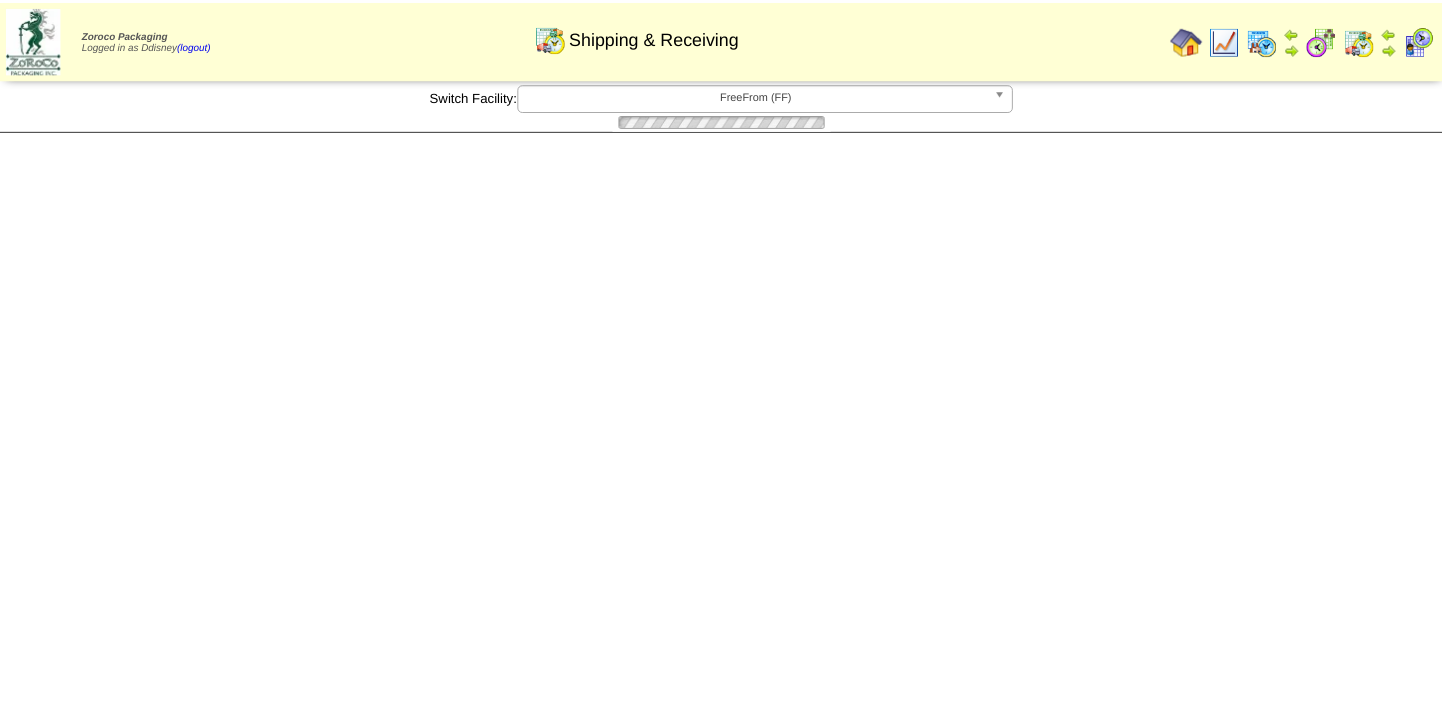 scroll, scrollTop: 0, scrollLeft: 0, axis: both 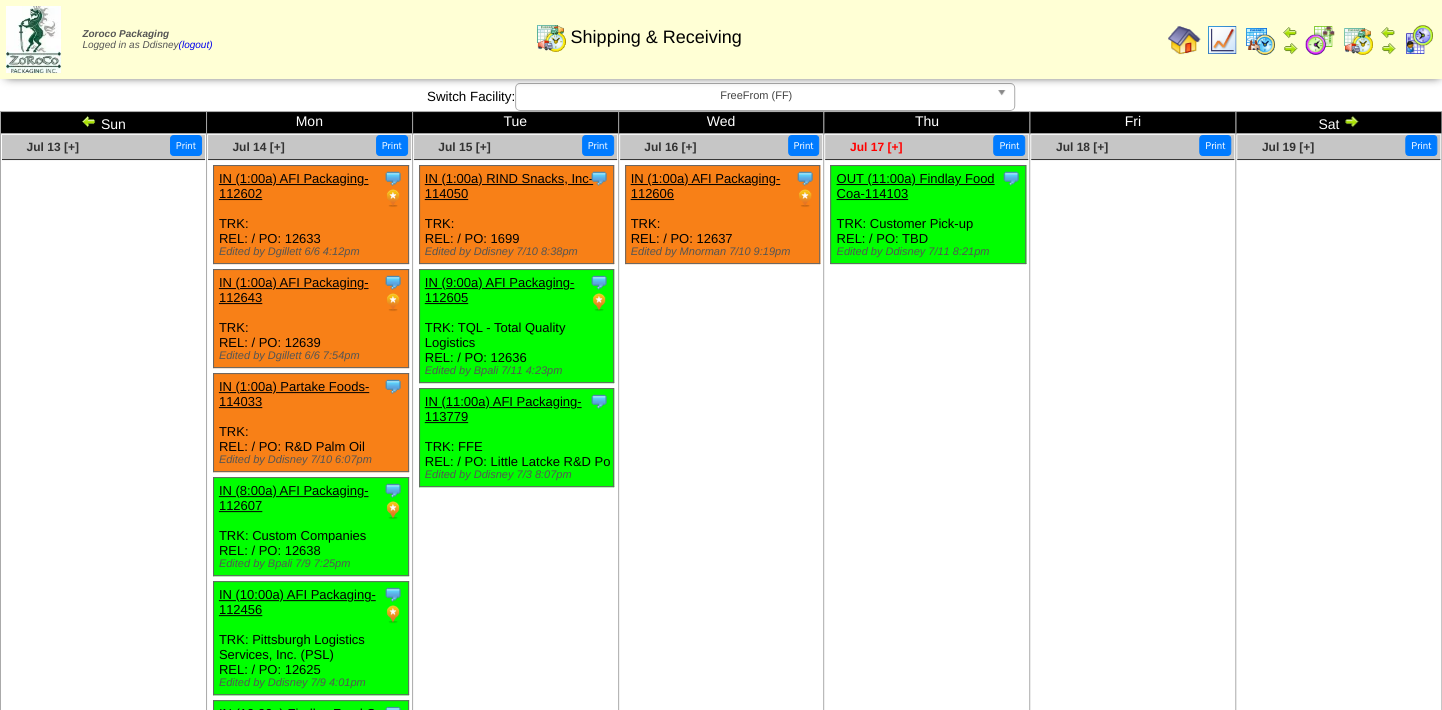 click on "Jul 17                        [+]" at bounding box center (876, 147) 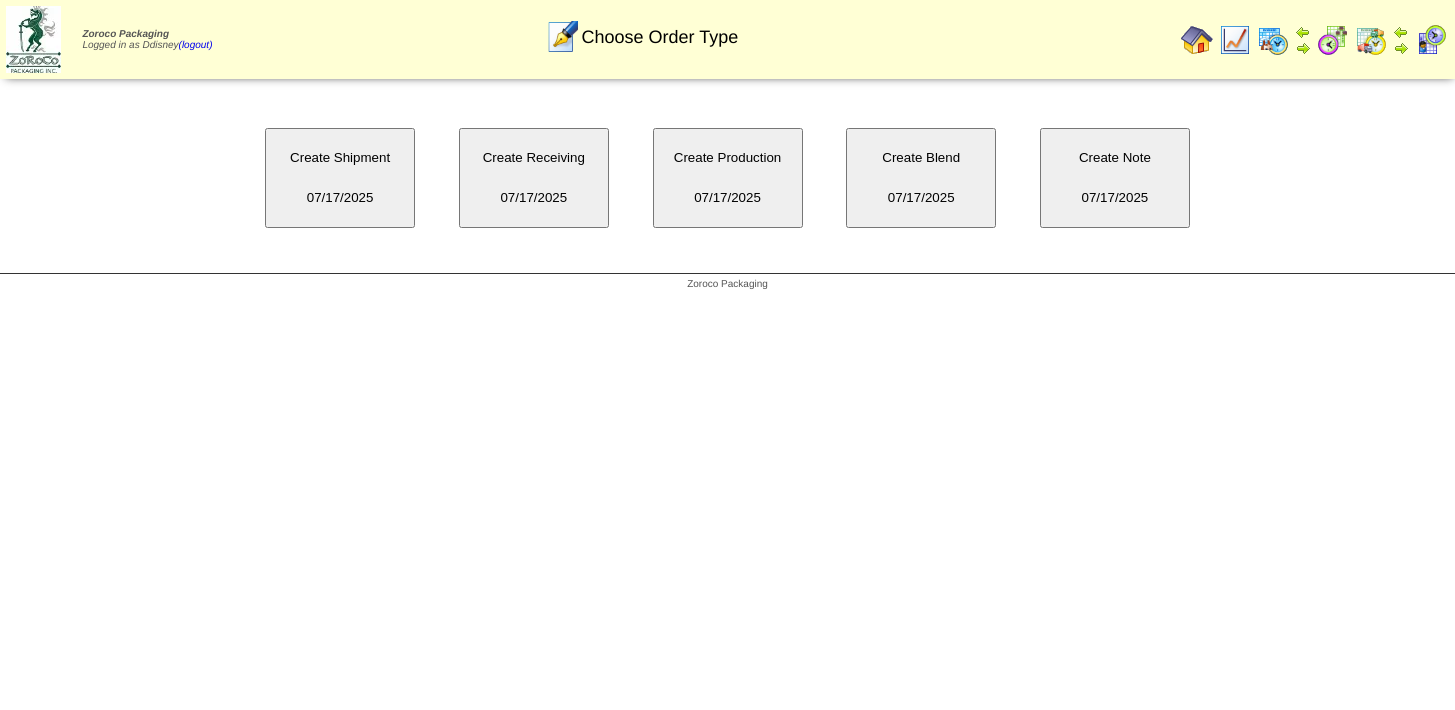 scroll, scrollTop: 0, scrollLeft: 0, axis: both 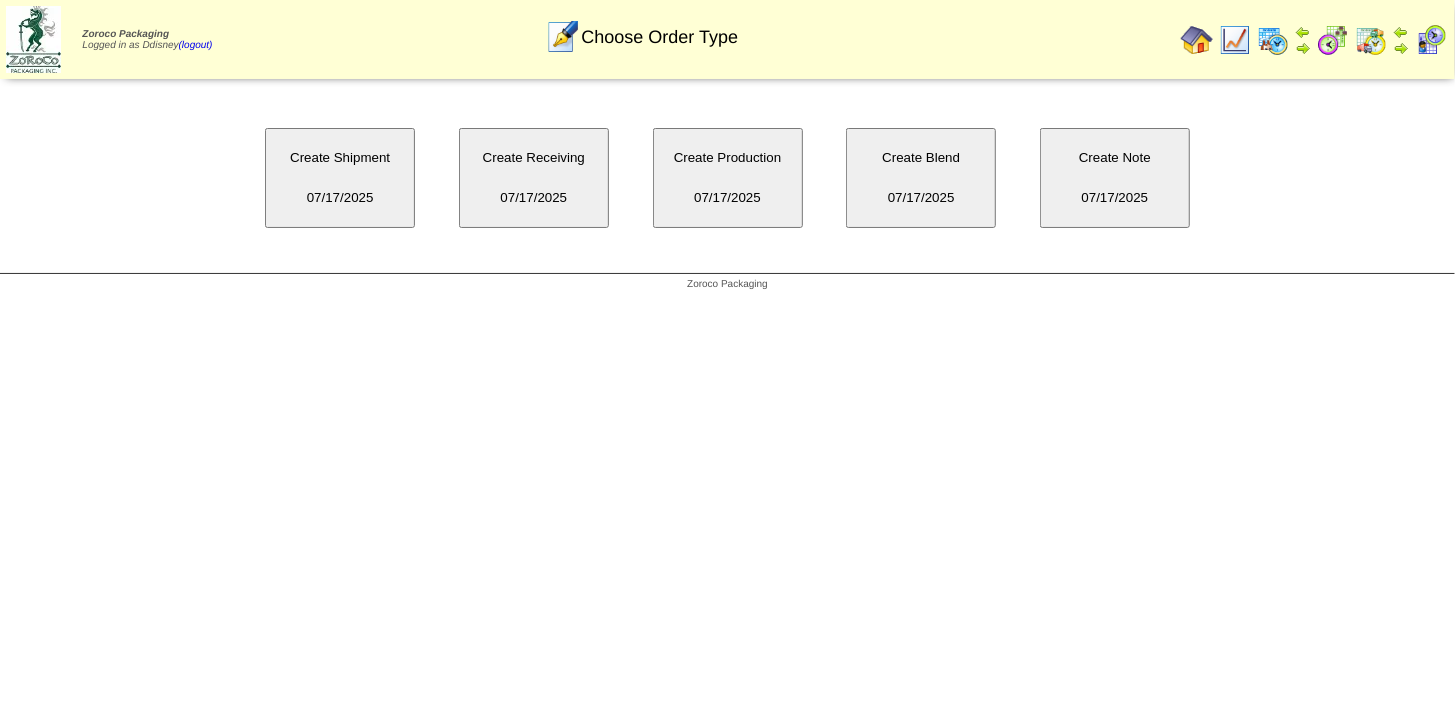 click on "Create Shipment
[DATE]" at bounding box center [340, 178] 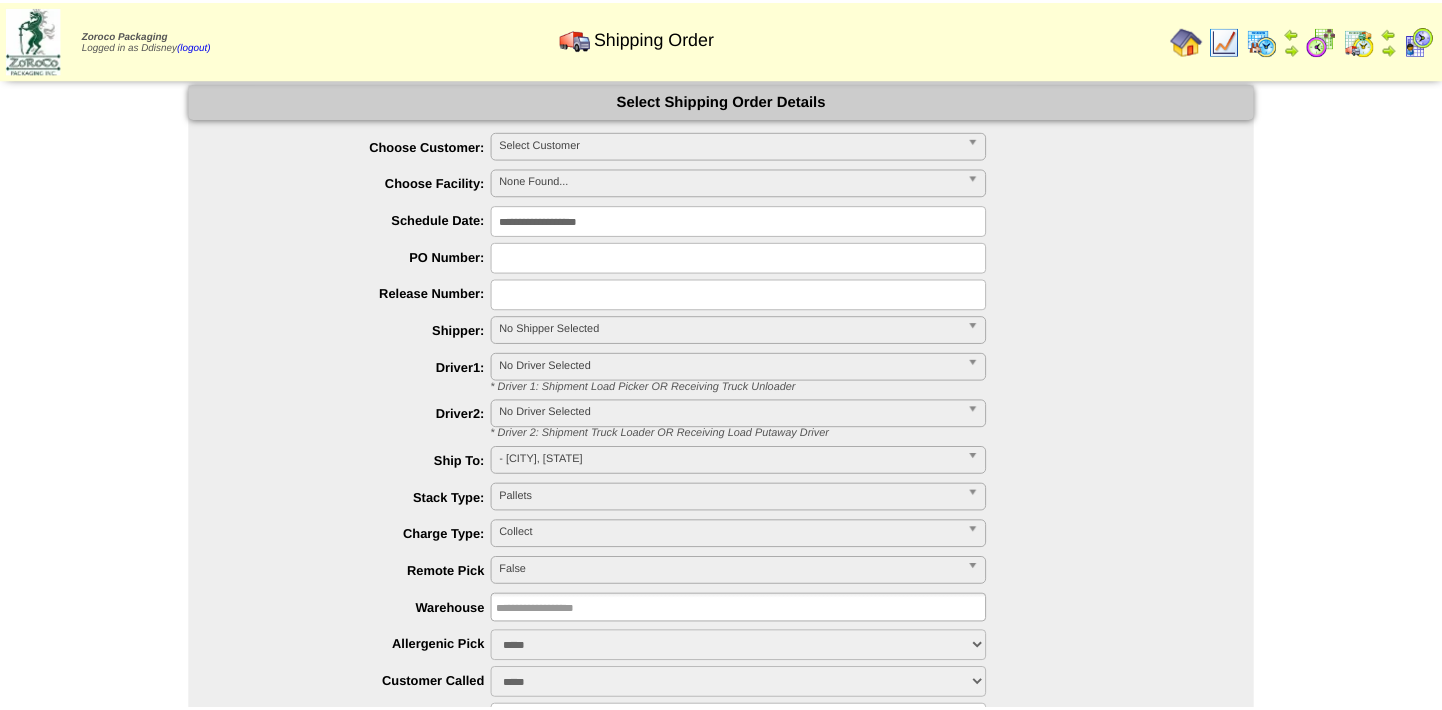 scroll, scrollTop: 0, scrollLeft: 0, axis: both 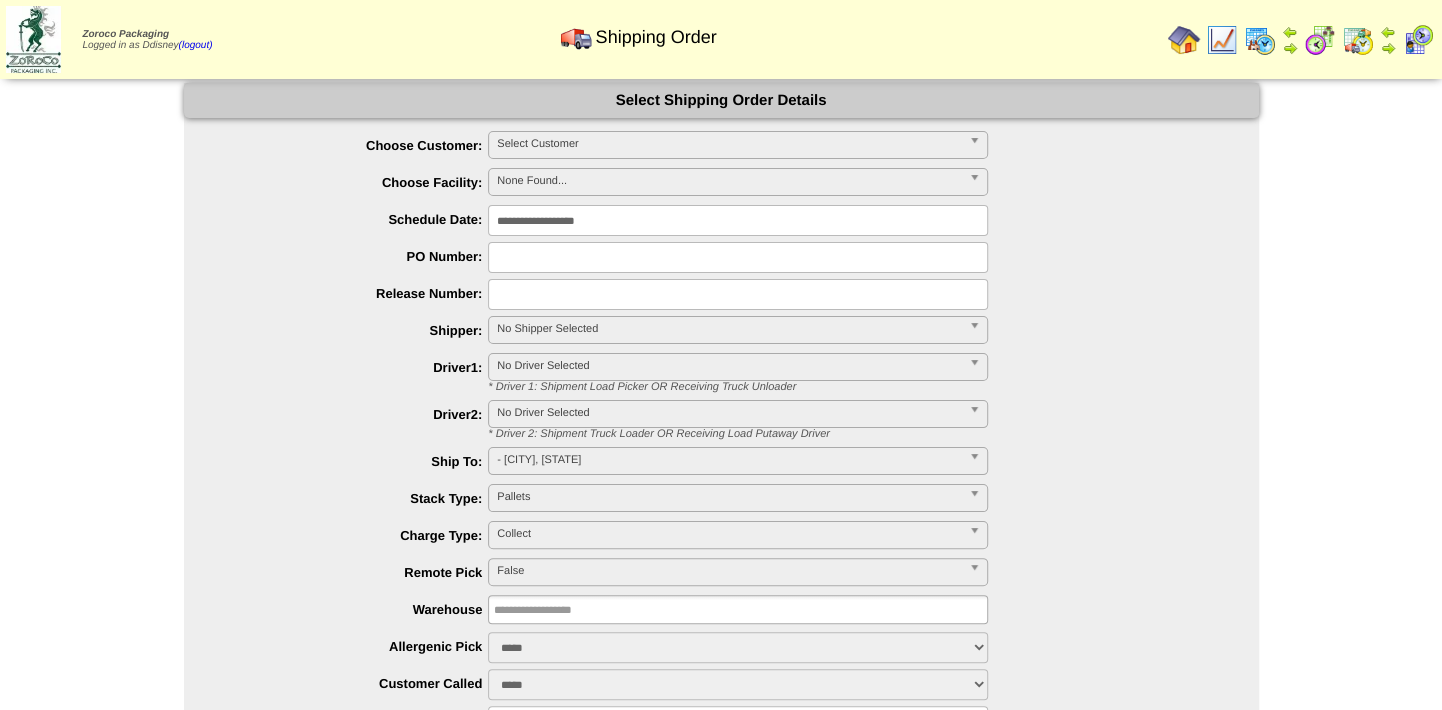 click on "Select Customer" at bounding box center [729, 144] 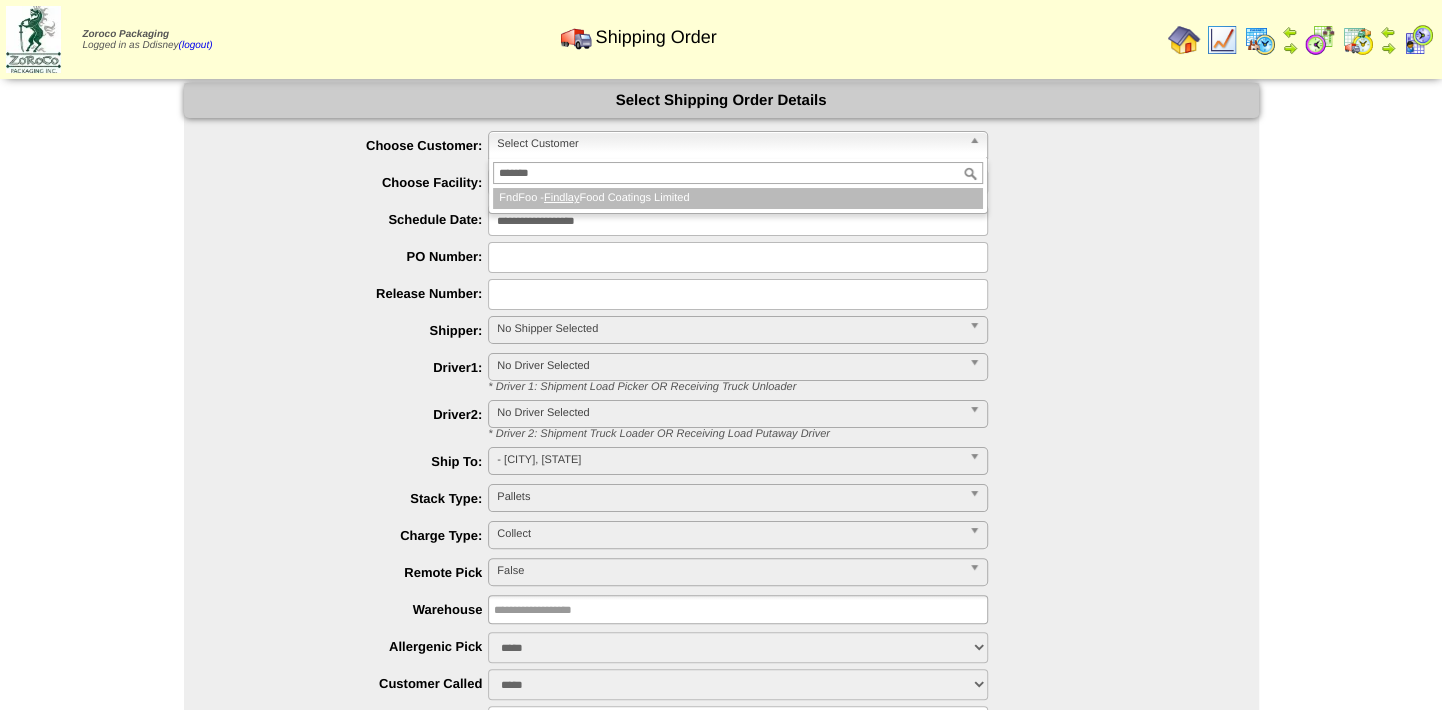 type on "*******" 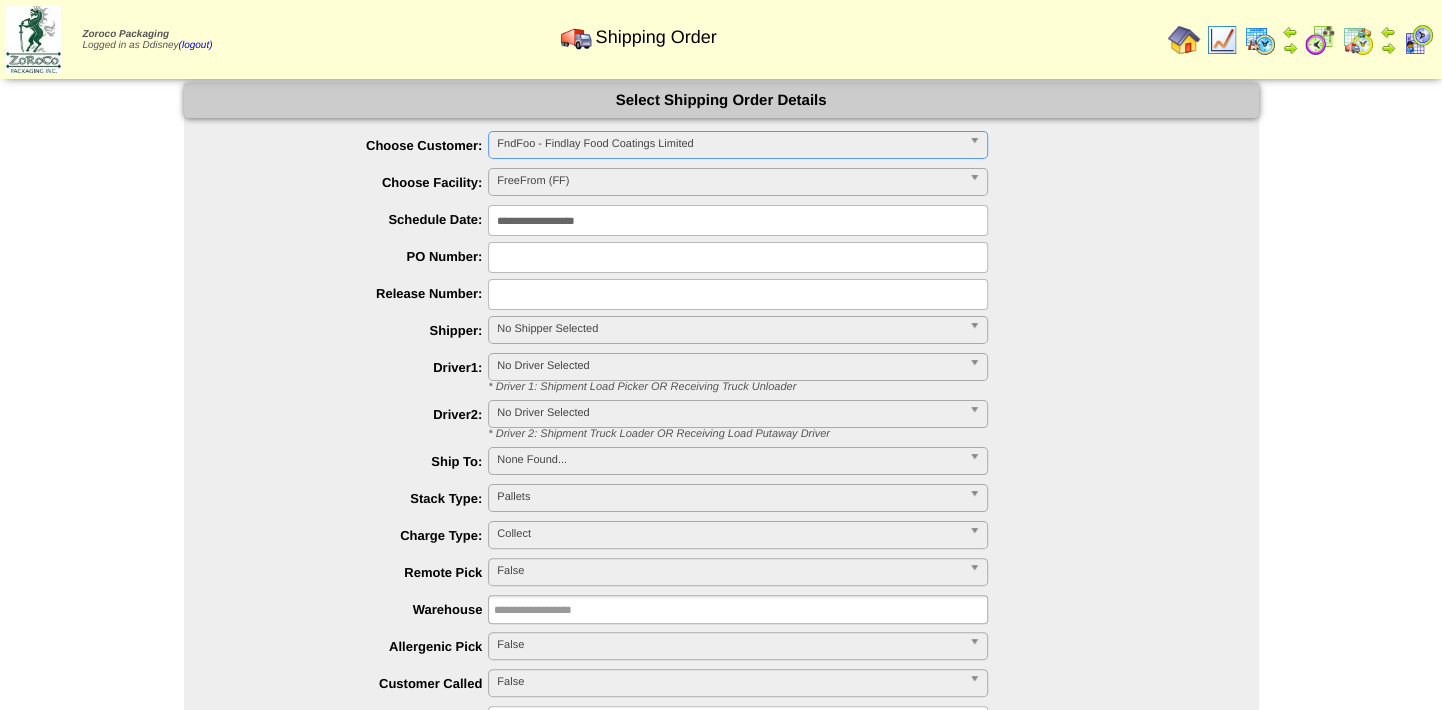 click at bounding box center (738, 257) 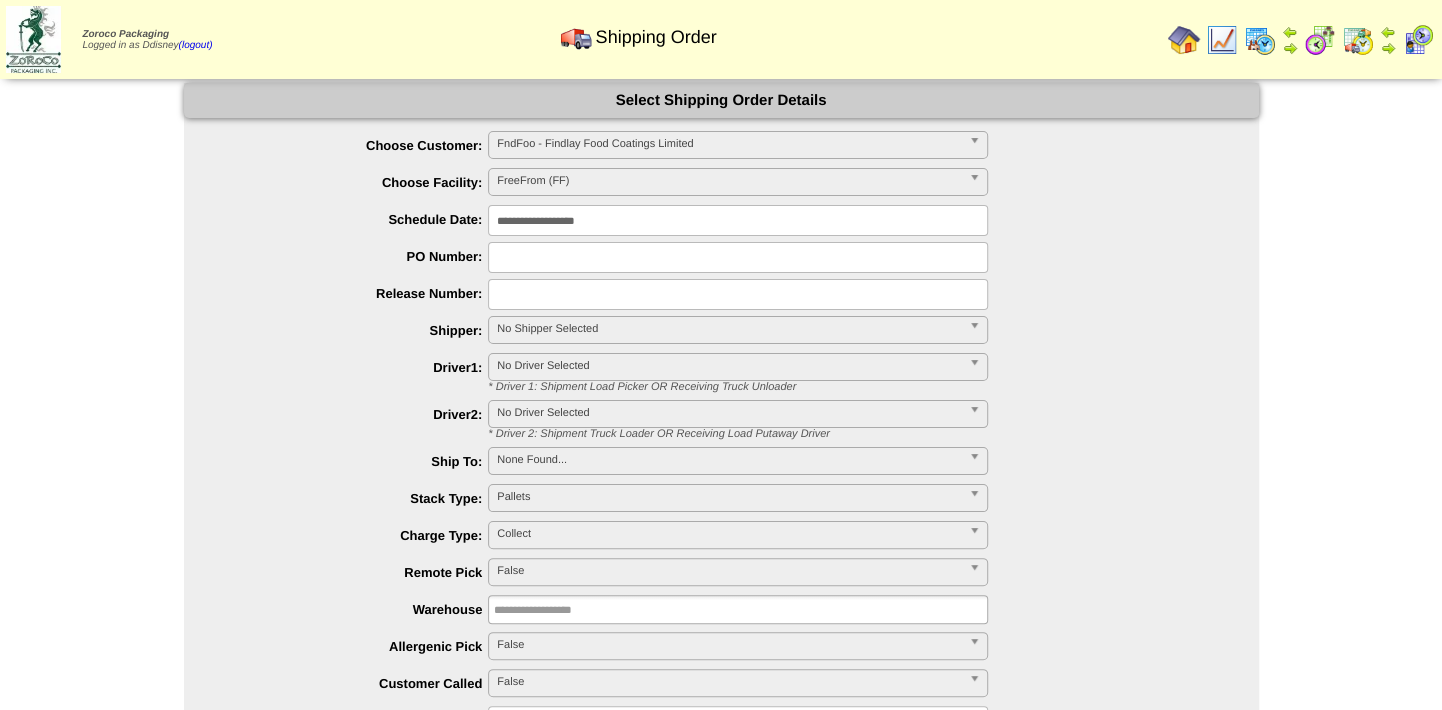 type 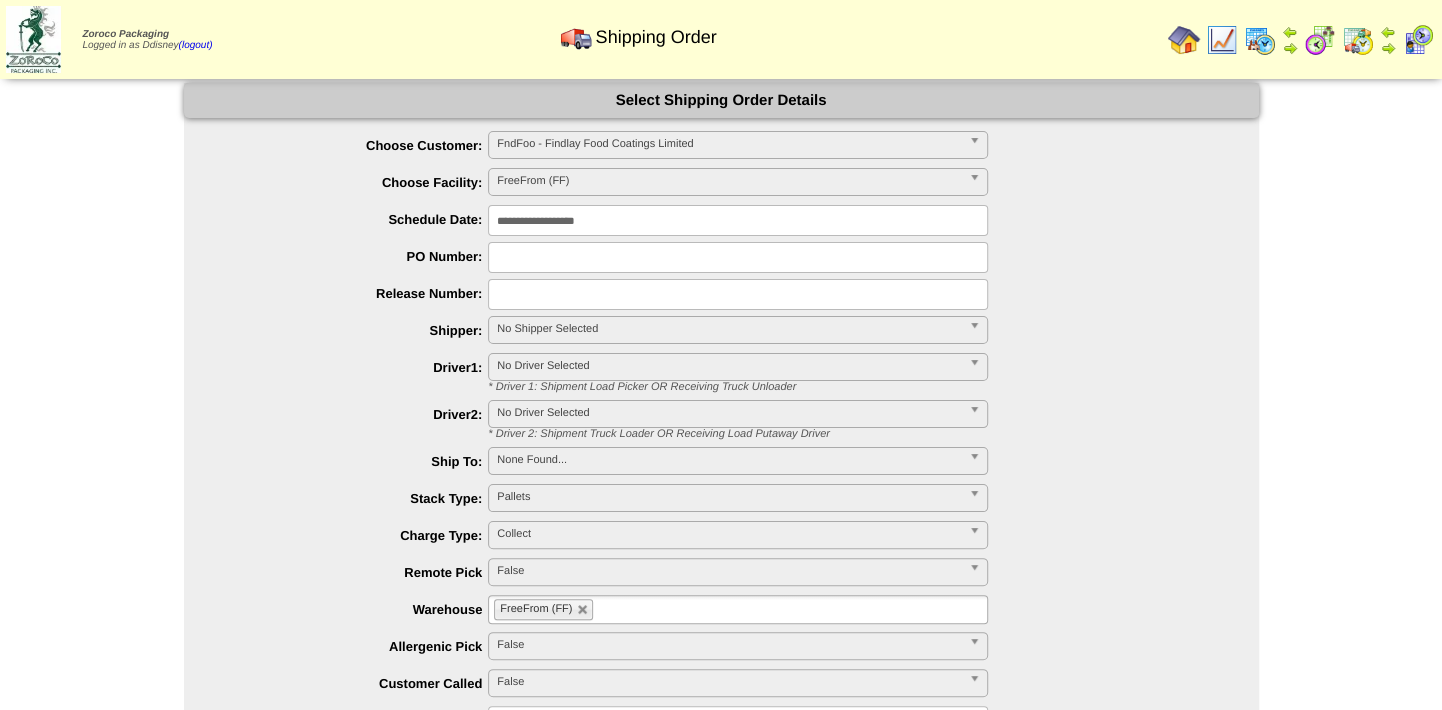 type on "***" 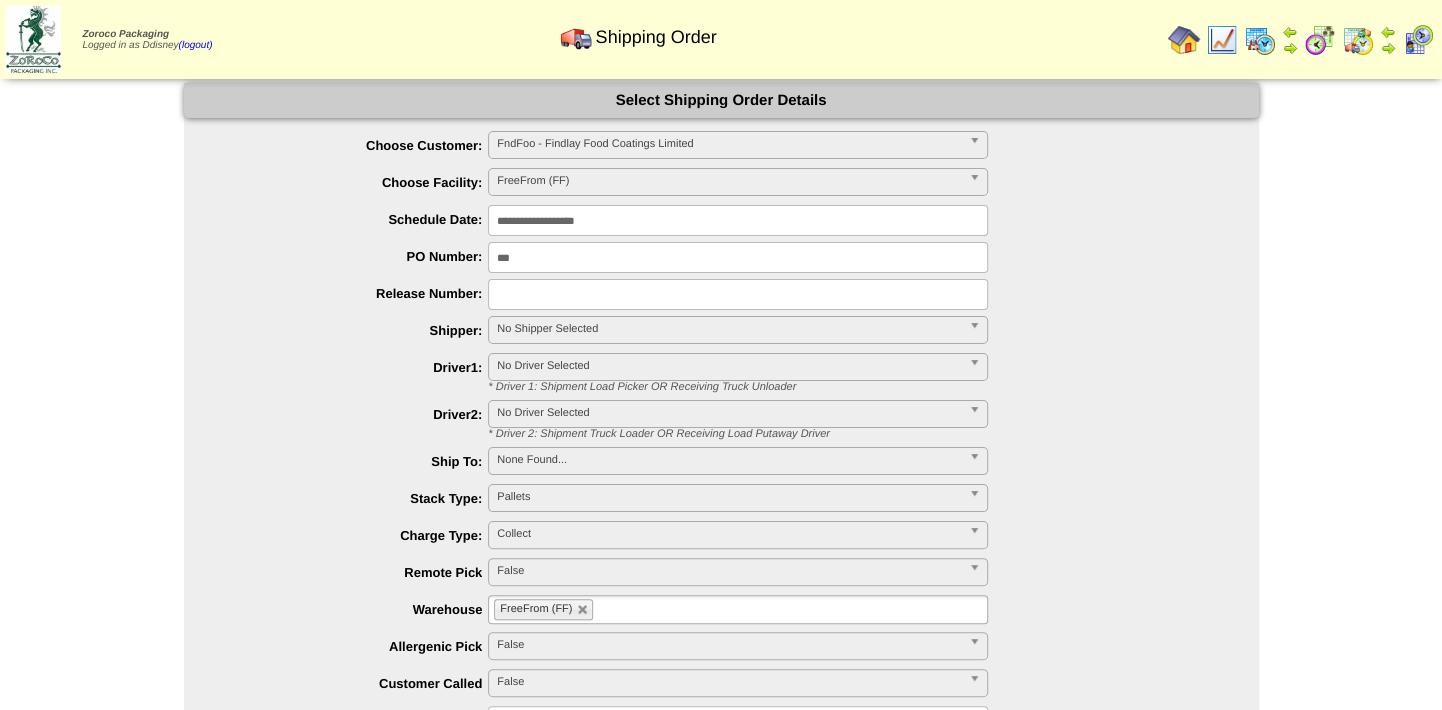 click at bounding box center [738, 294] 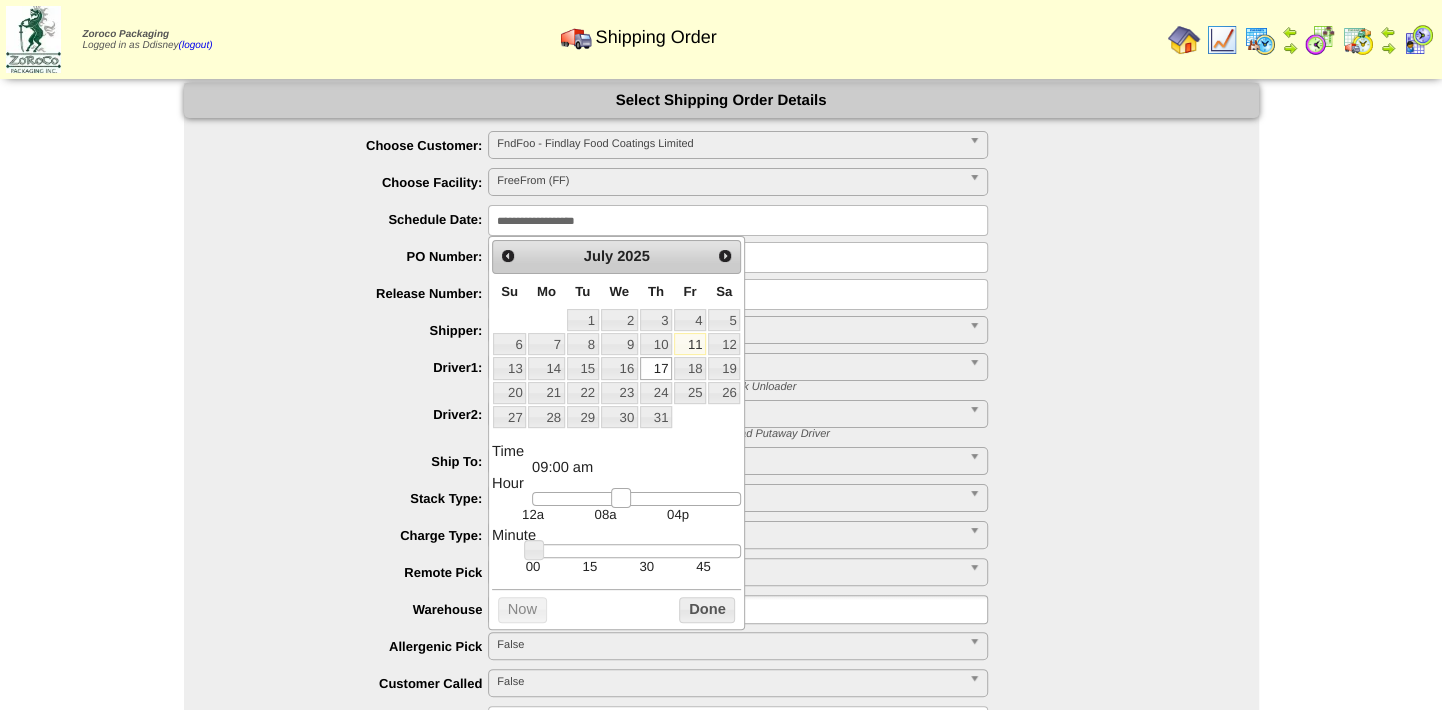 type on "**********" 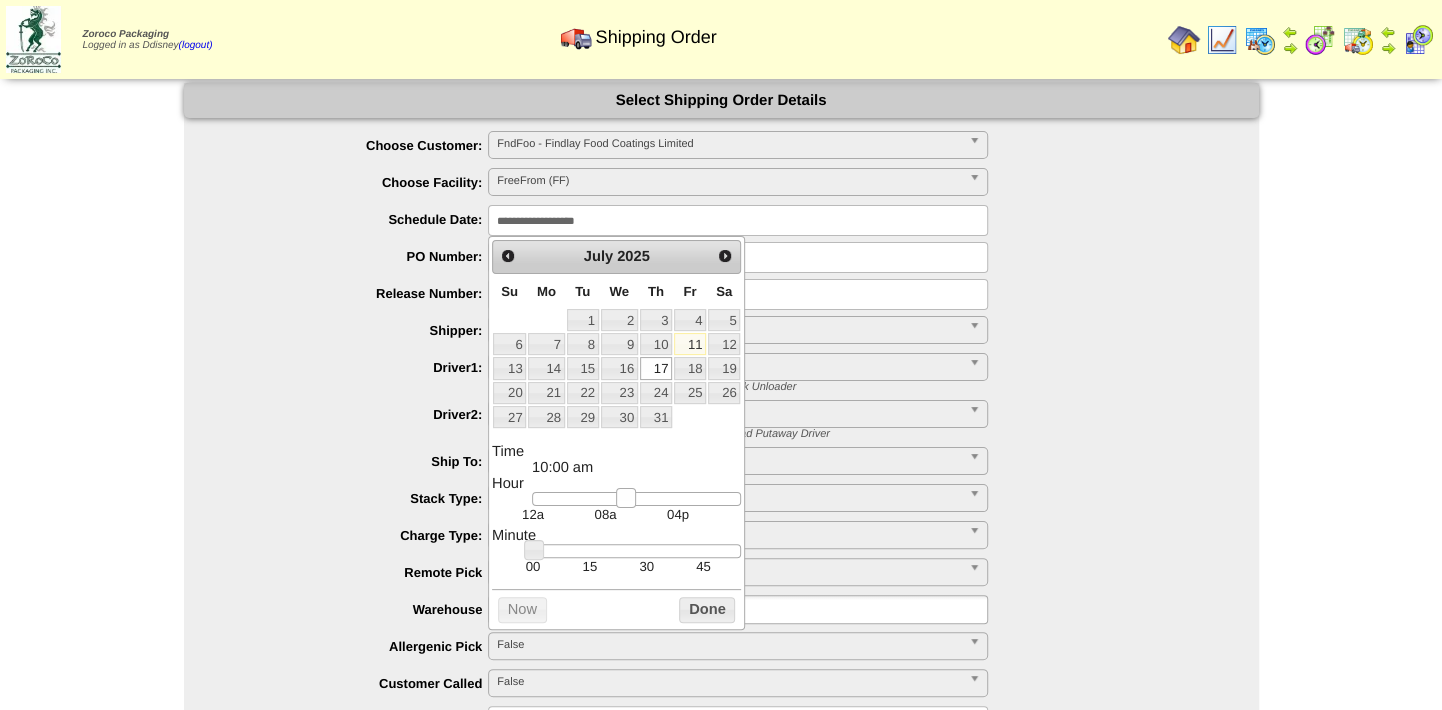 drag, startPoint x: 543, startPoint y: 503, endPoint x: 626, endPoint y: 500, distance: 83.0542 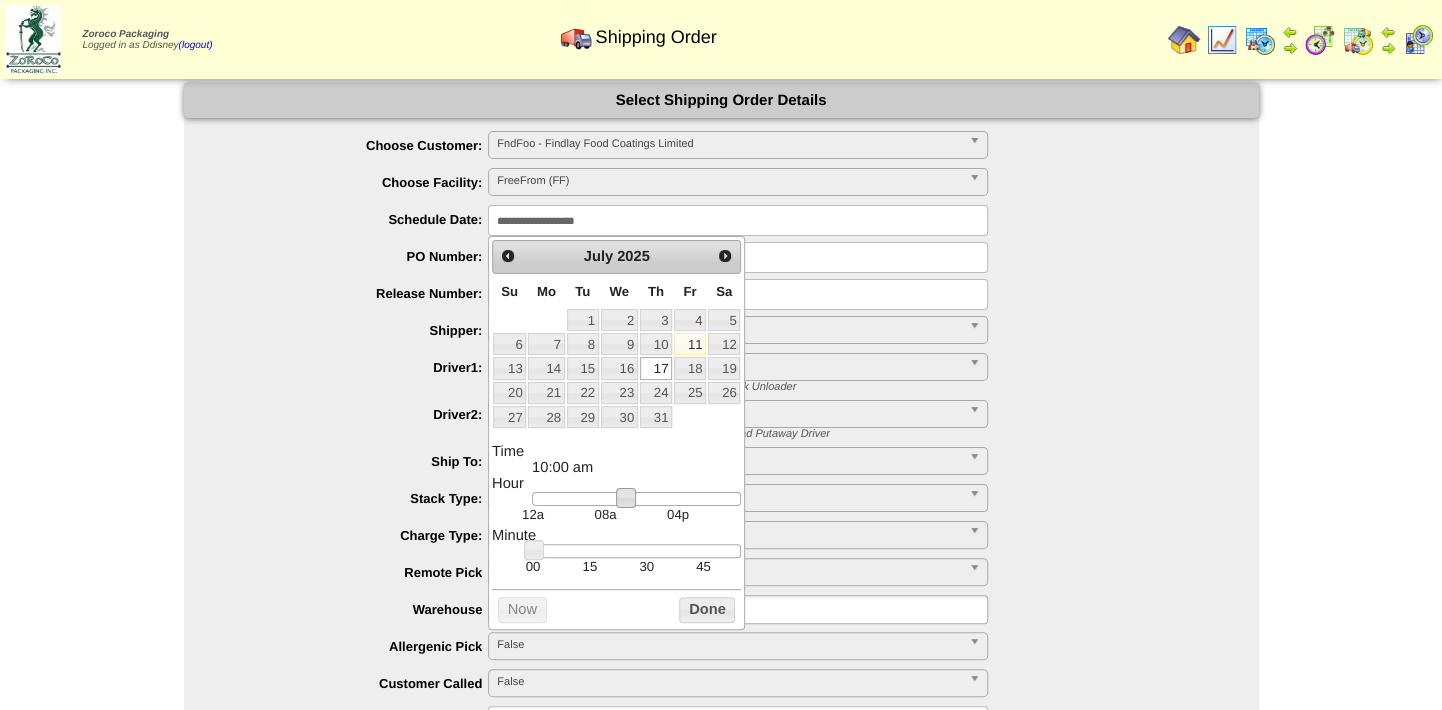 click on "**********" at bounding box center [741, 373] 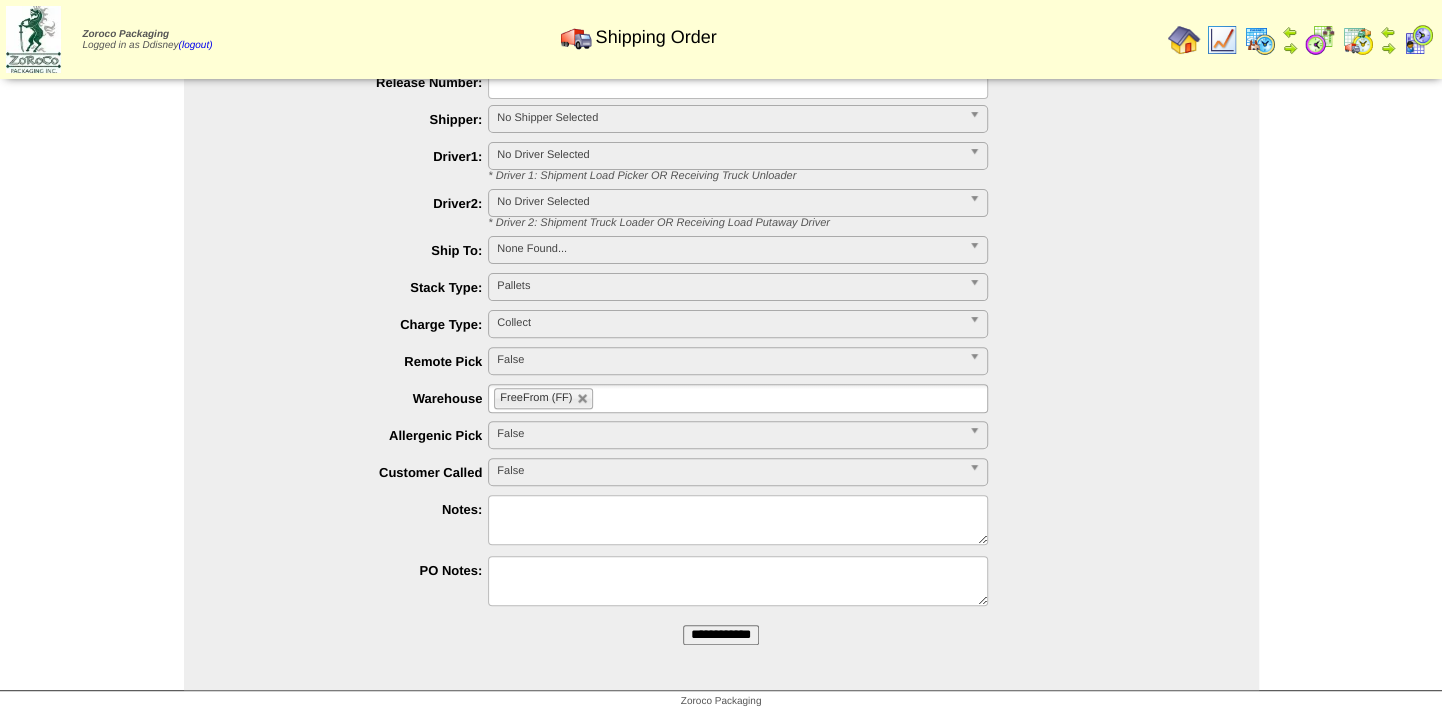 scroll, scrollTop: 220, scrollLeft: 0, axis: vertical 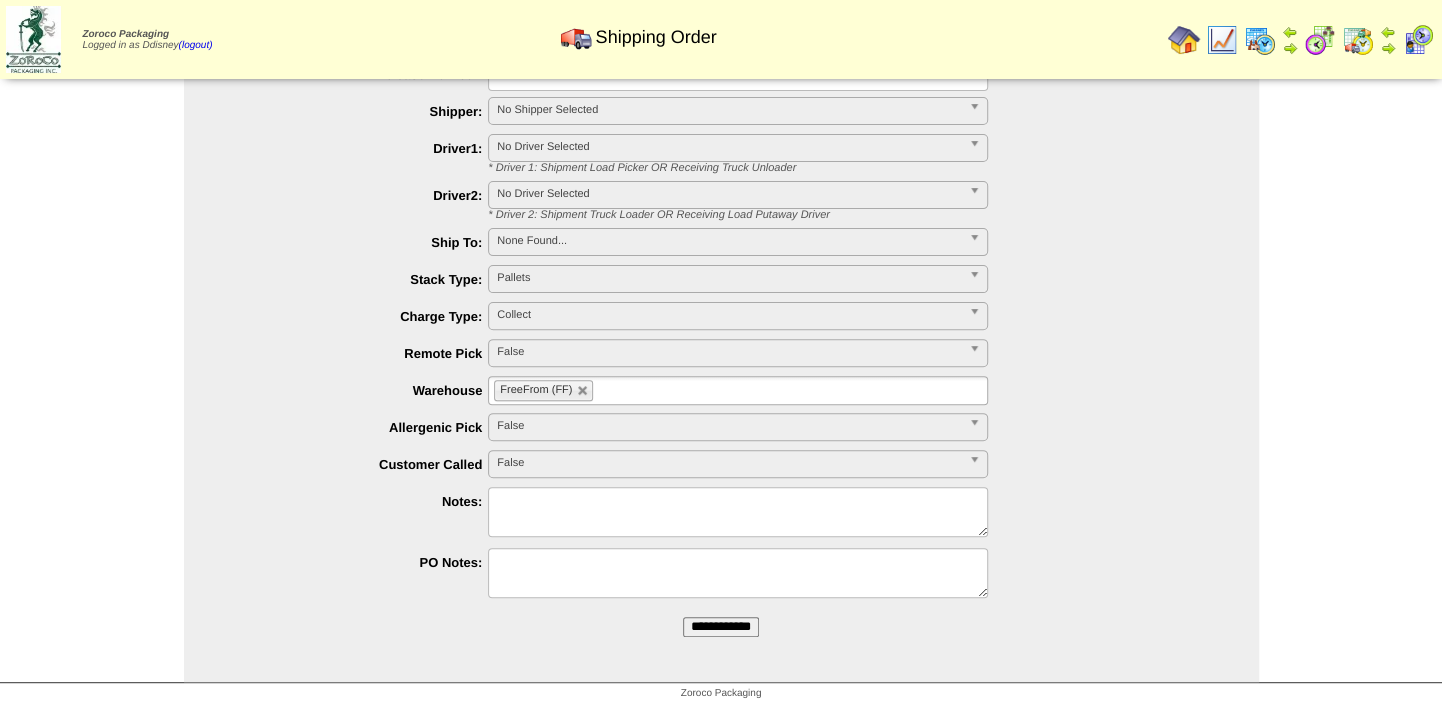 drag, startPoint x: 744, startPoint y: 623, endPoint x: 815, endPoint y: 116, distance: 511.94727 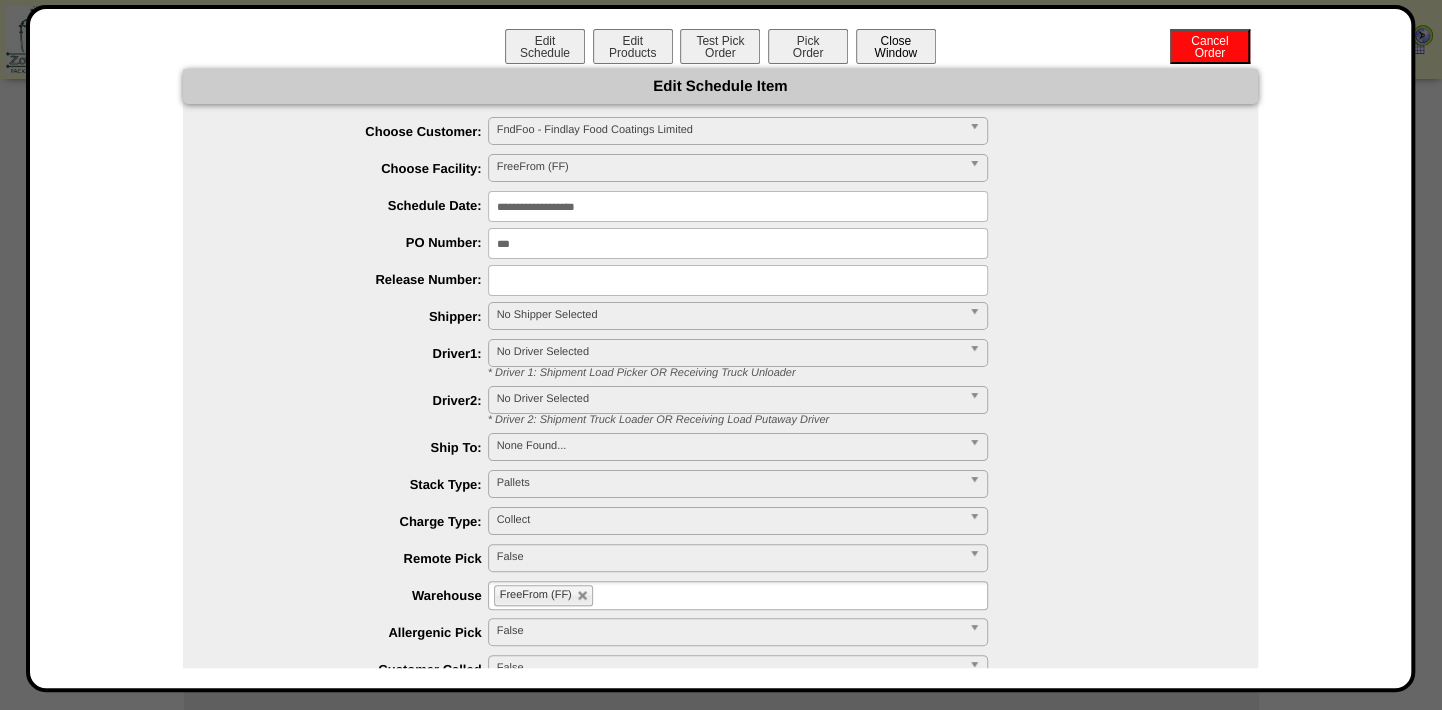 click on "Close Window" at bounding box center (896, 46) 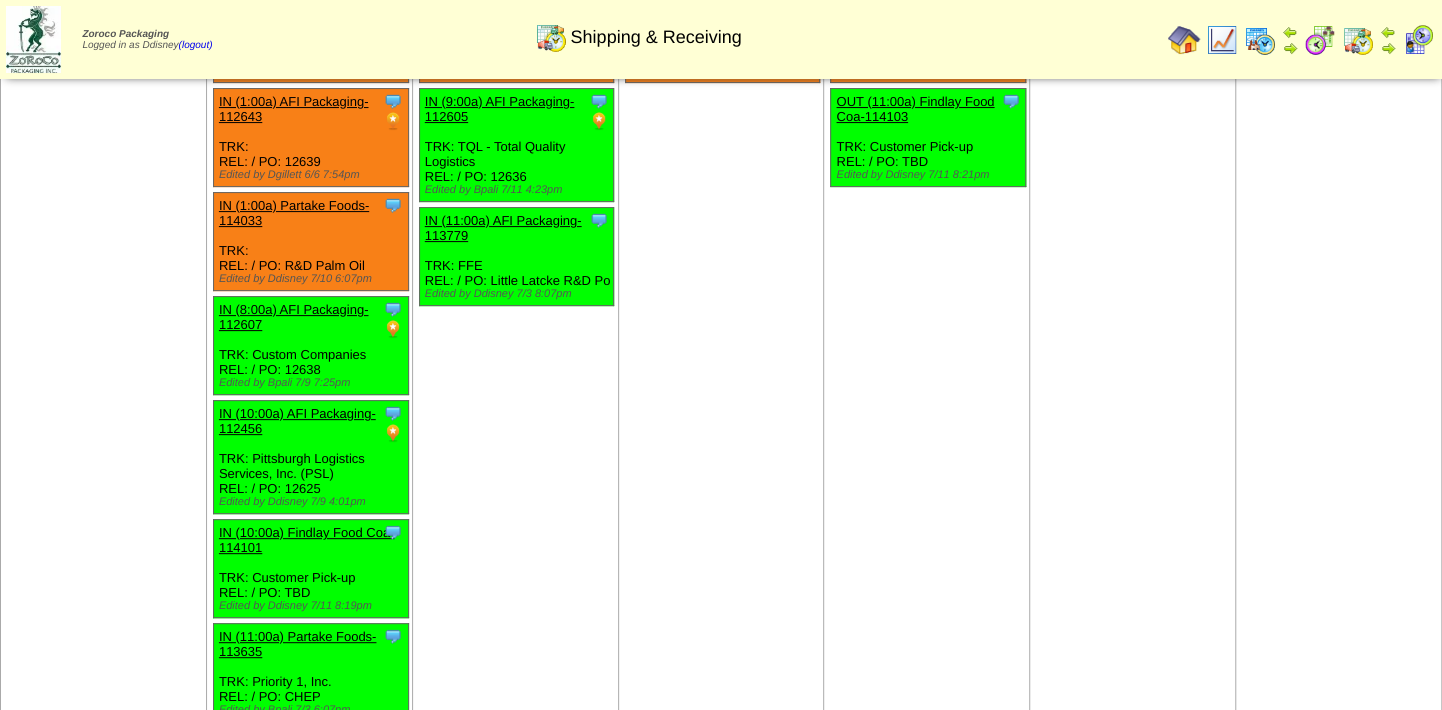 scroll, scrollTop: 272, scrollLeft: 0, axis: vertical 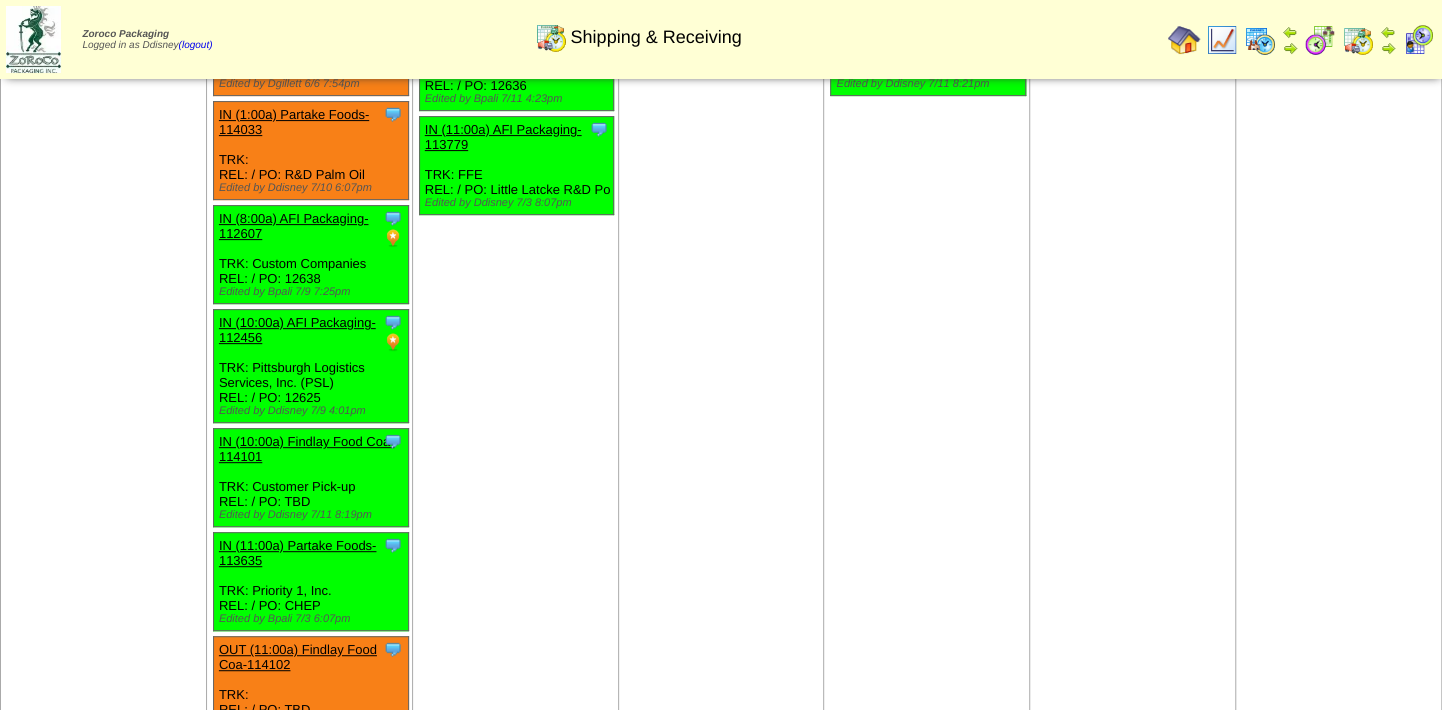 click on "IN
(10:00a)
AFI Packaging-112456" at bounding box center (297, 330) 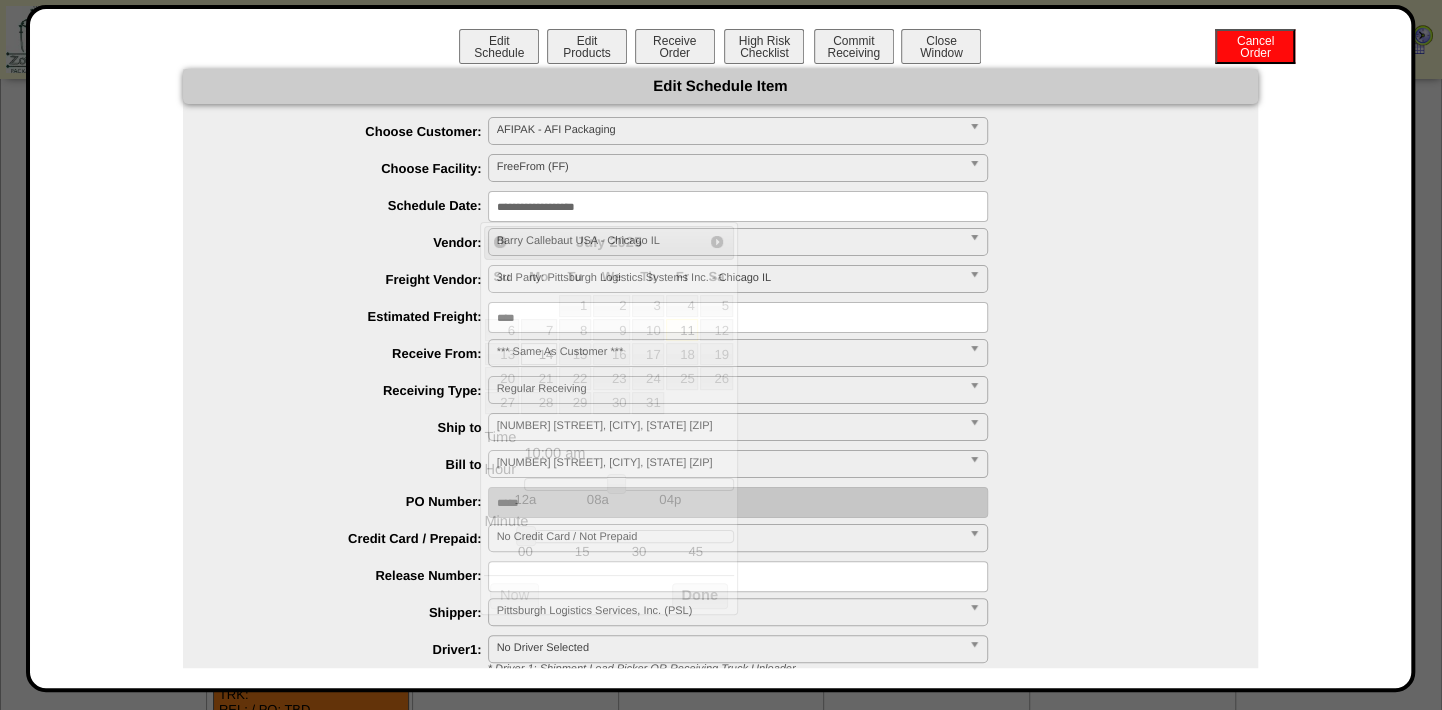 click on "**********" at bounding box center (738, 206) 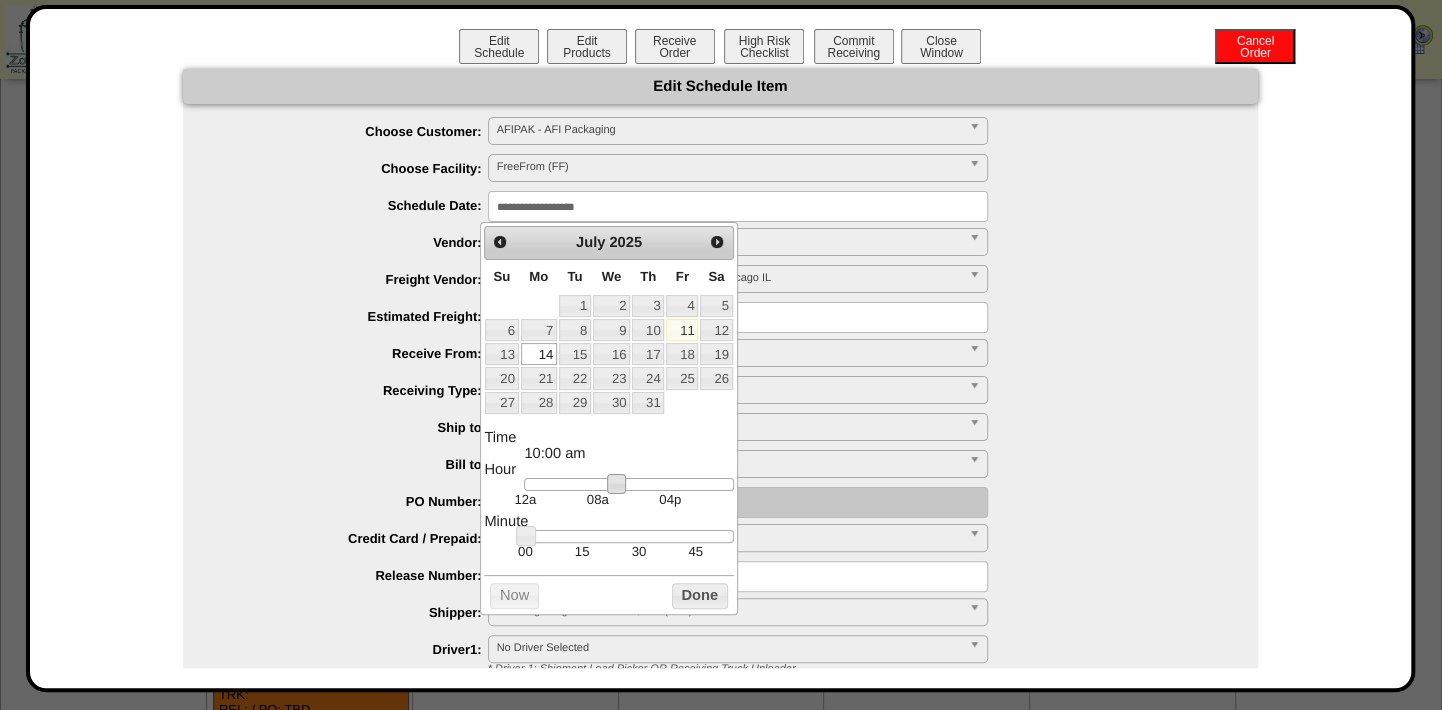 type on "**********" 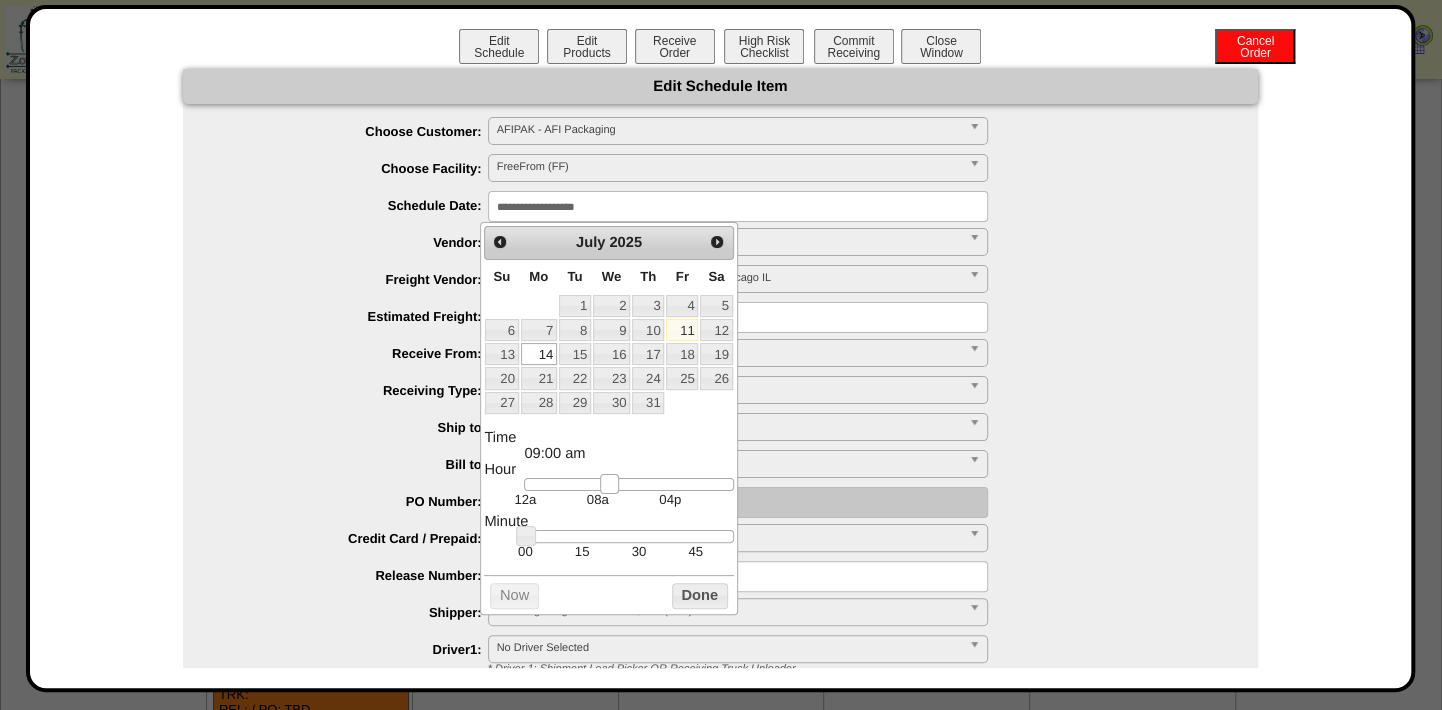 click at bounding box center [610, 484] 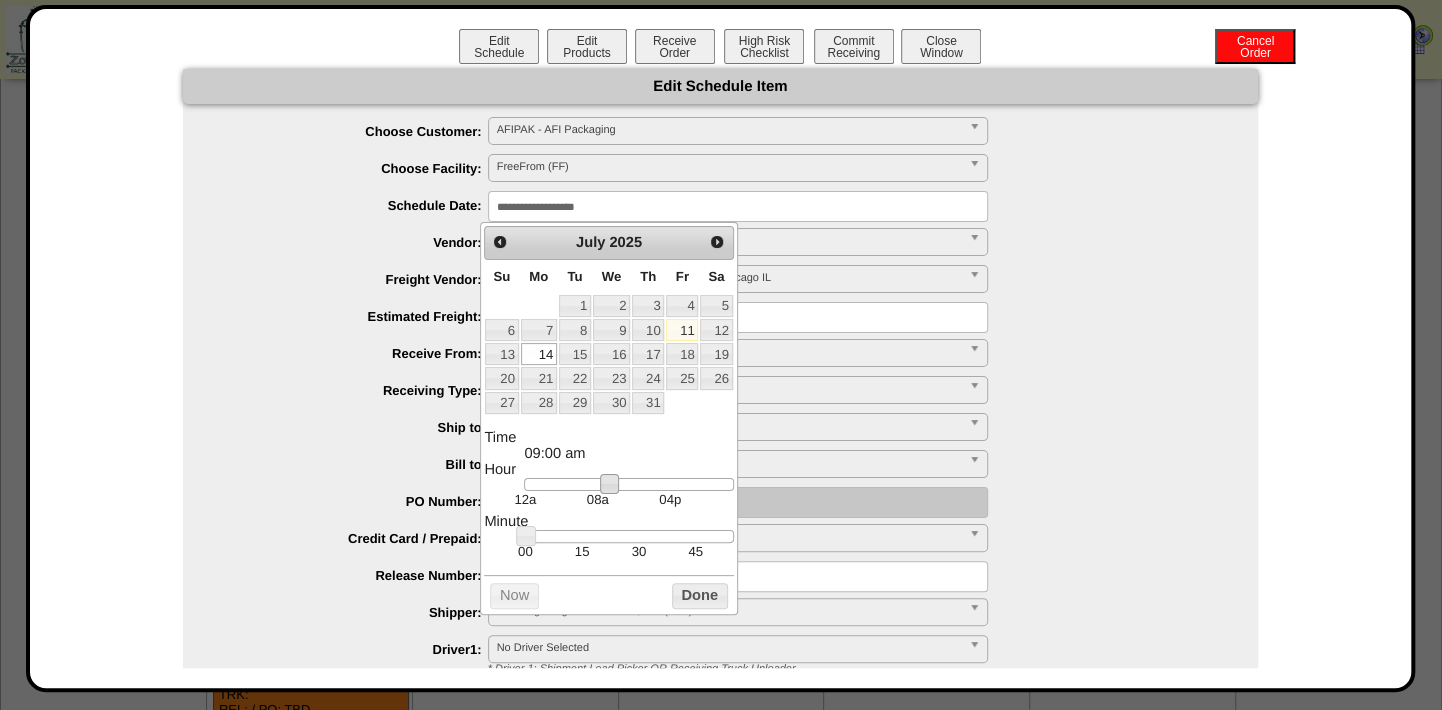 drag, startPoint x: 1031, startPoint y: 357, endPoint x: 1022, endPoint y: 366, distance: 12.727922 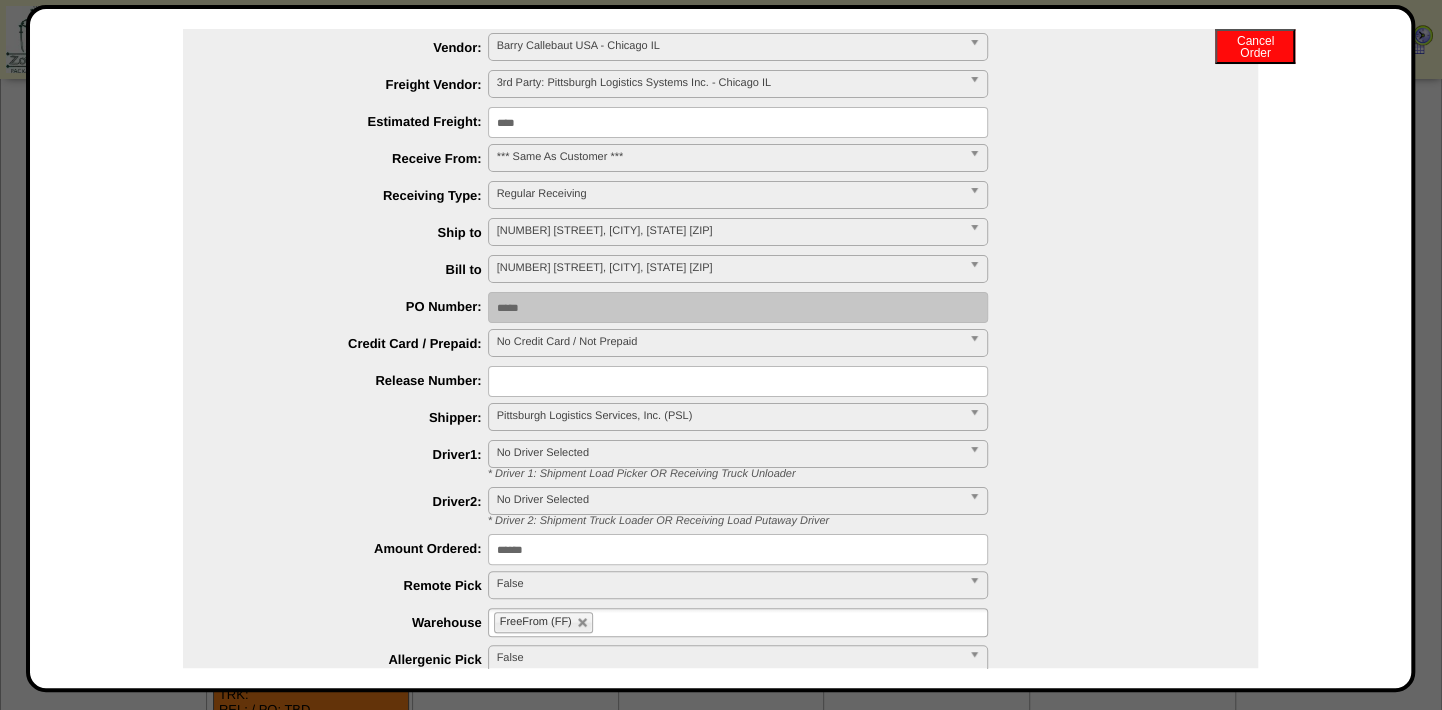 scroll, scrollTop: 405, scrollLeft: 0, axis: vertical 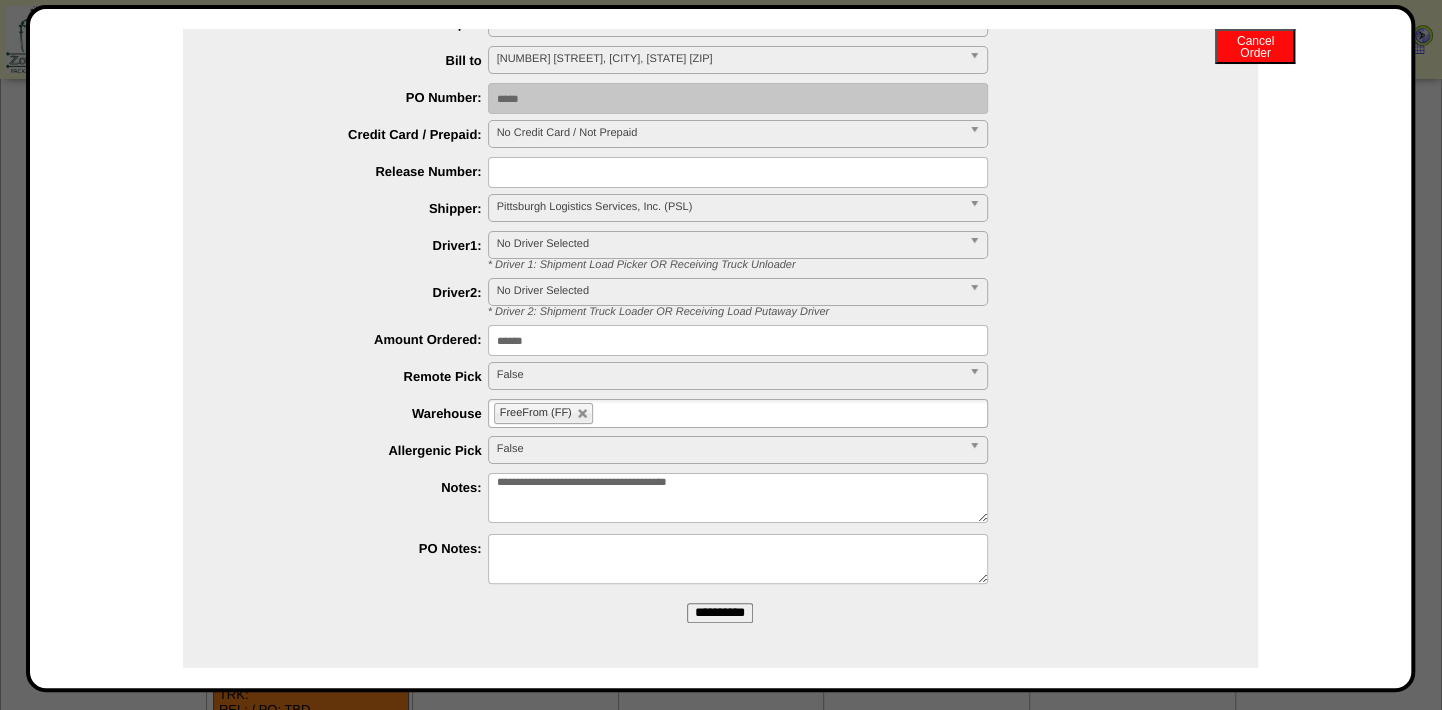 click on "**********" at bounding box center [720, 613] 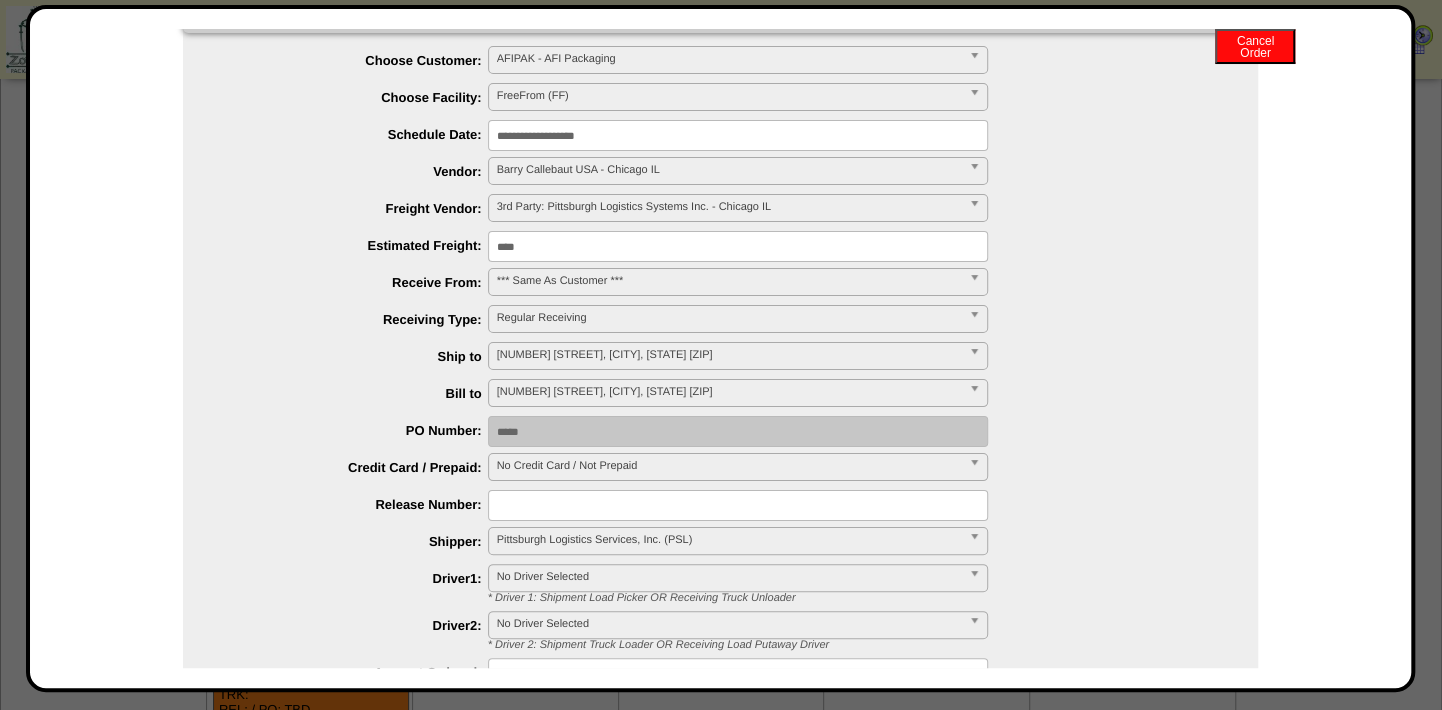 scroll, scrollTop: 0, scrollLeft: 0, axis: both 